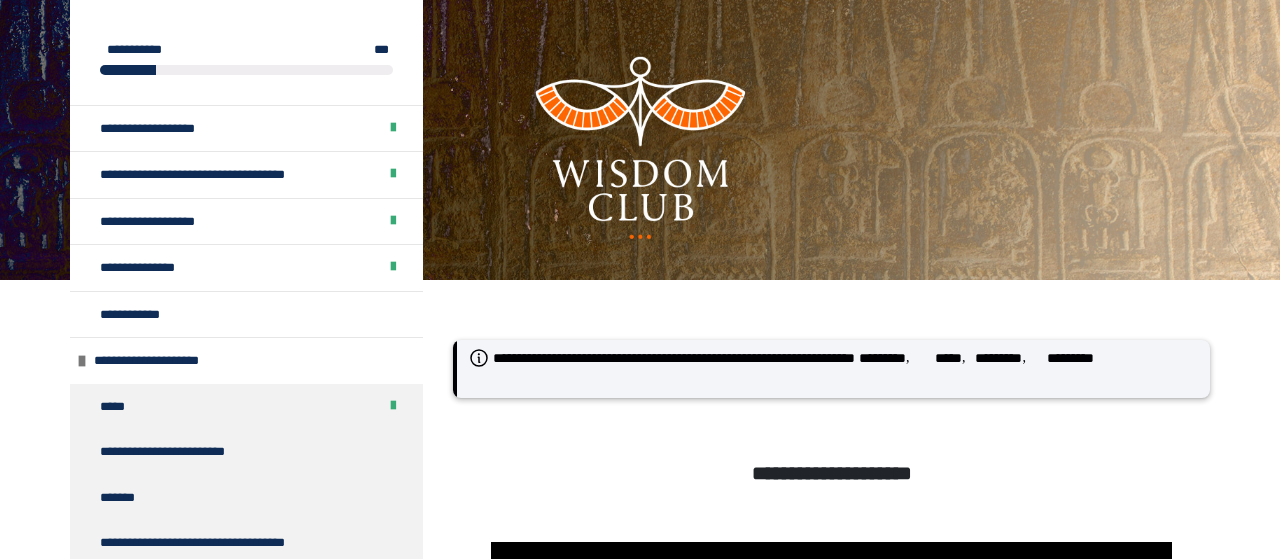scroll, scrollTop: 549, scrollLeft: 0, axis: vertical 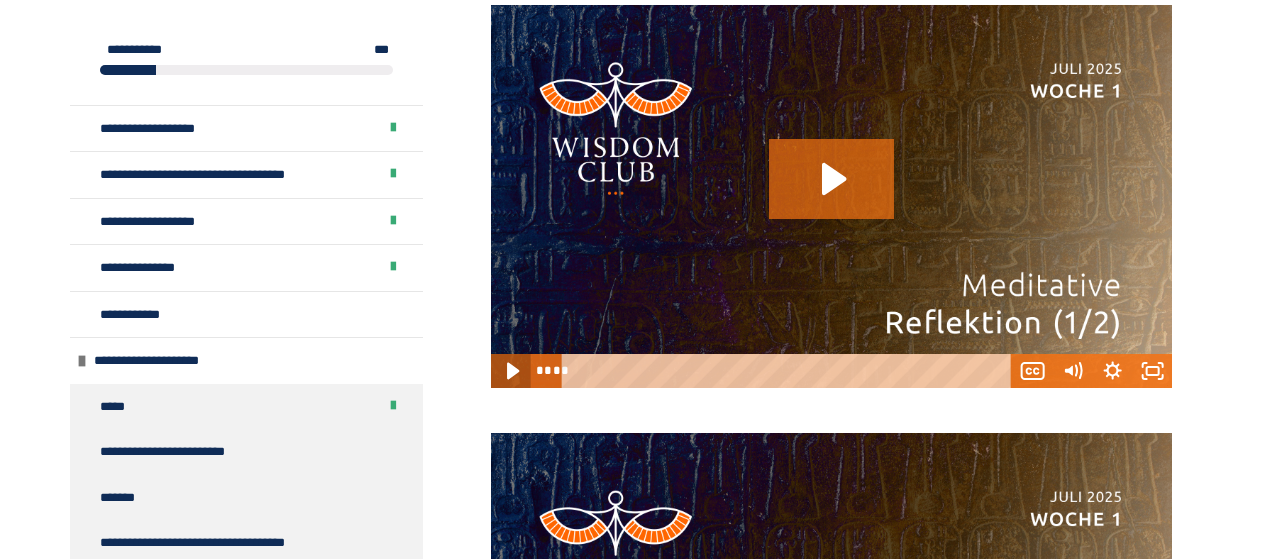 click 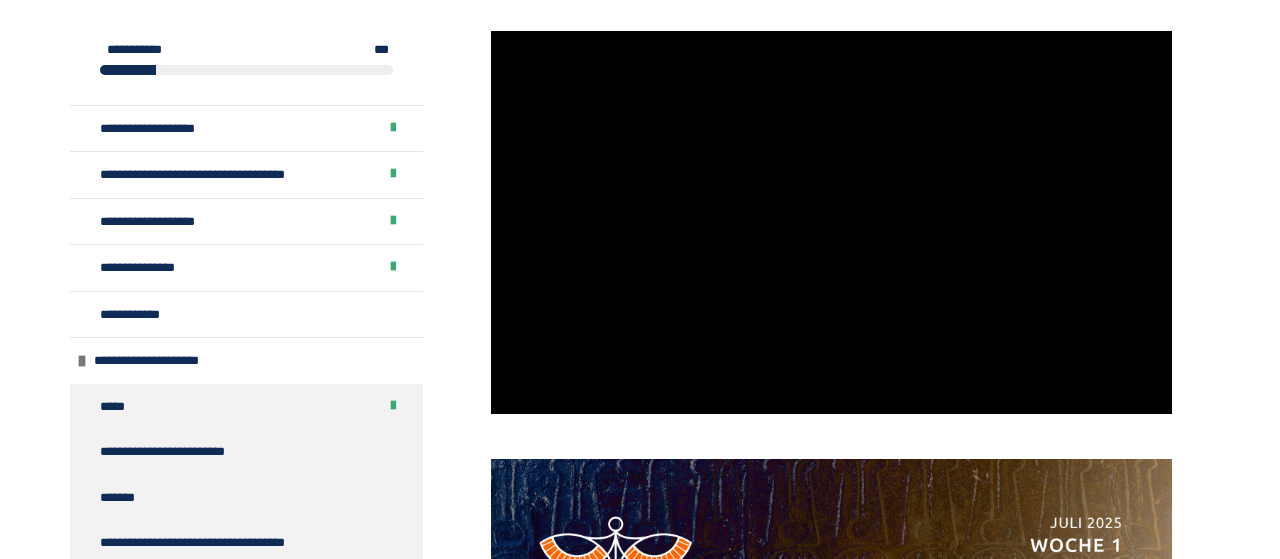 scroll, scrollTop: 1564, scrollLeft: 0, axis: vertical 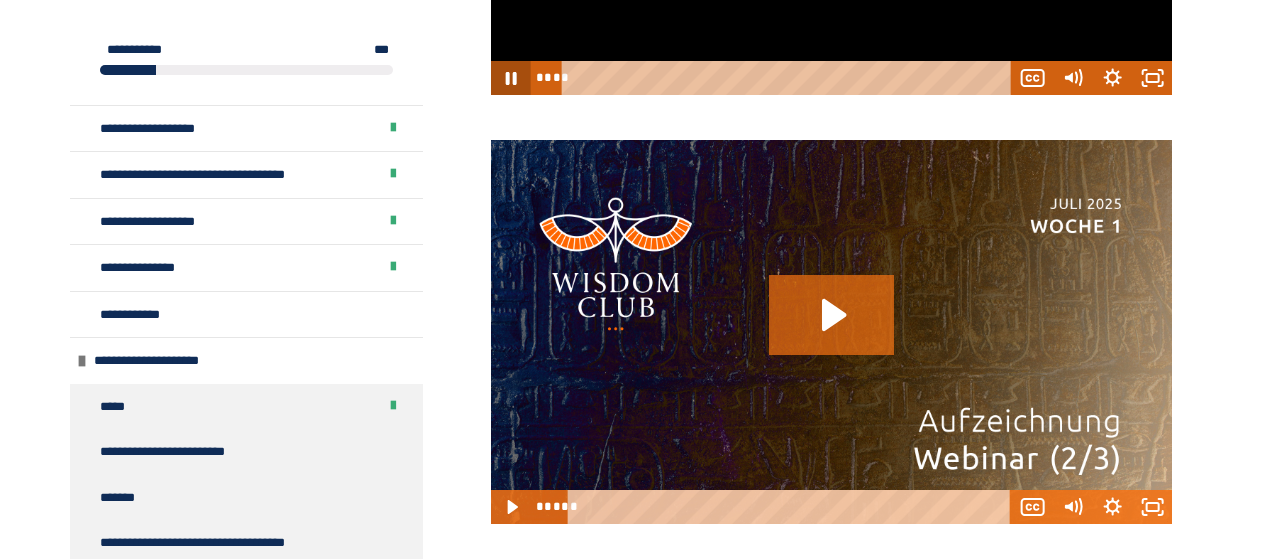 click 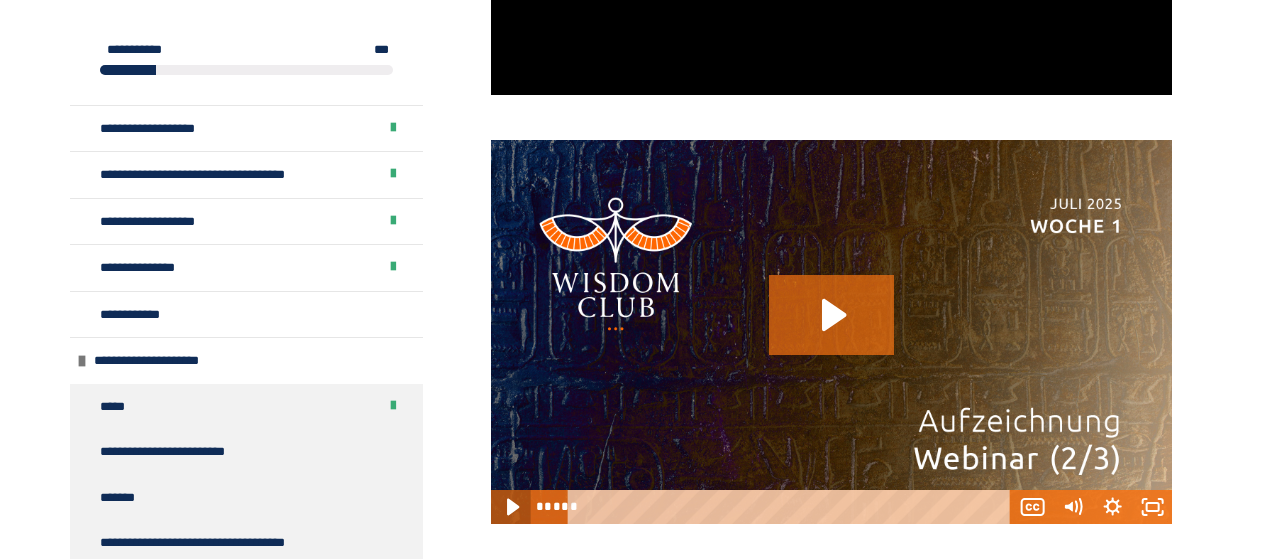 click 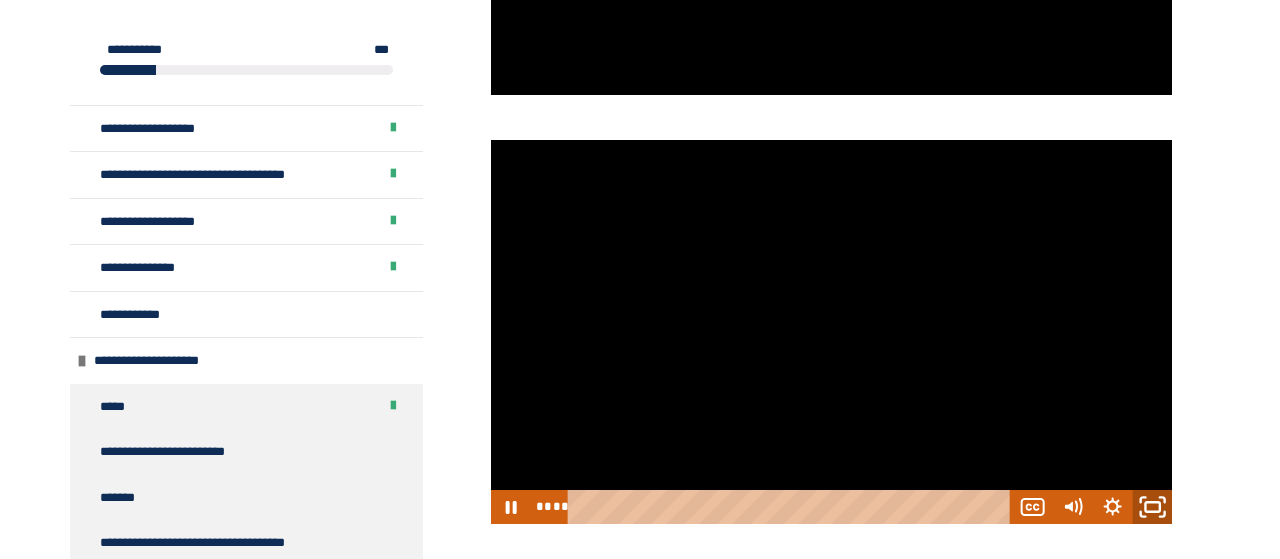 click 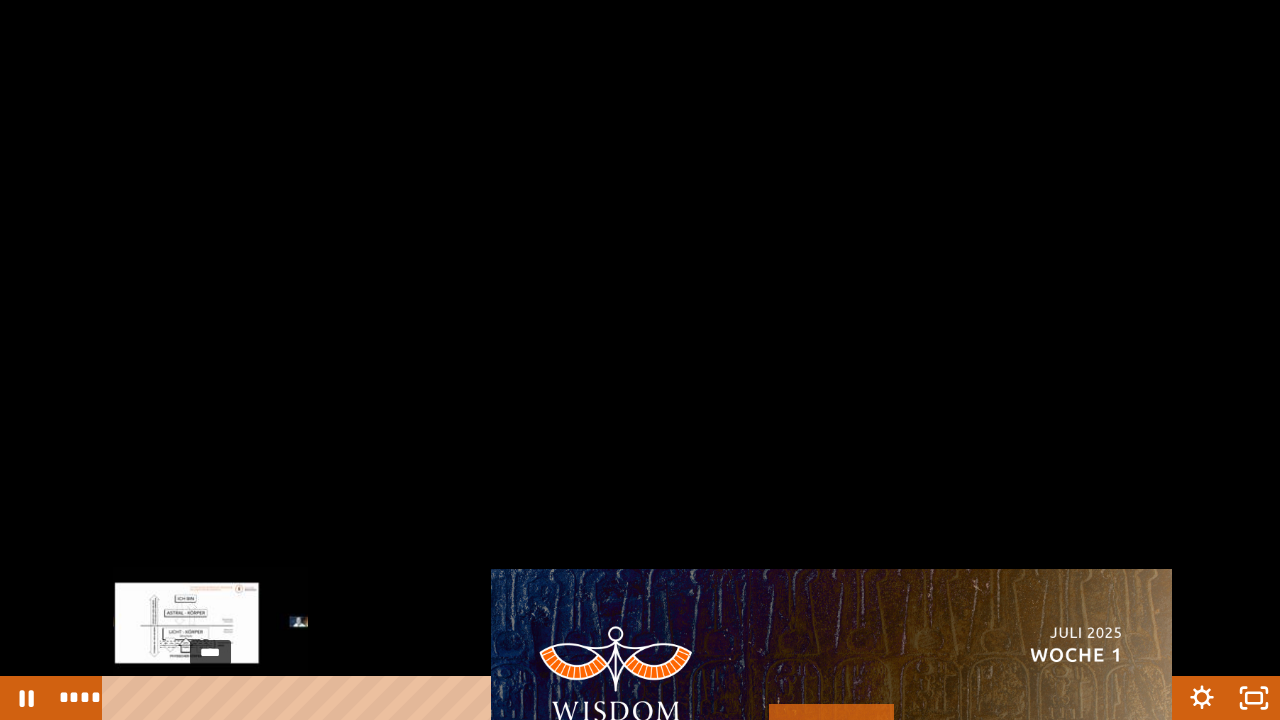 click on "****" at bounding box center (590, 698) 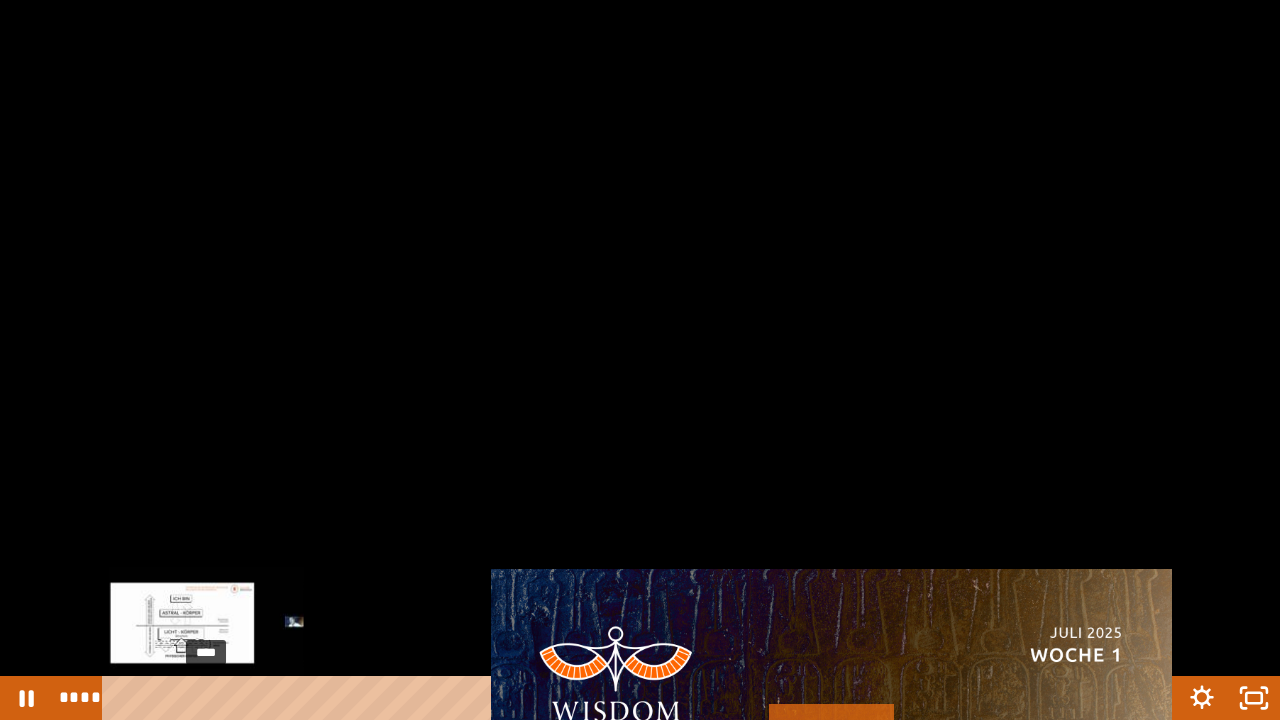 click on "****" at bounding box center (590, 698) 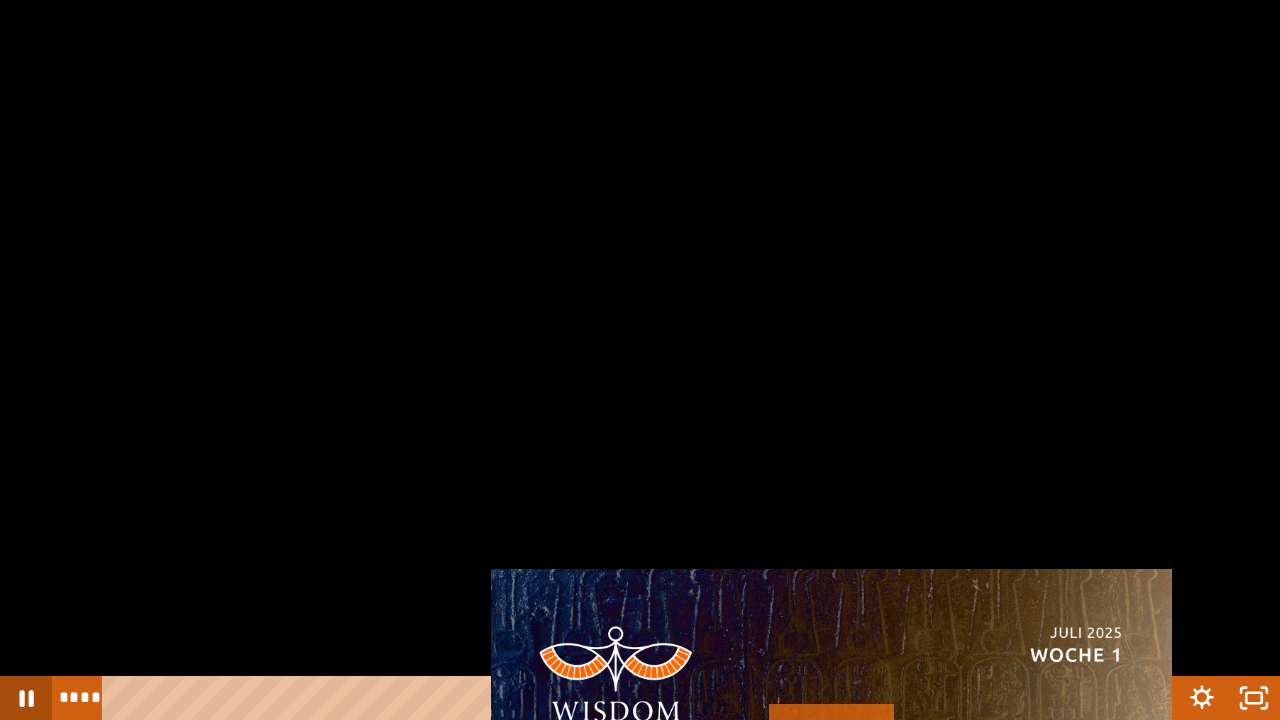 click 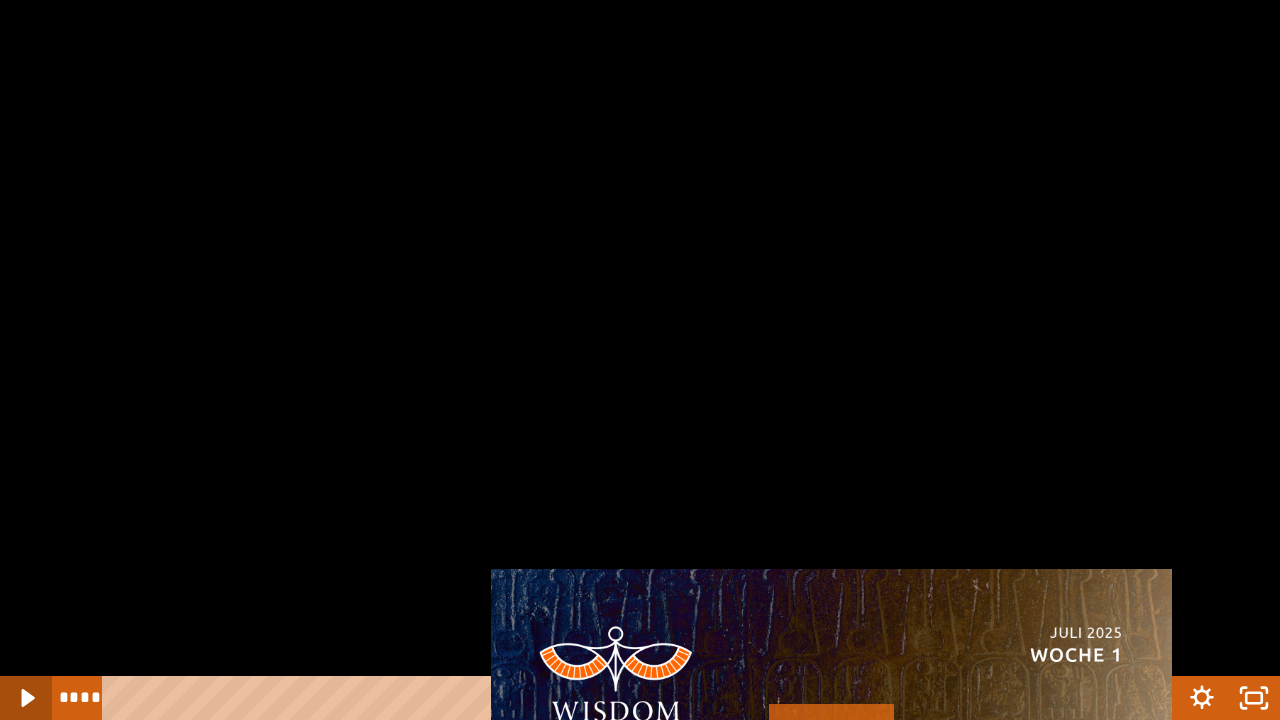 click 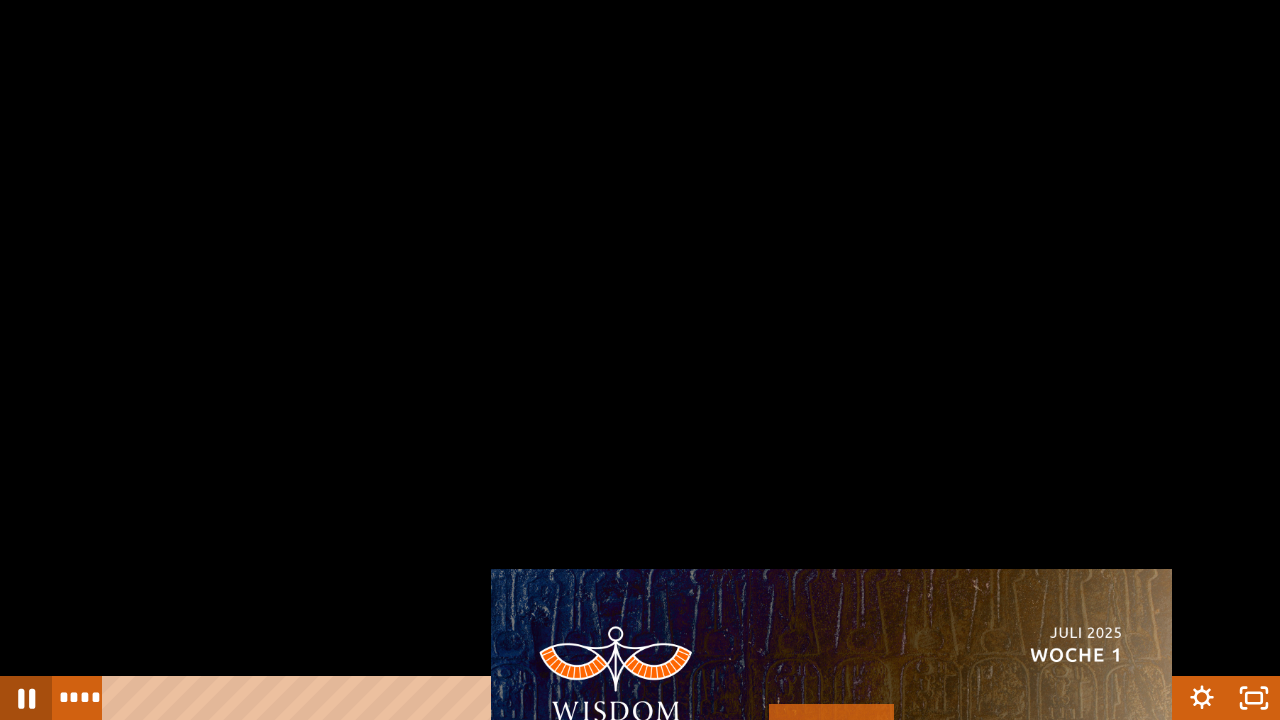 click 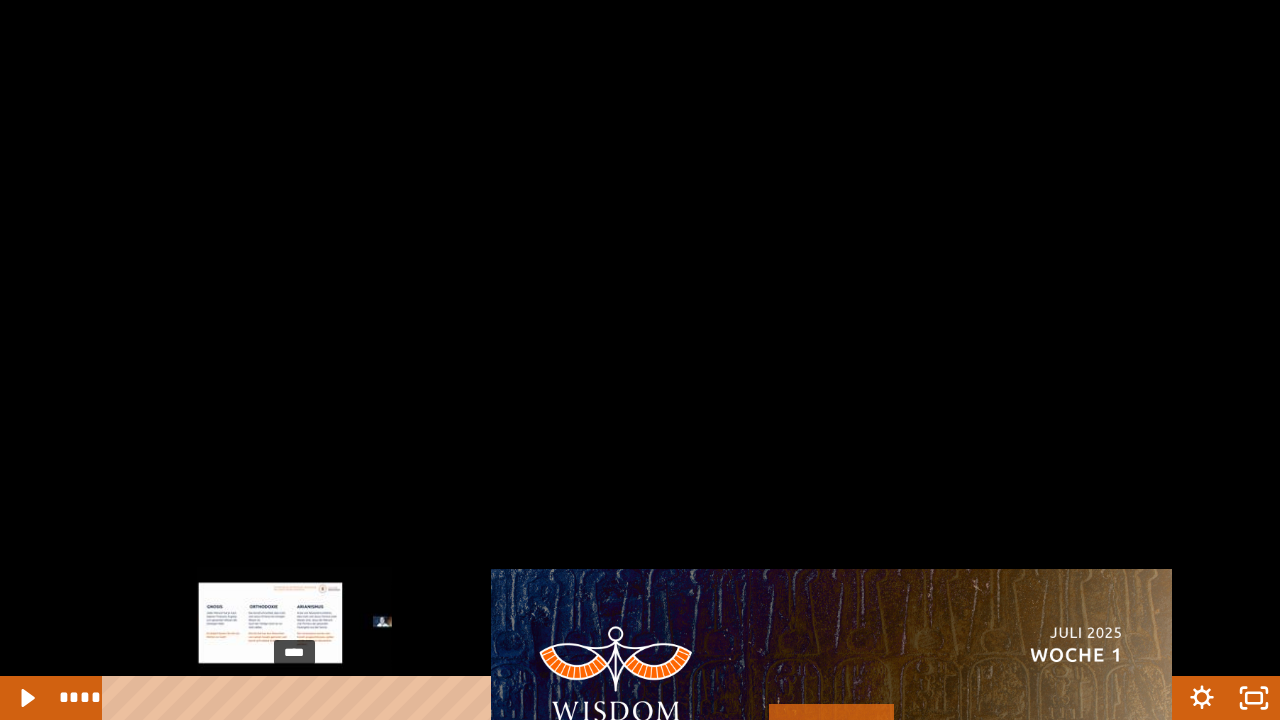 click on "****" at bounding box center [590, 698] 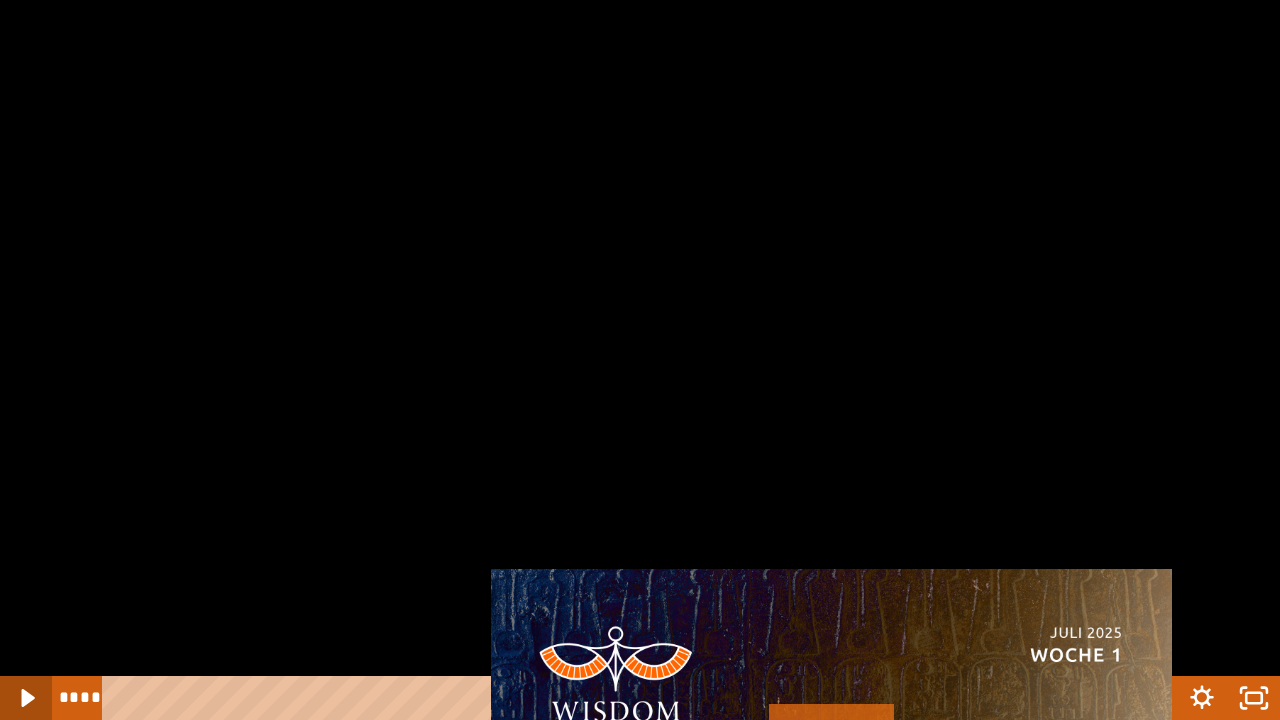 click 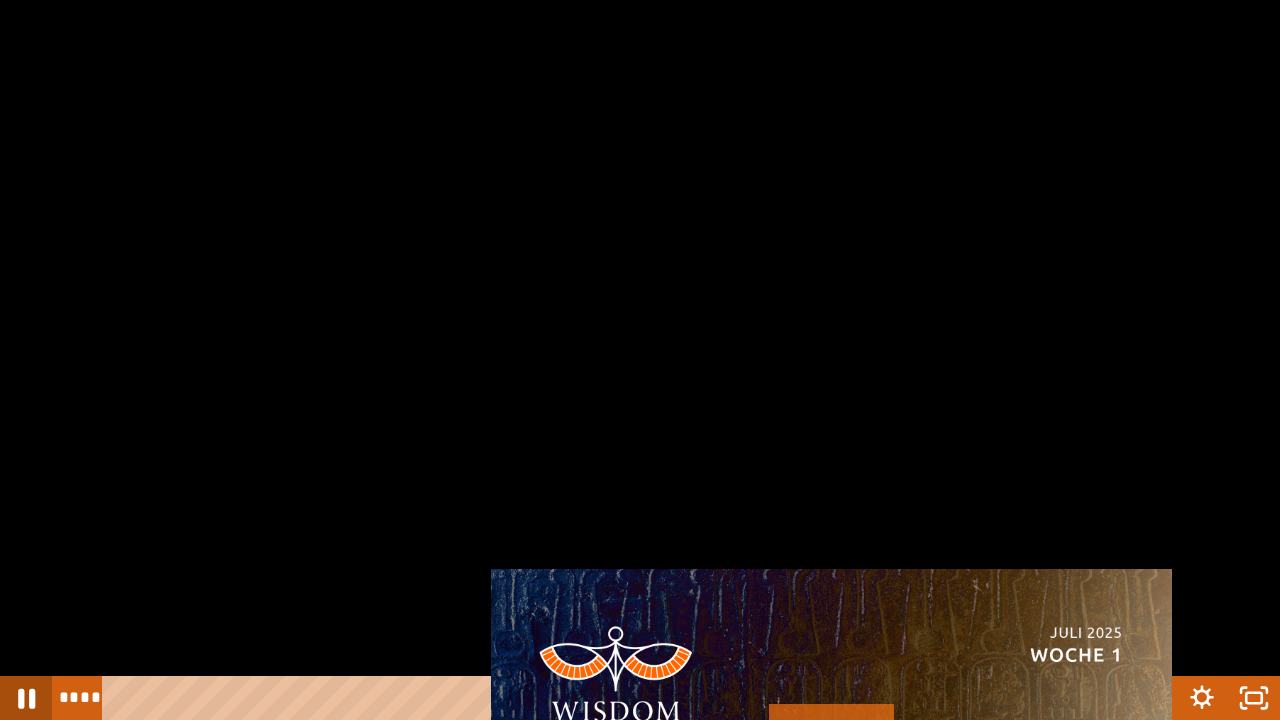 click 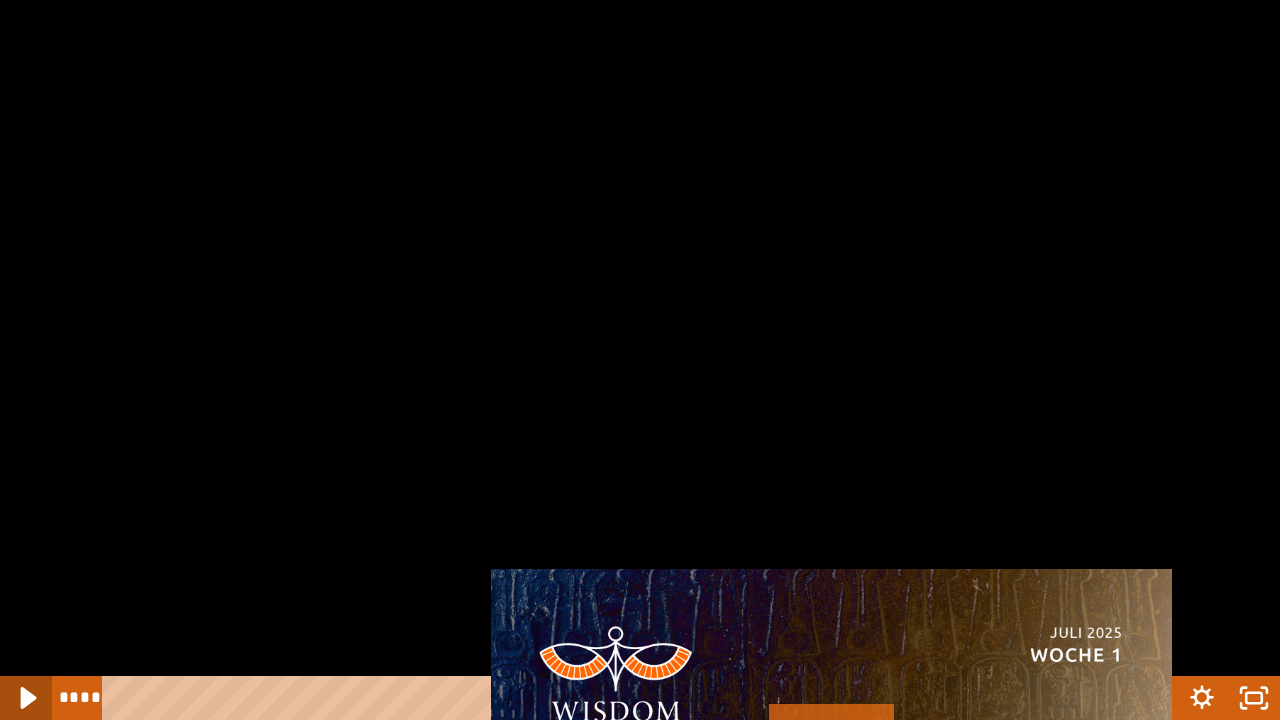 click 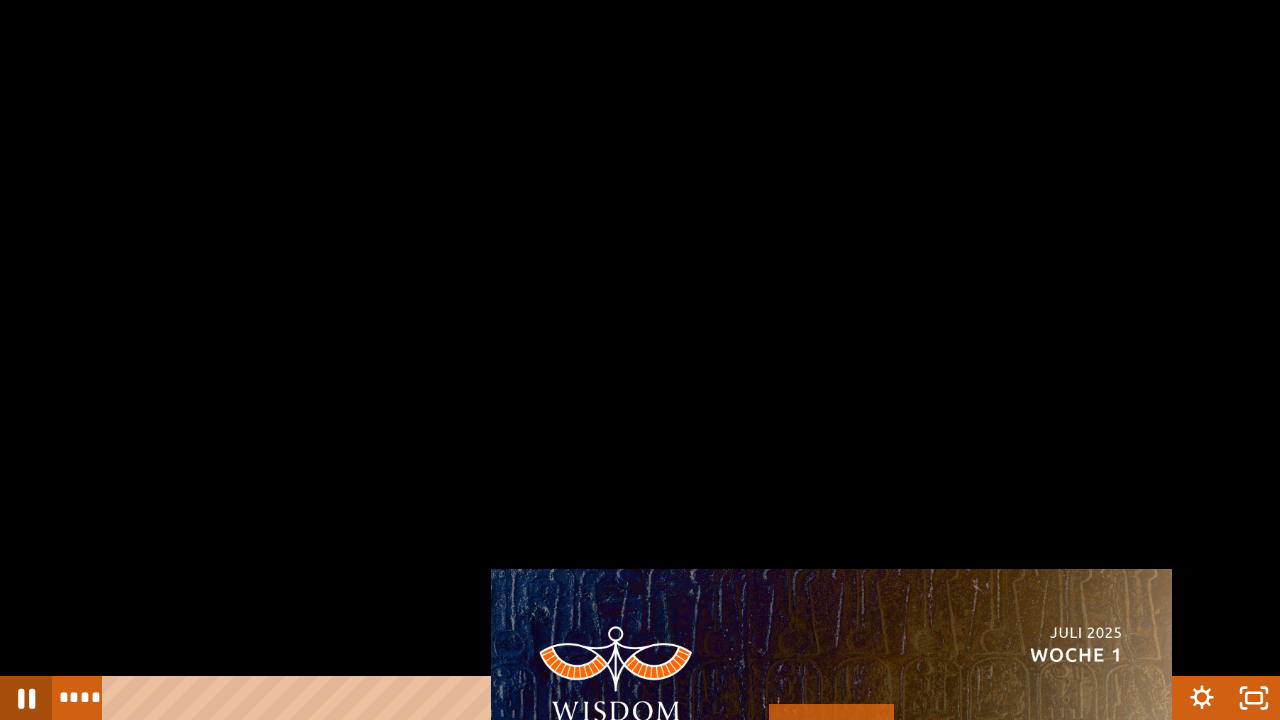 click 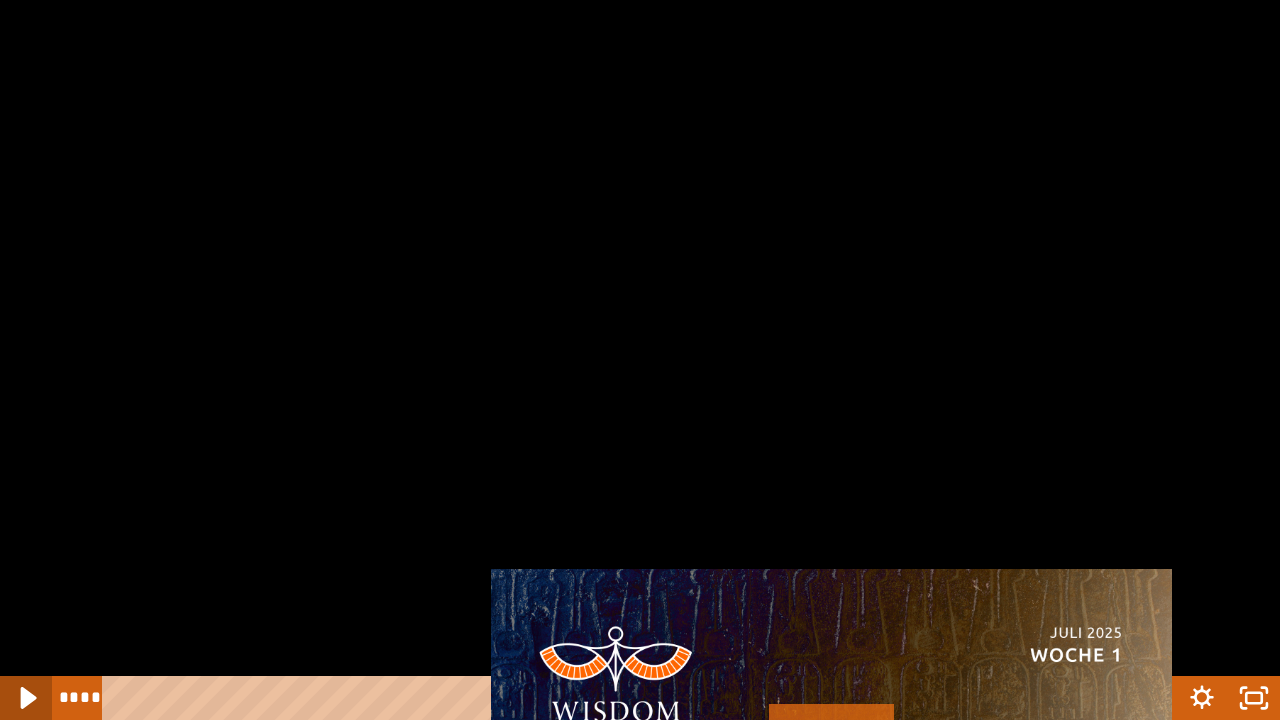 click 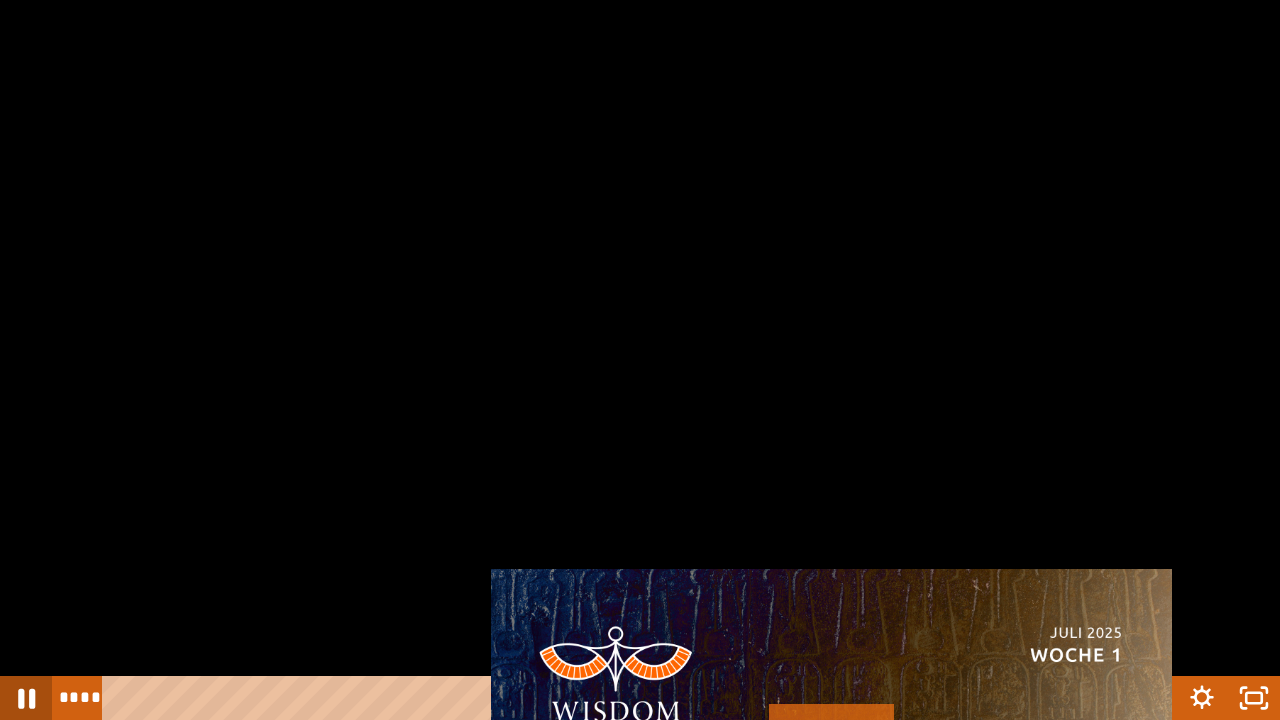 click 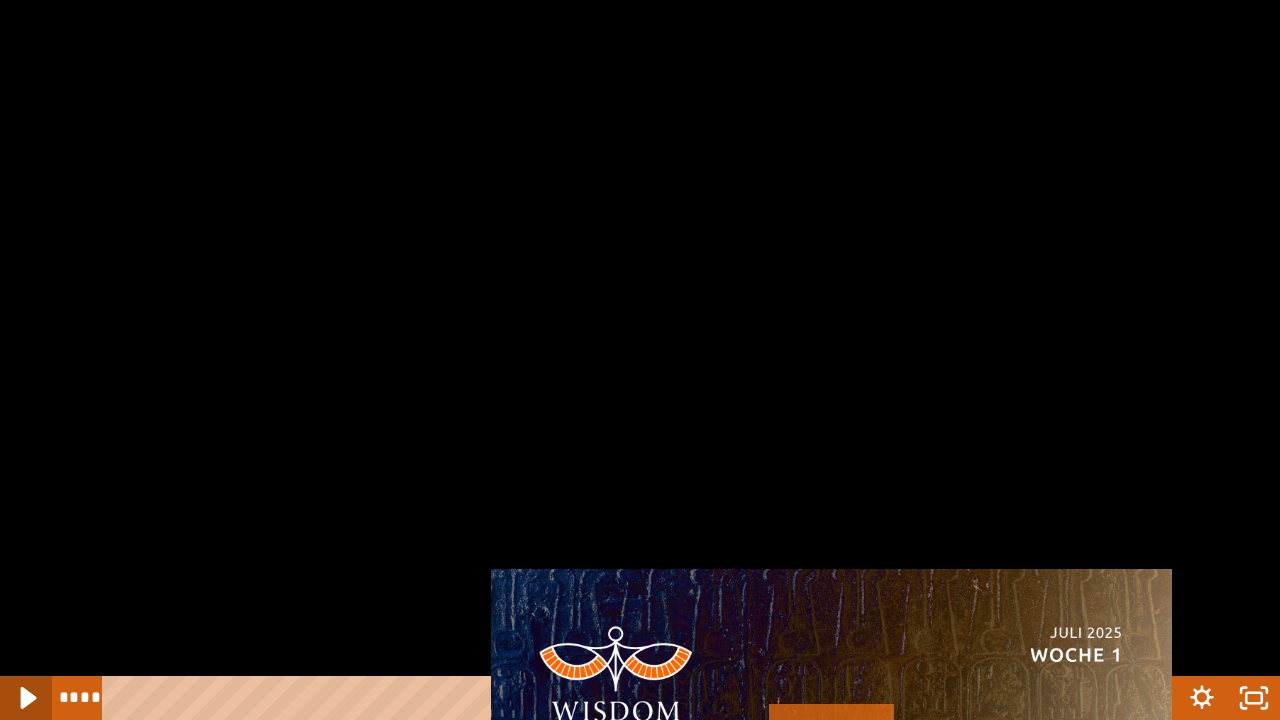 click 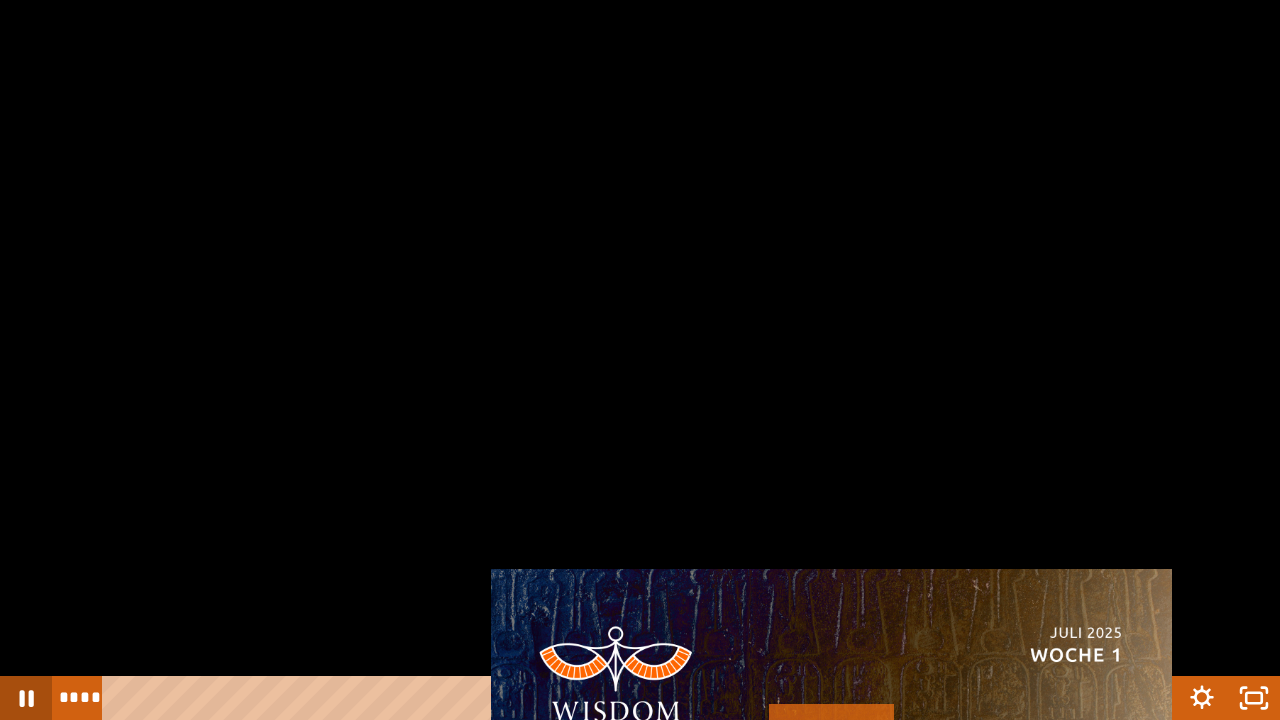 click 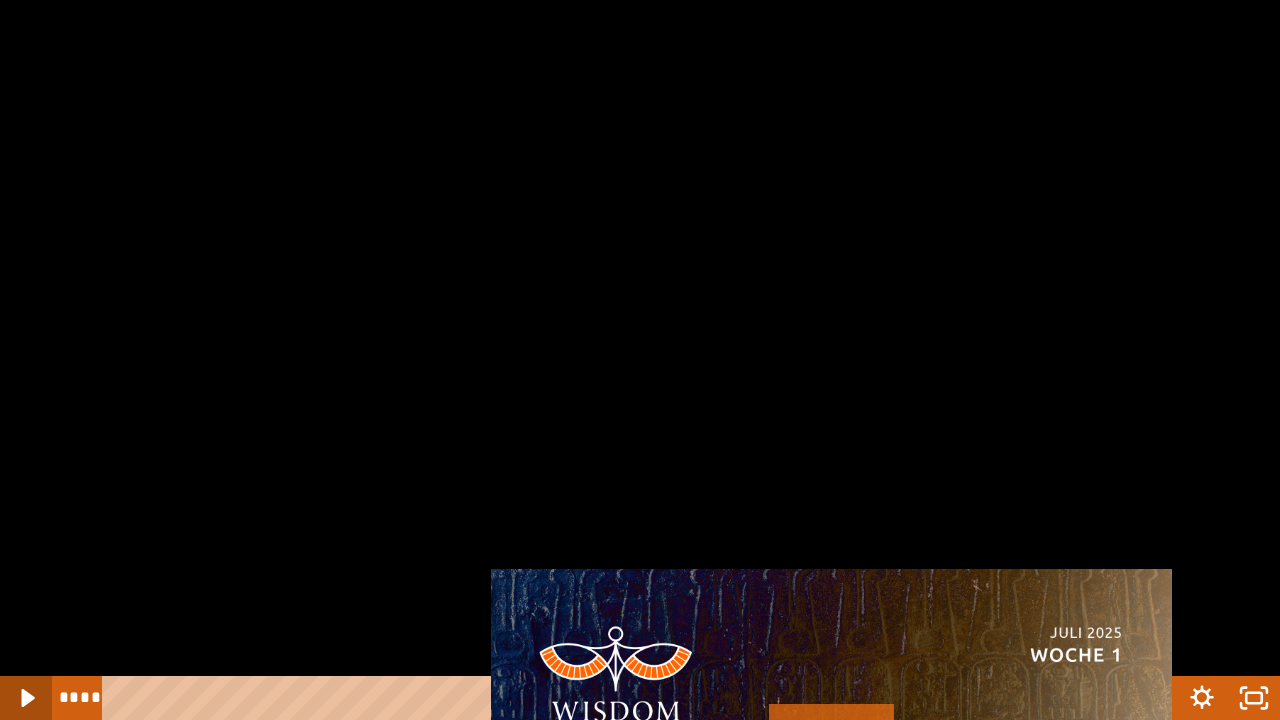 scroll, scrollTop: 0, scrollLeft: 0, axis: both 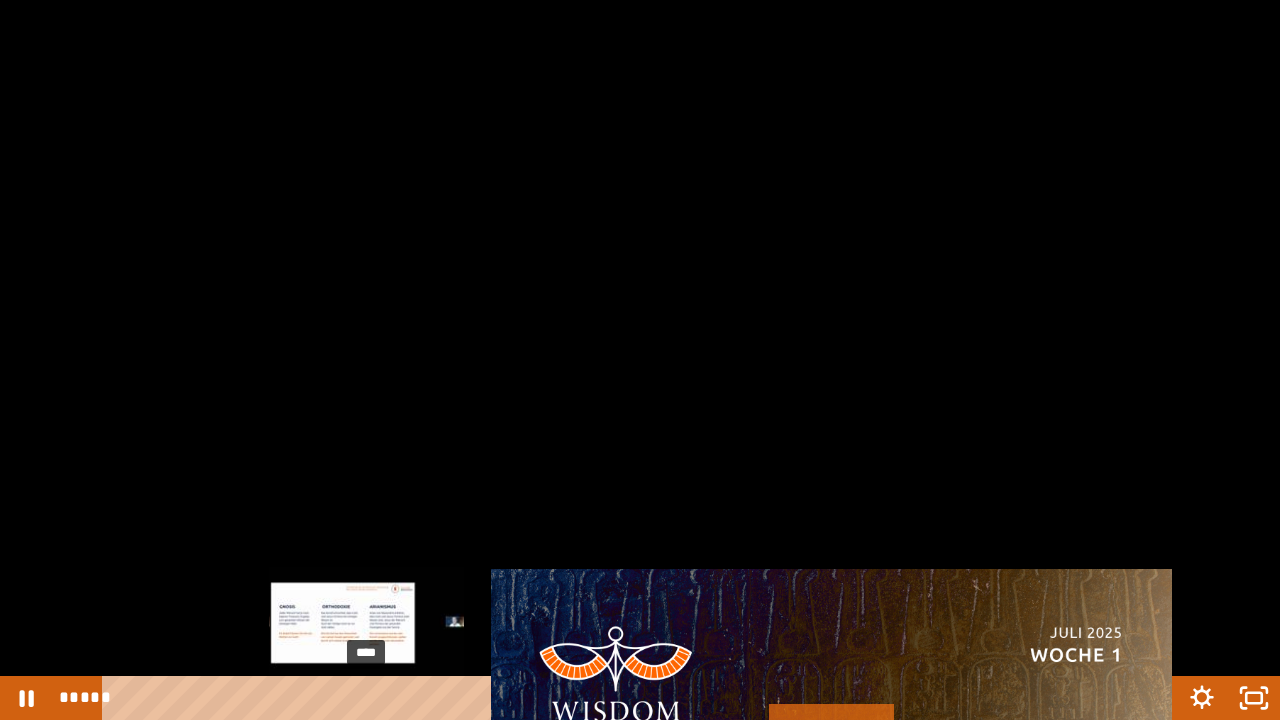 click on "****" at bounding box center [590, 698] 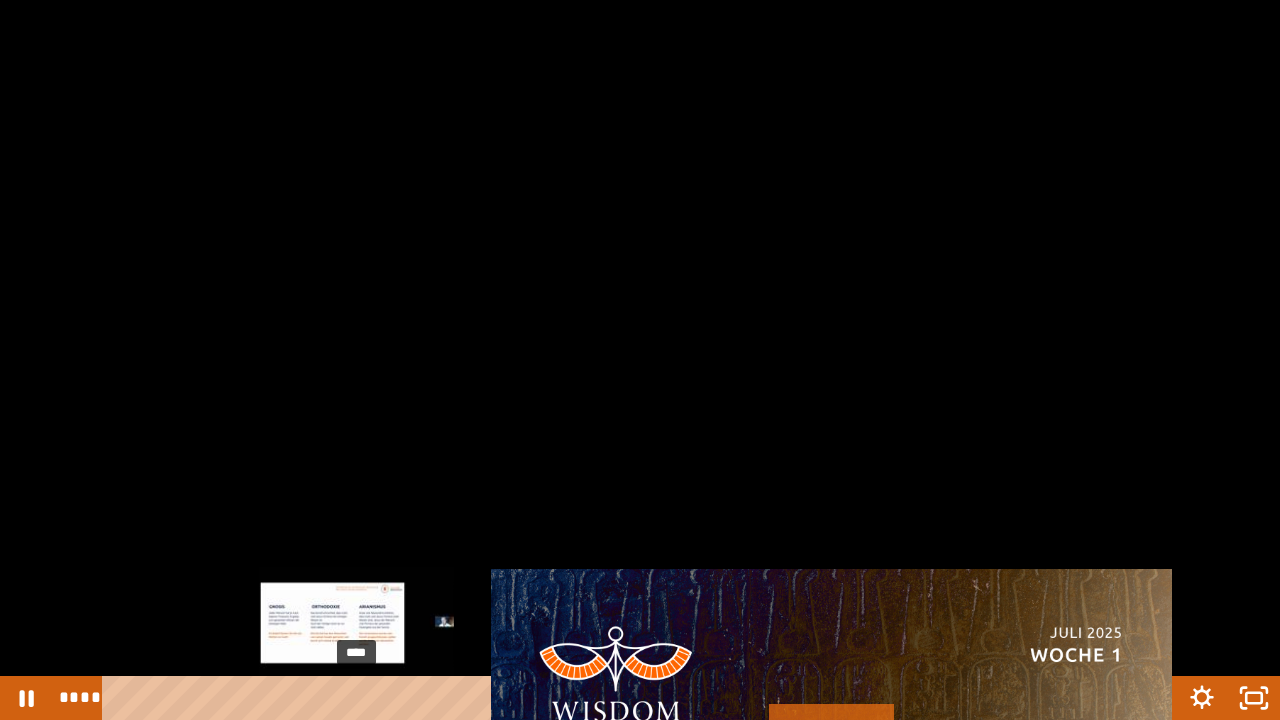 click on "****" at bounding box center [590, 698] 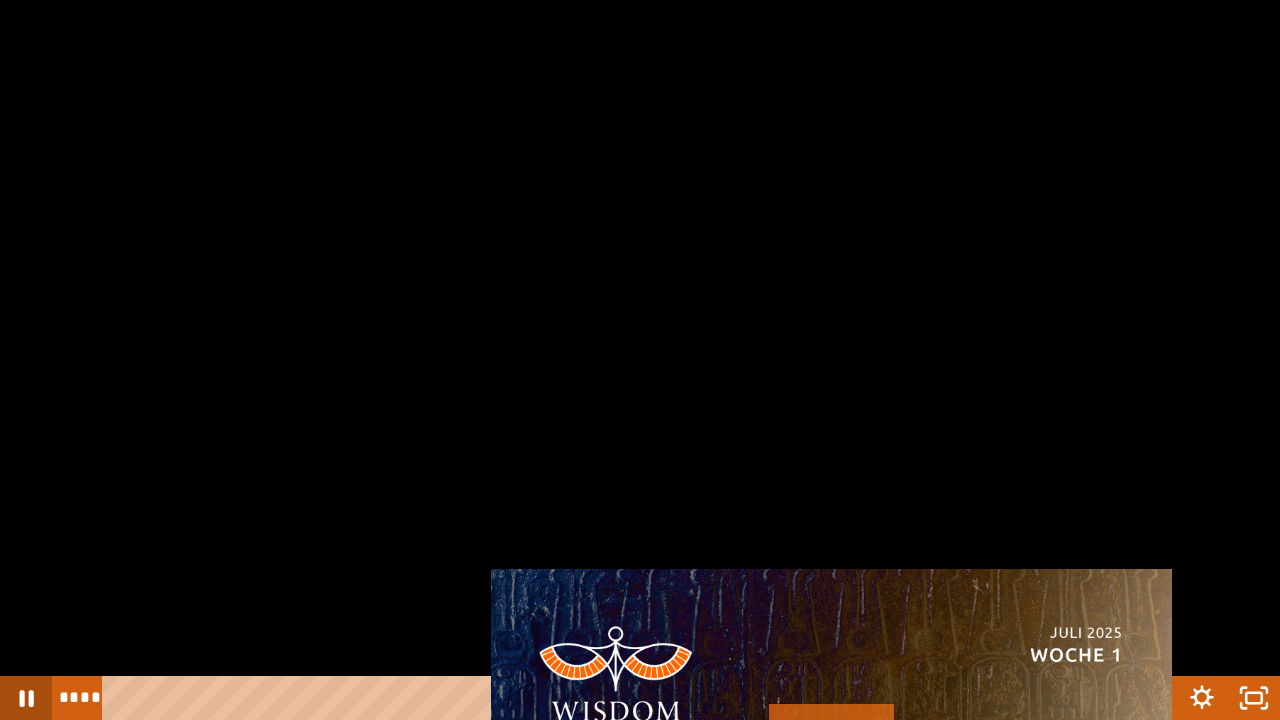 click 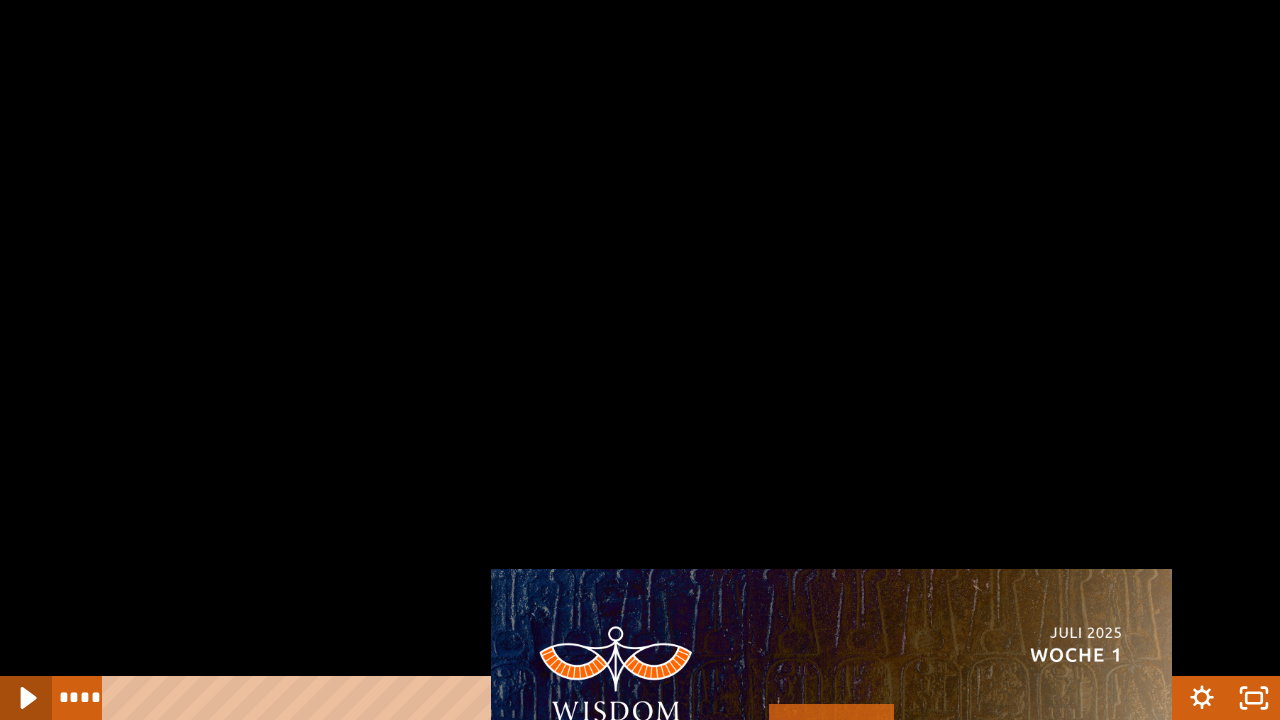 click 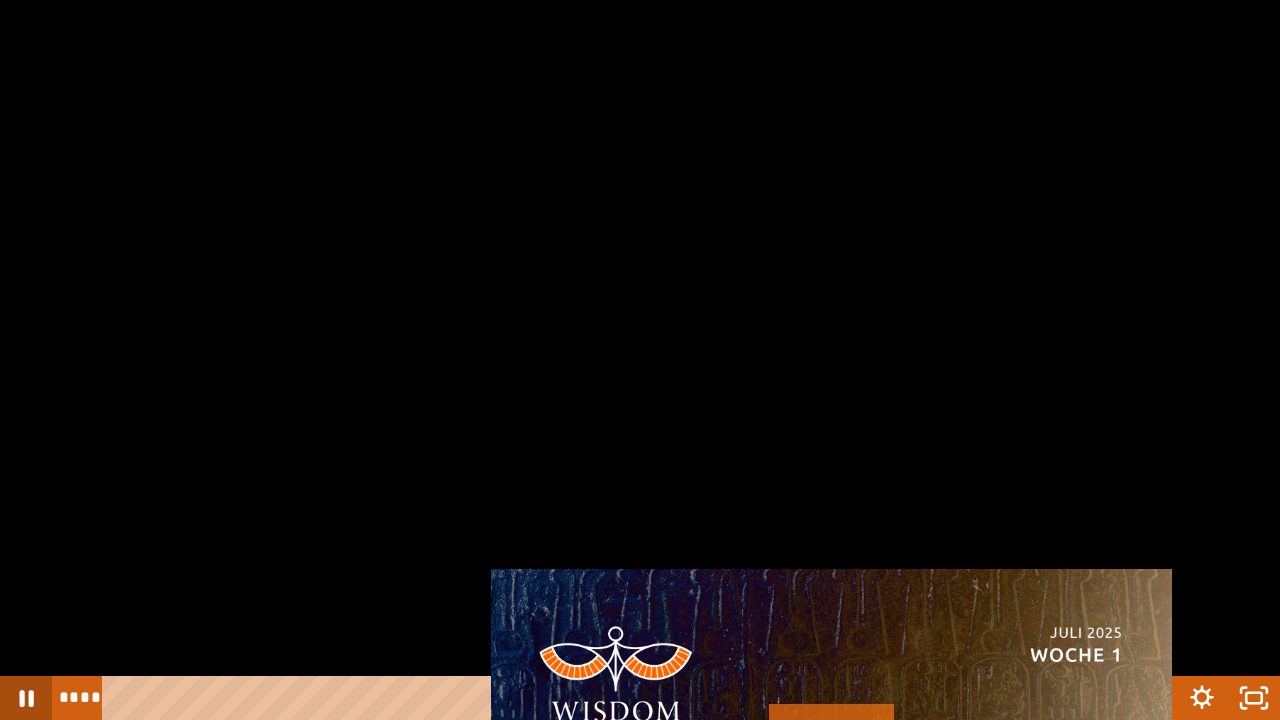 click 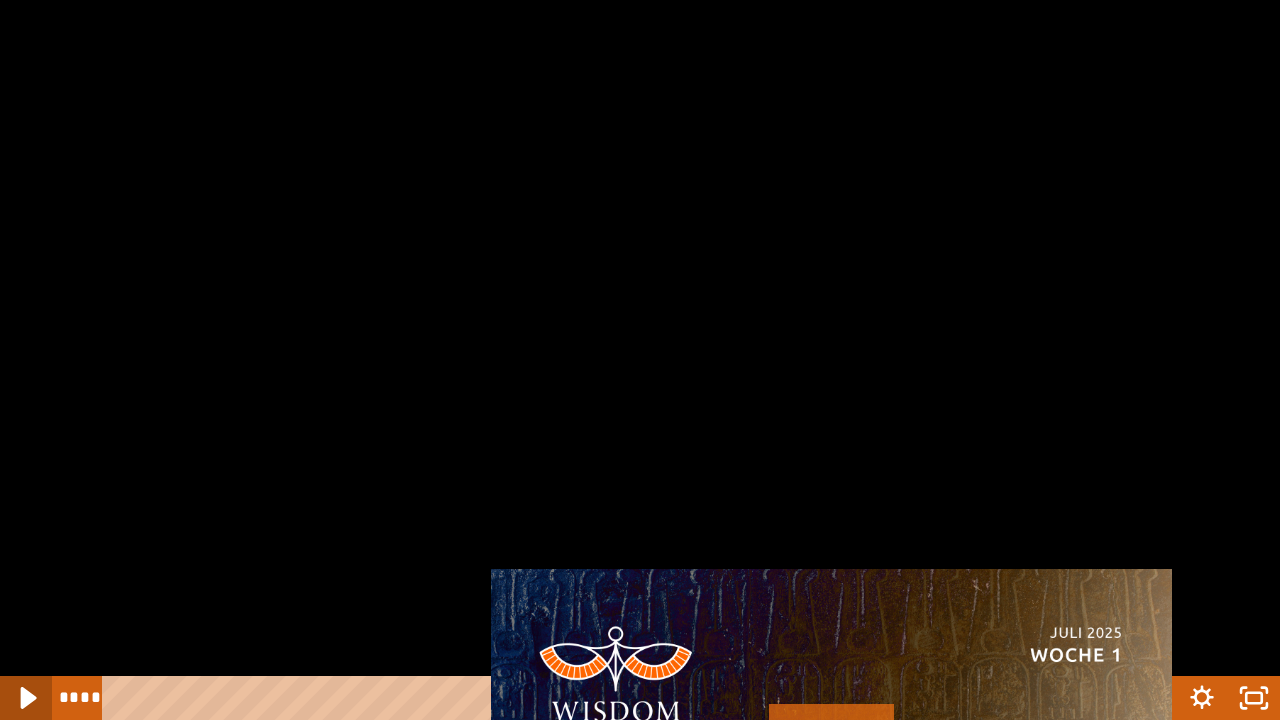 click 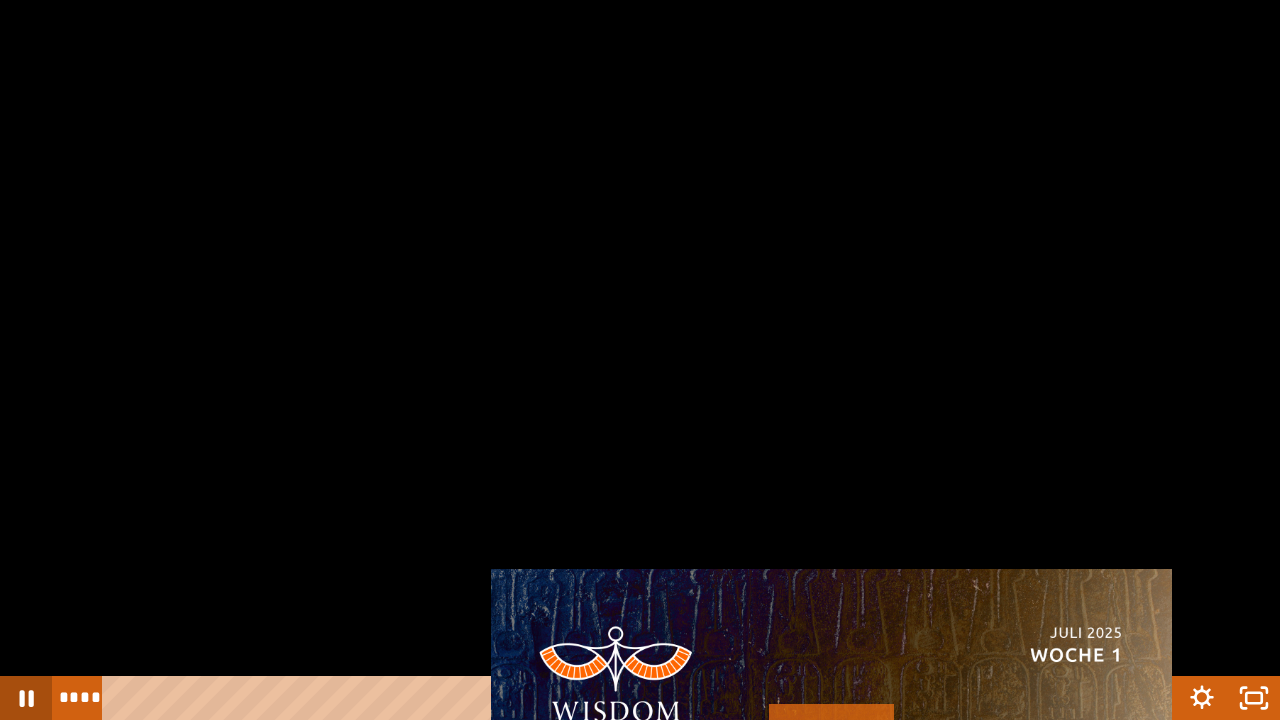 click 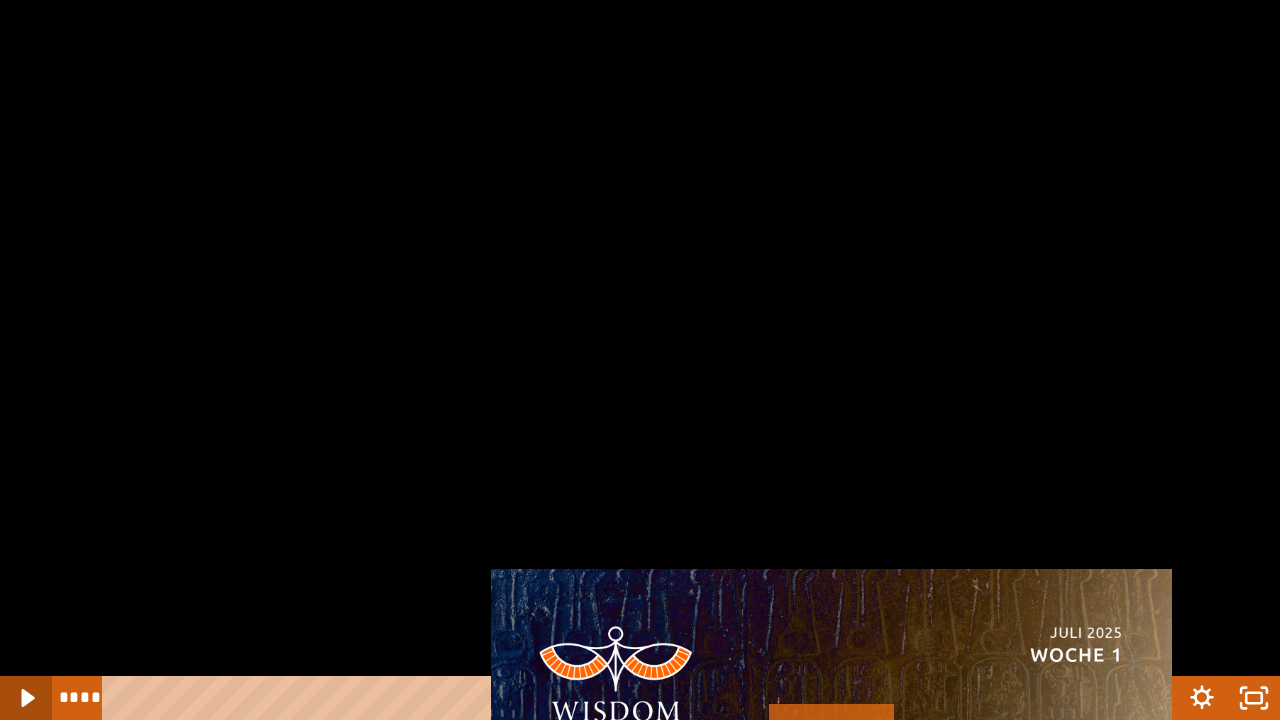 click 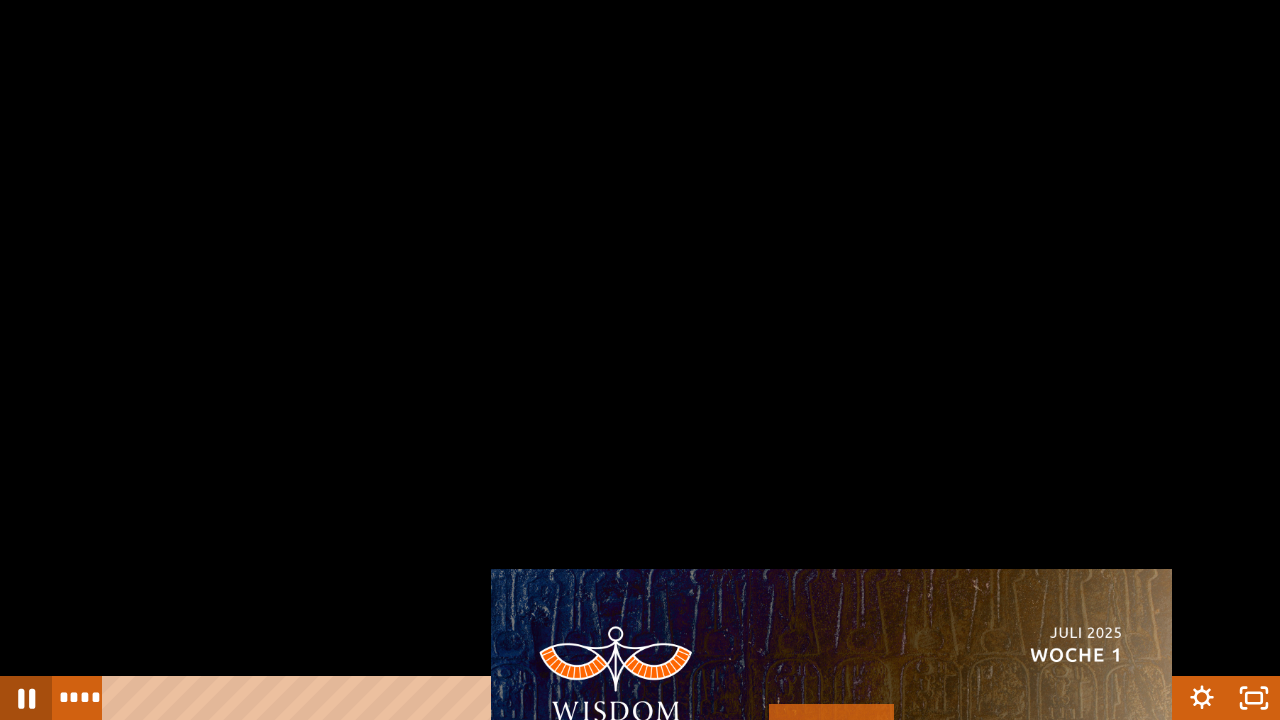 click 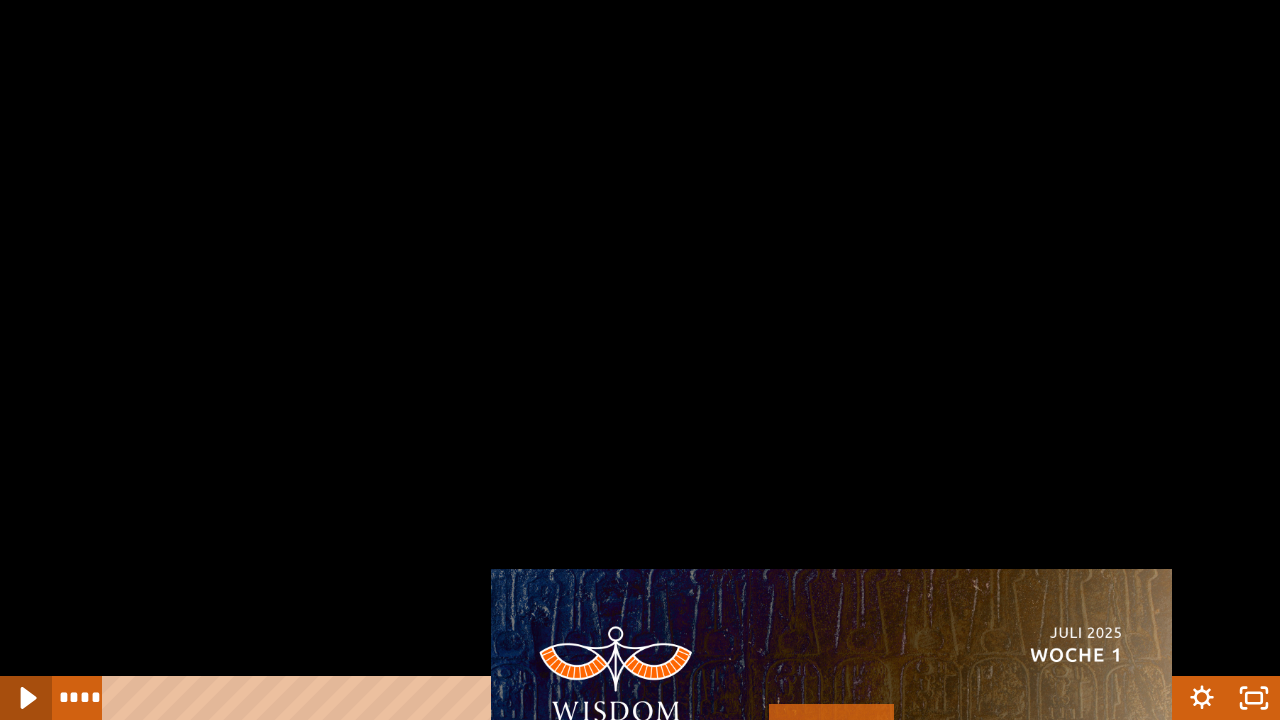 click 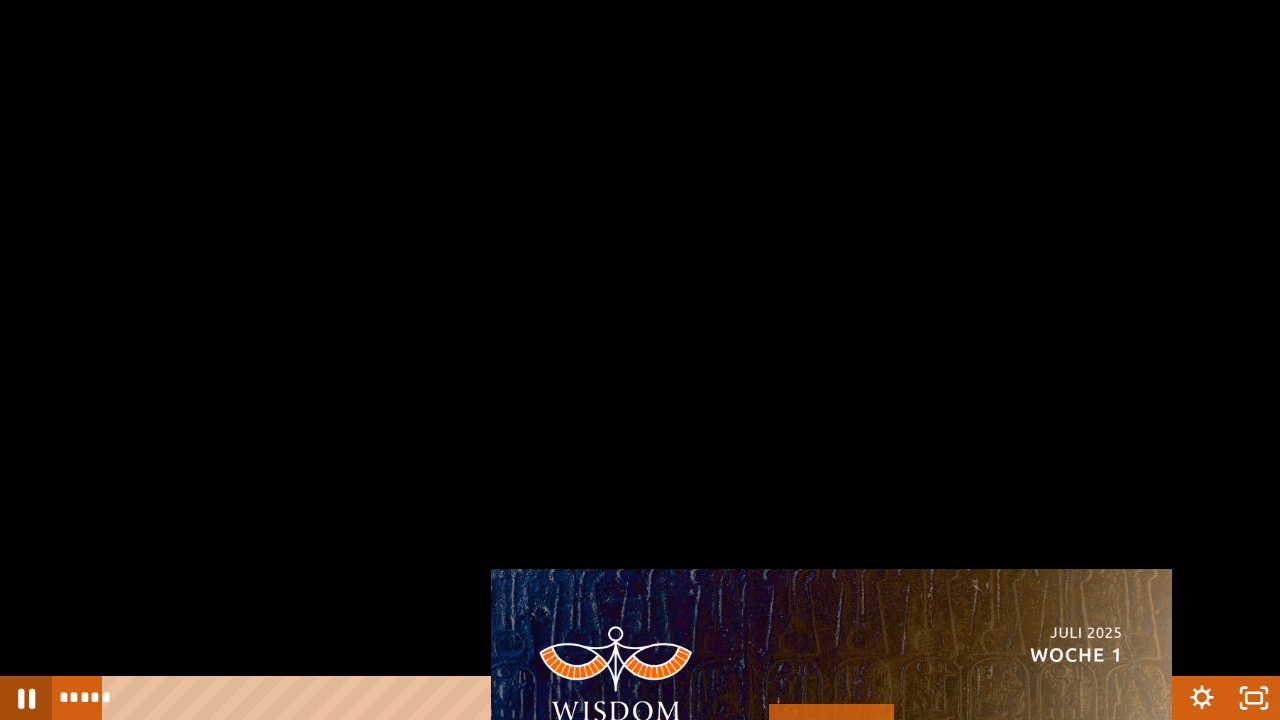 click 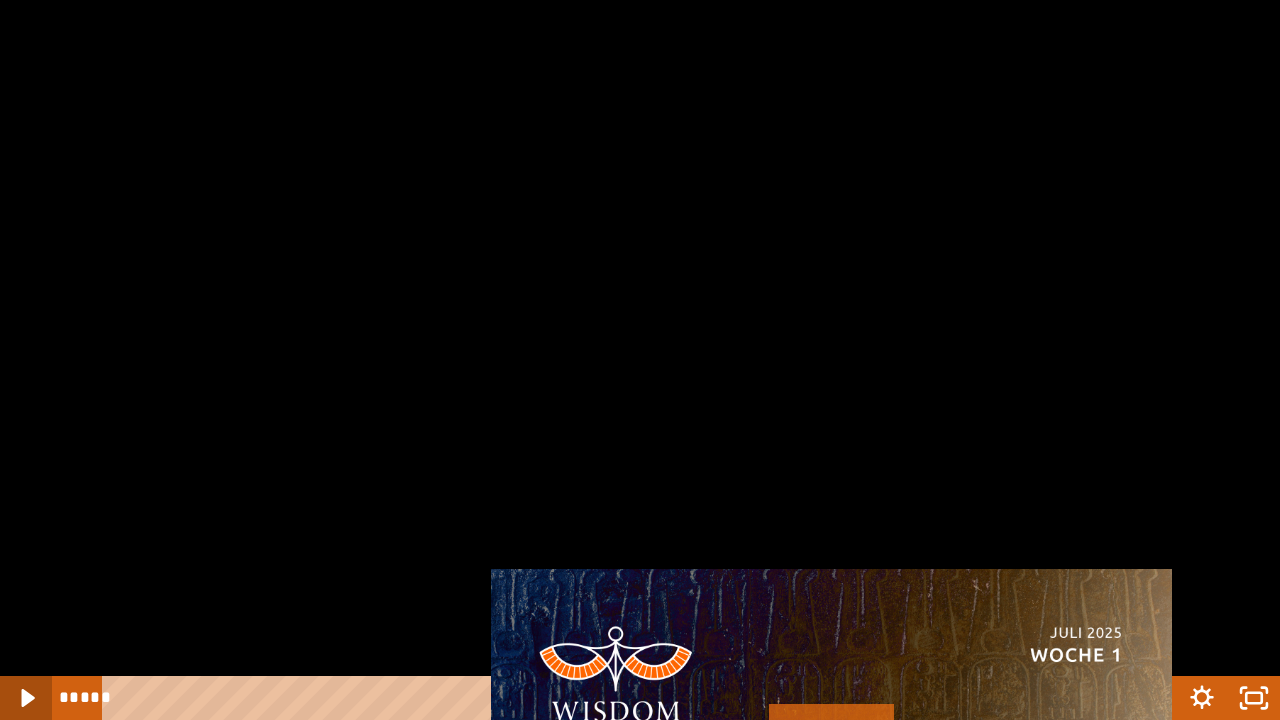click 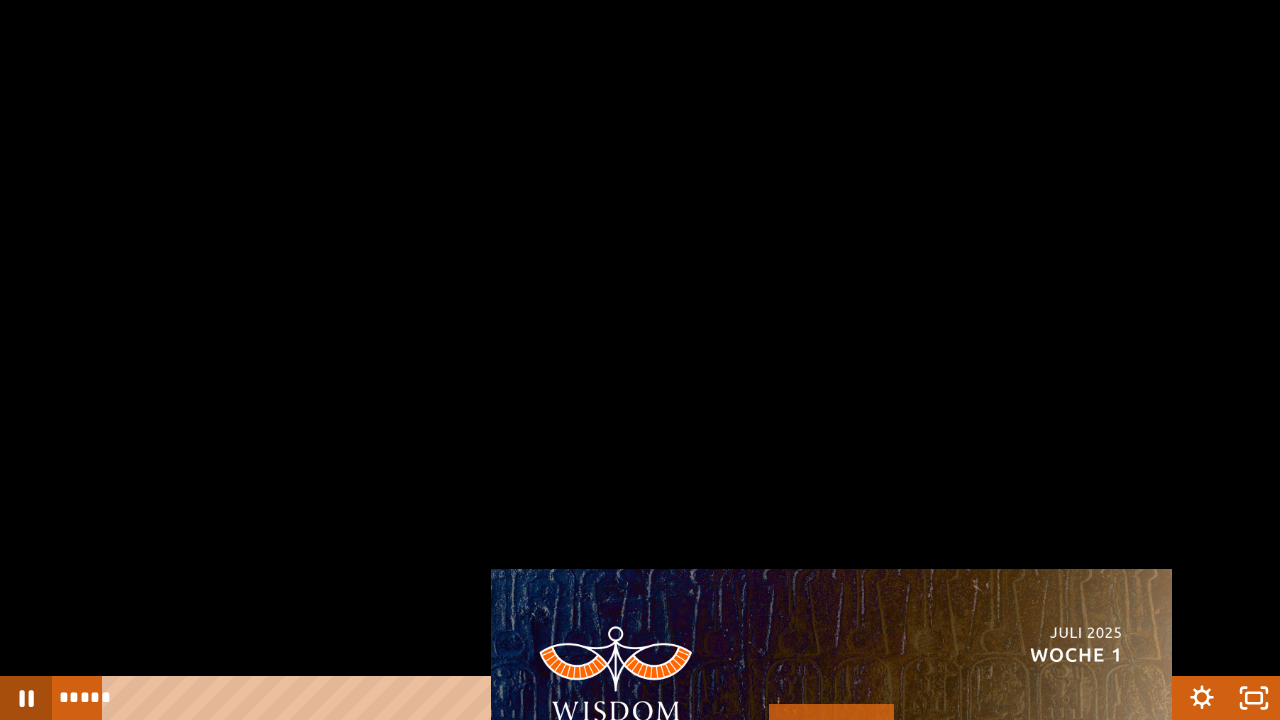click 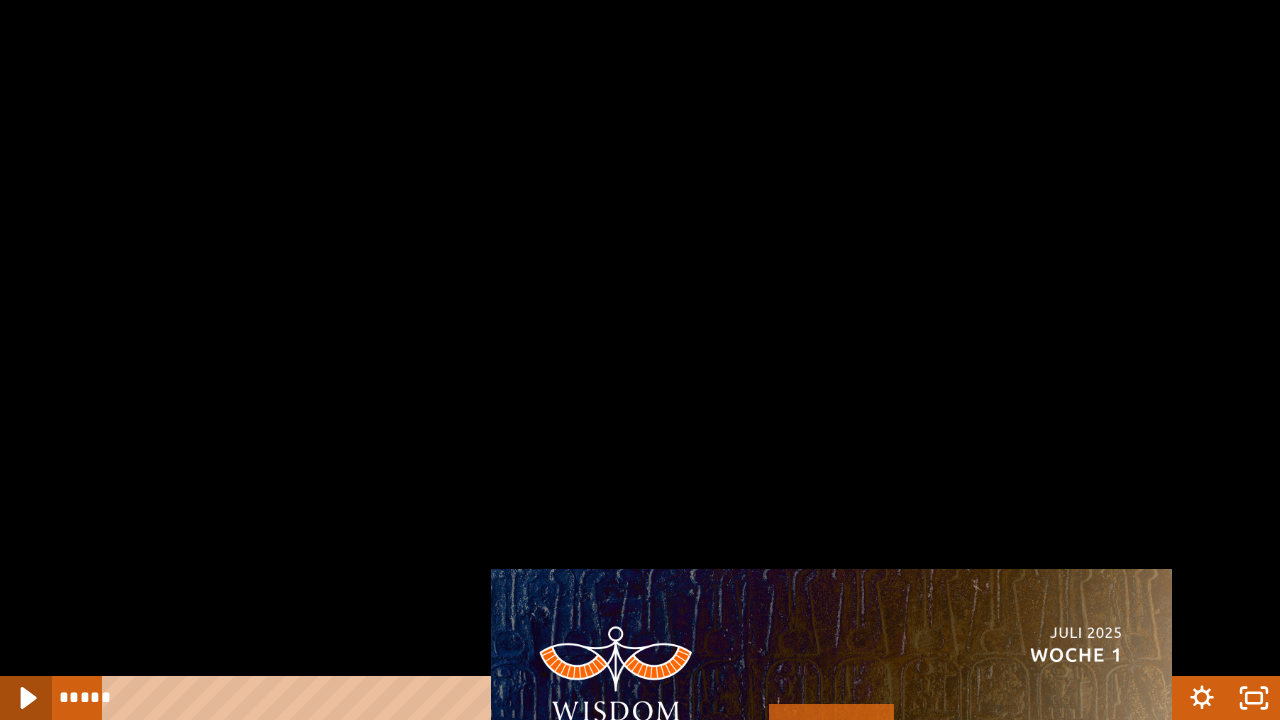 click 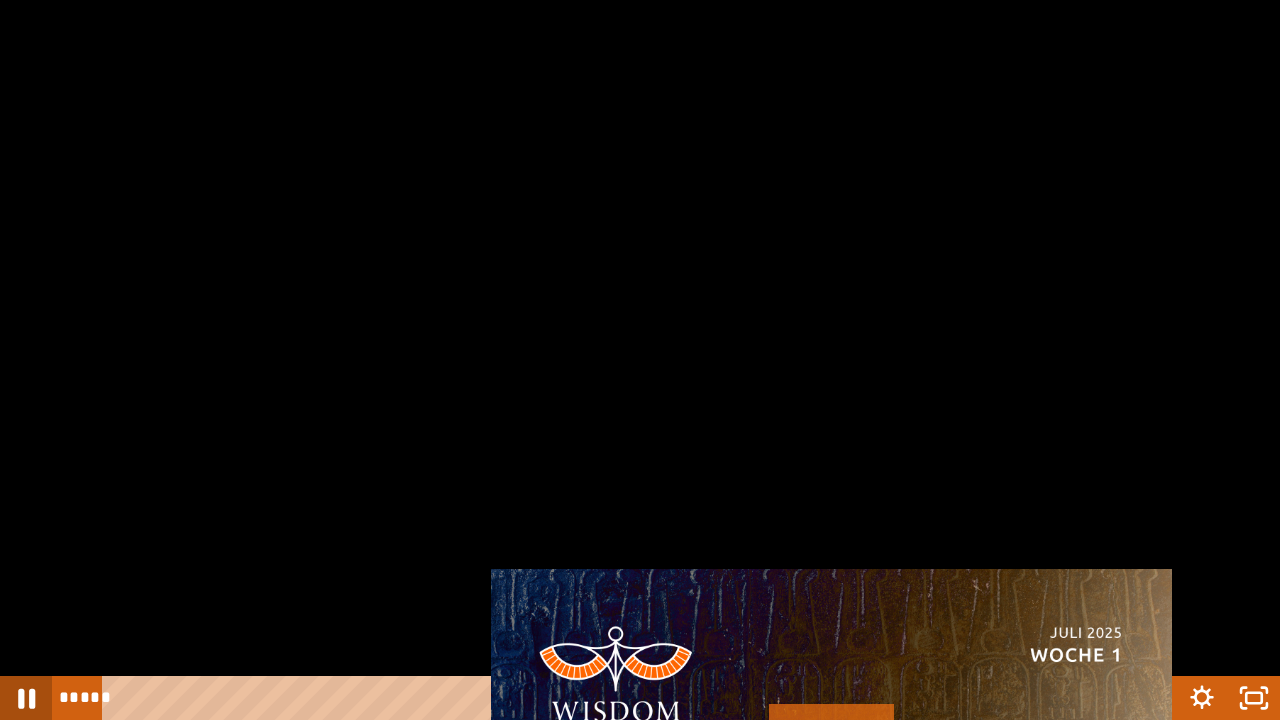 click 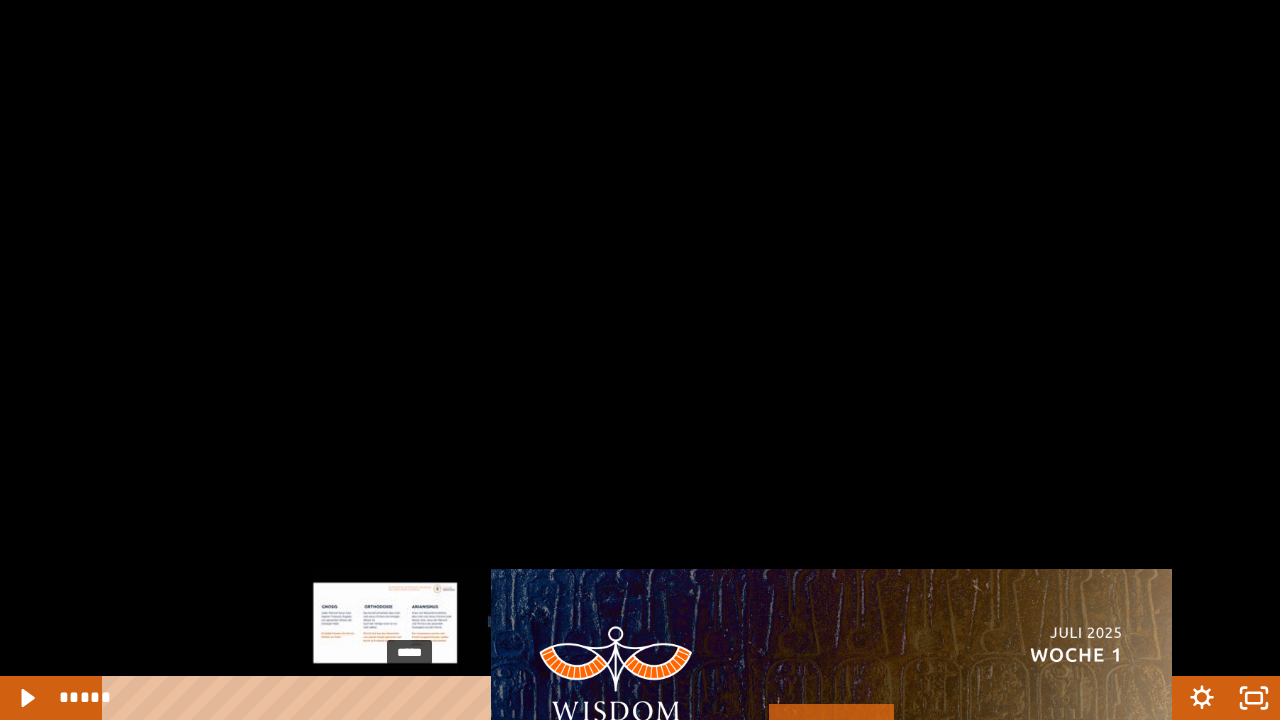 click on "*****" at bounding box center (590, 698) 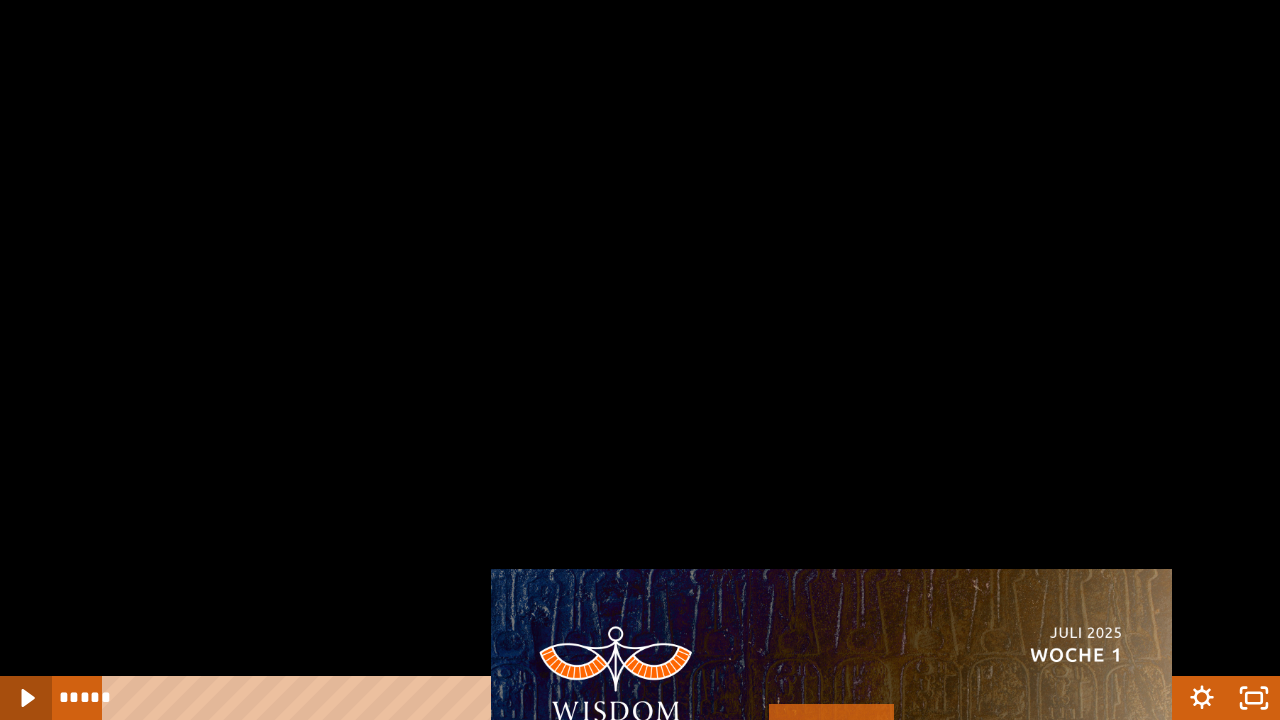 click 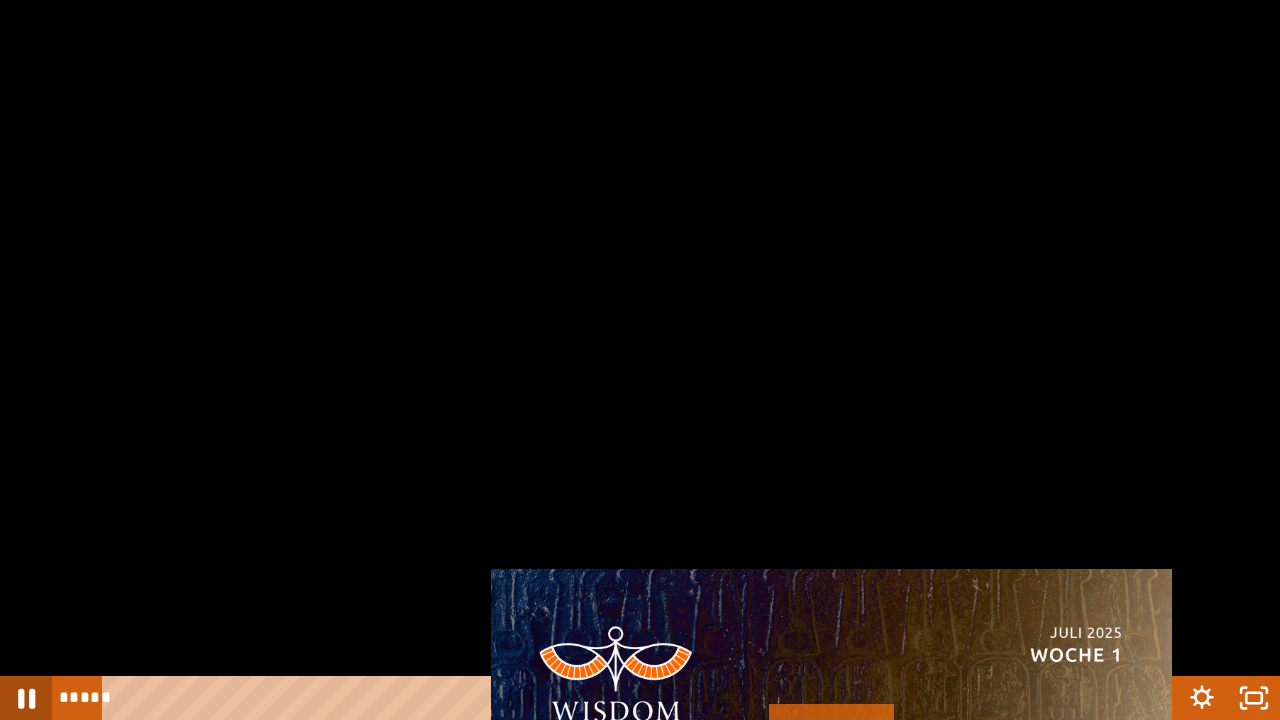 click 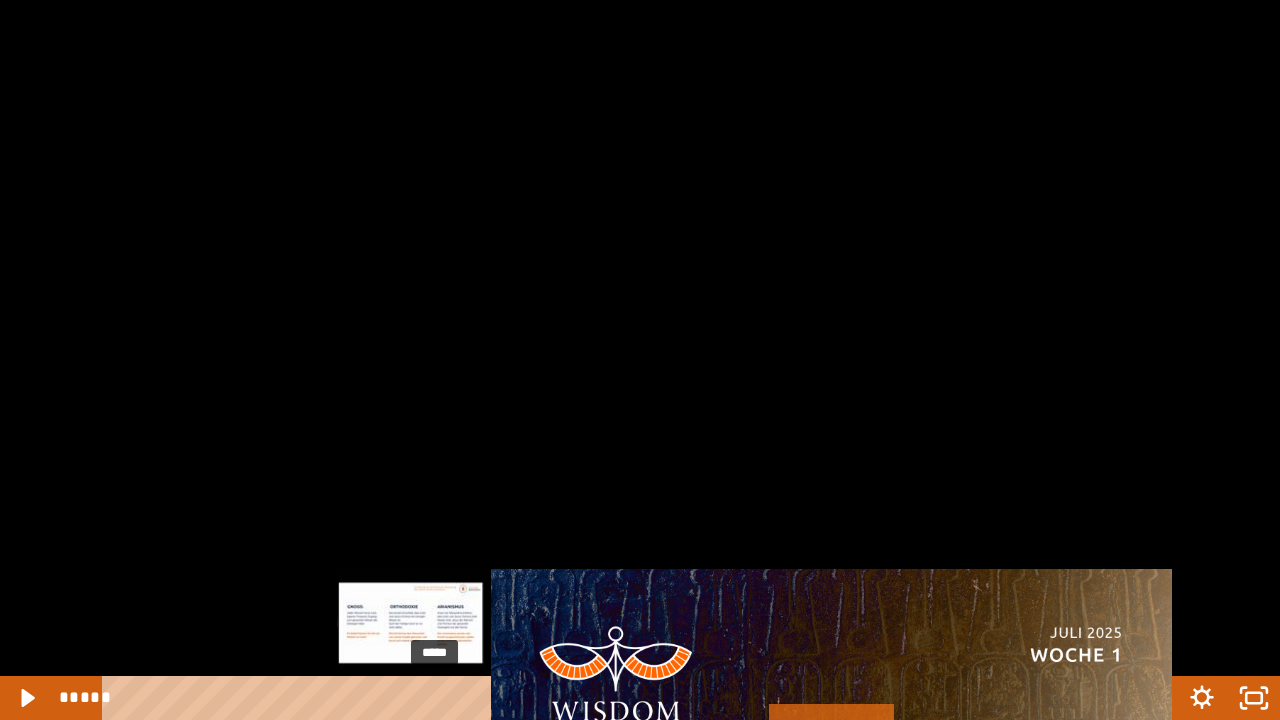 click on "*****" at bounding box center [590, 698] 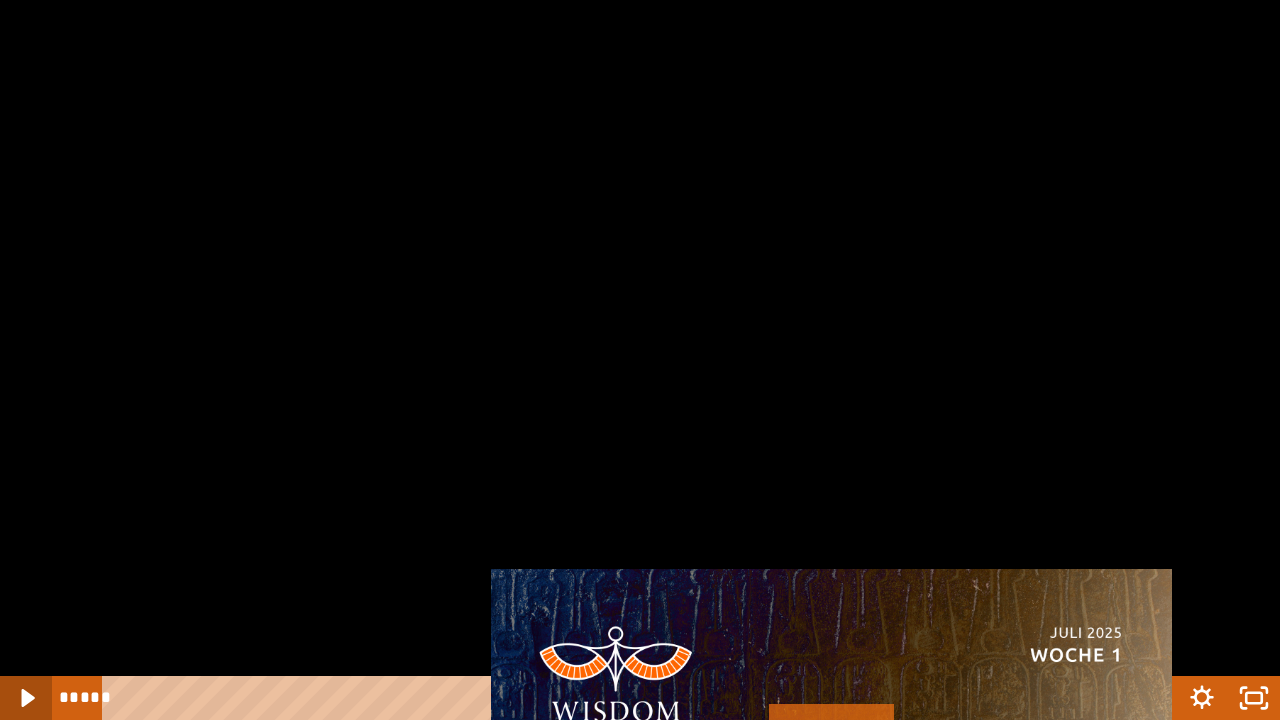 click 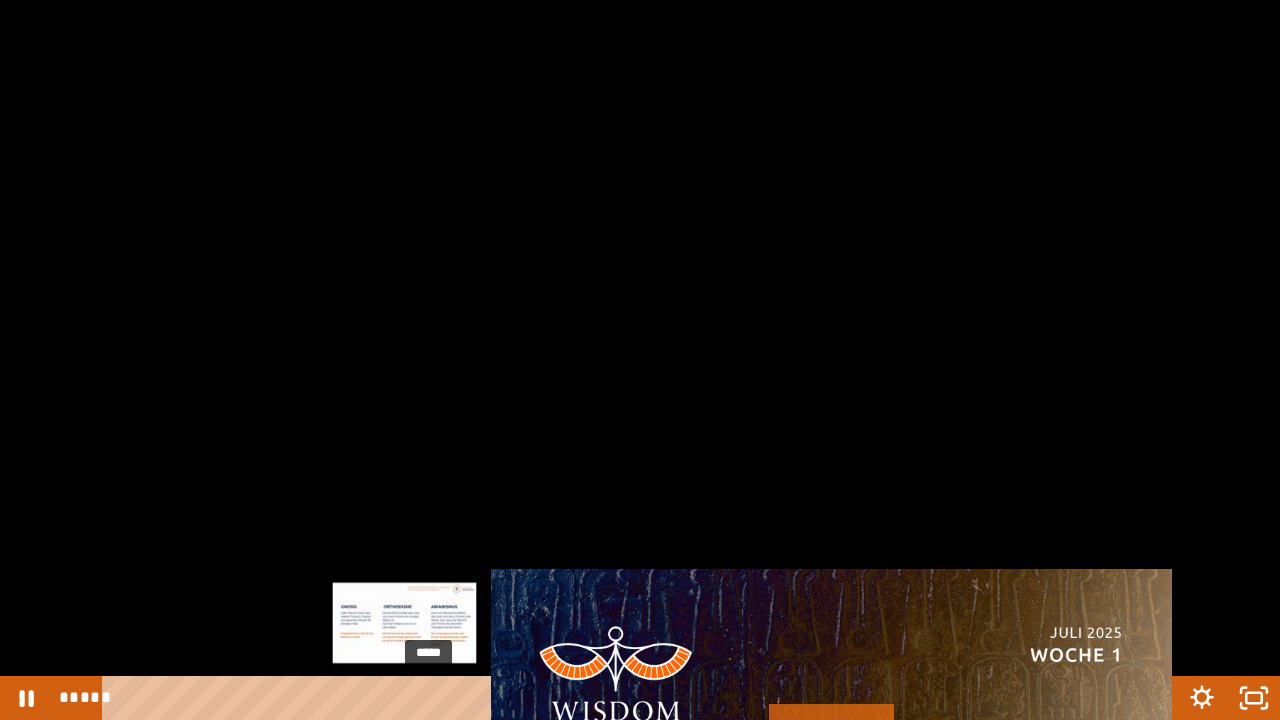 click on "*****" at bounding box center [590, 698] 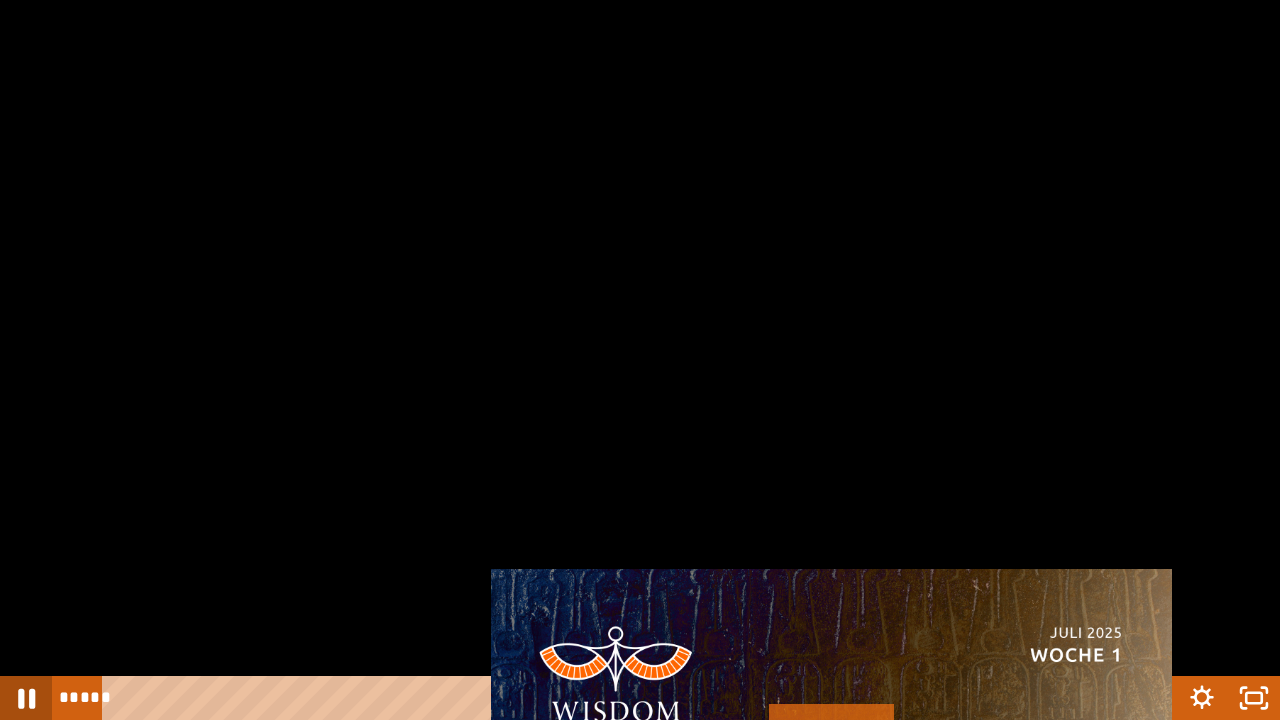 click 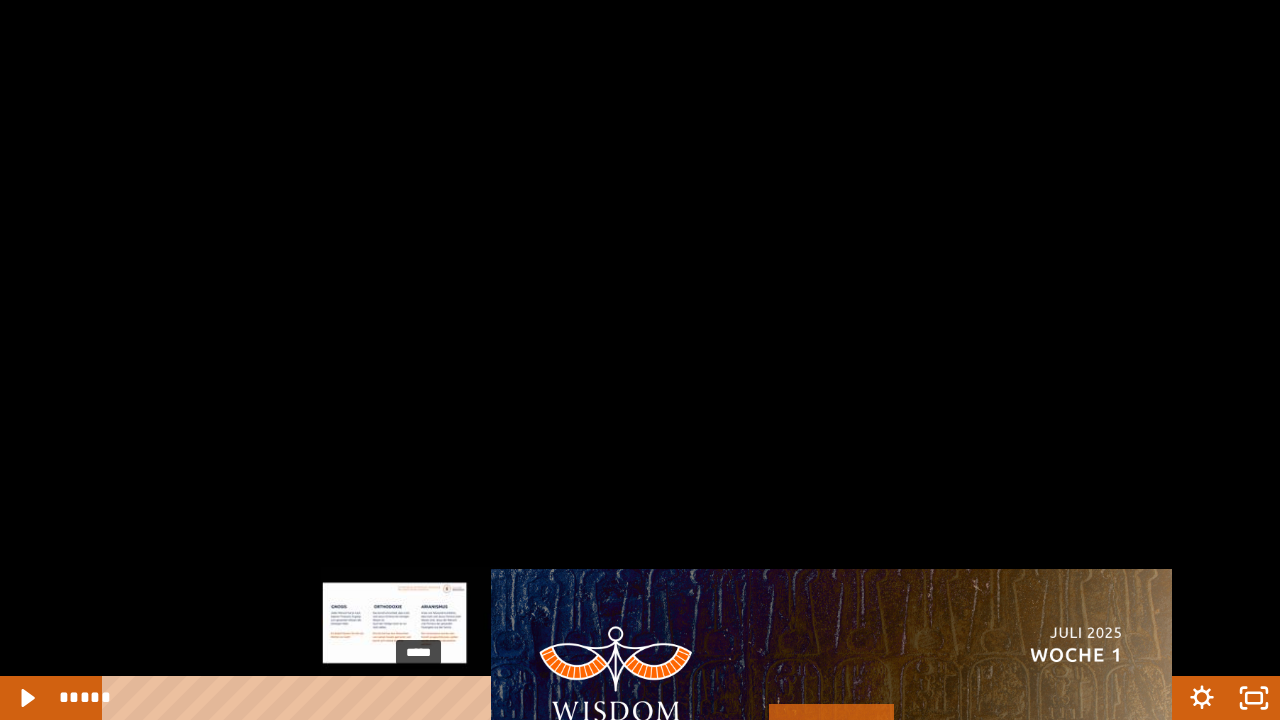 click on "*****" at bounding box center (590, 698) 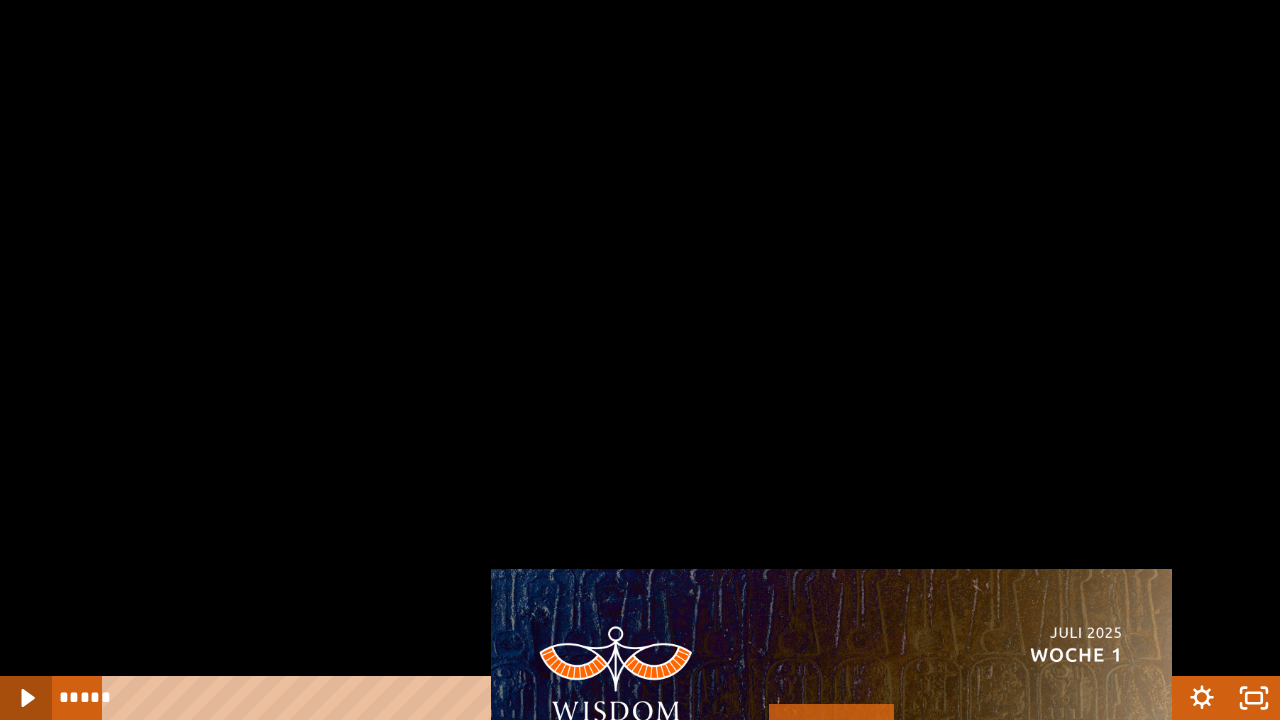 click 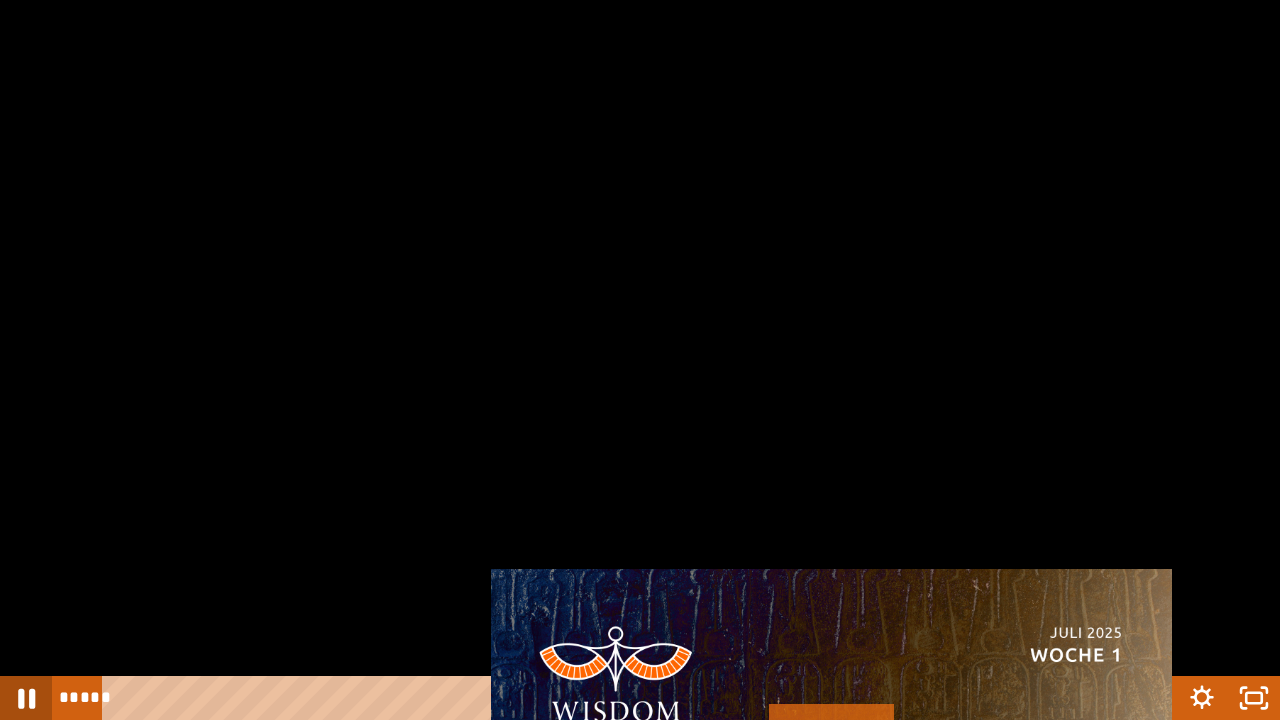 click 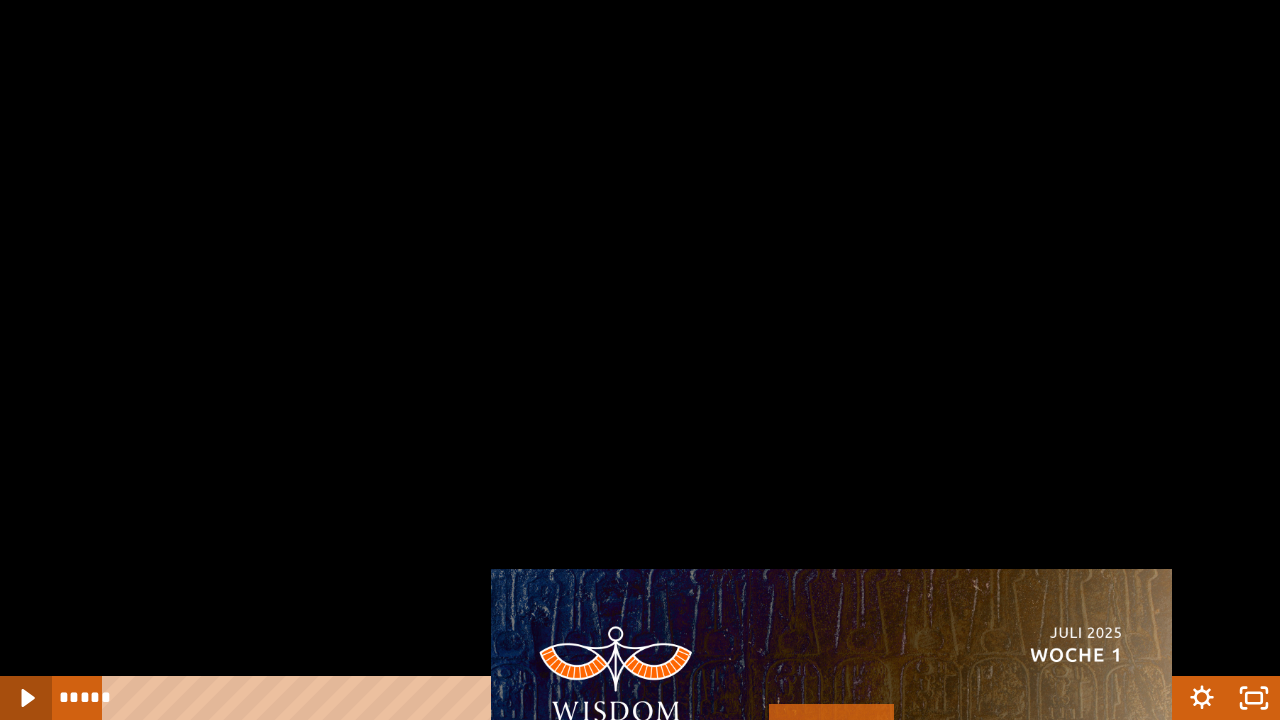 click 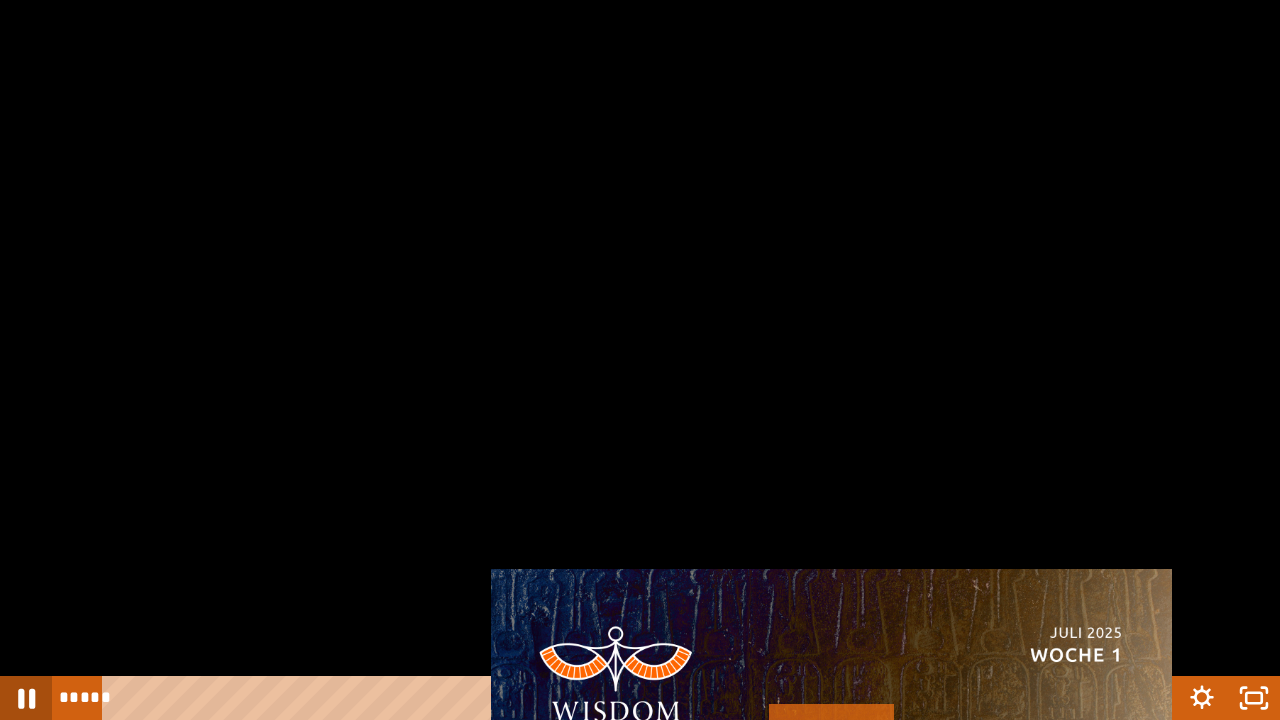 click 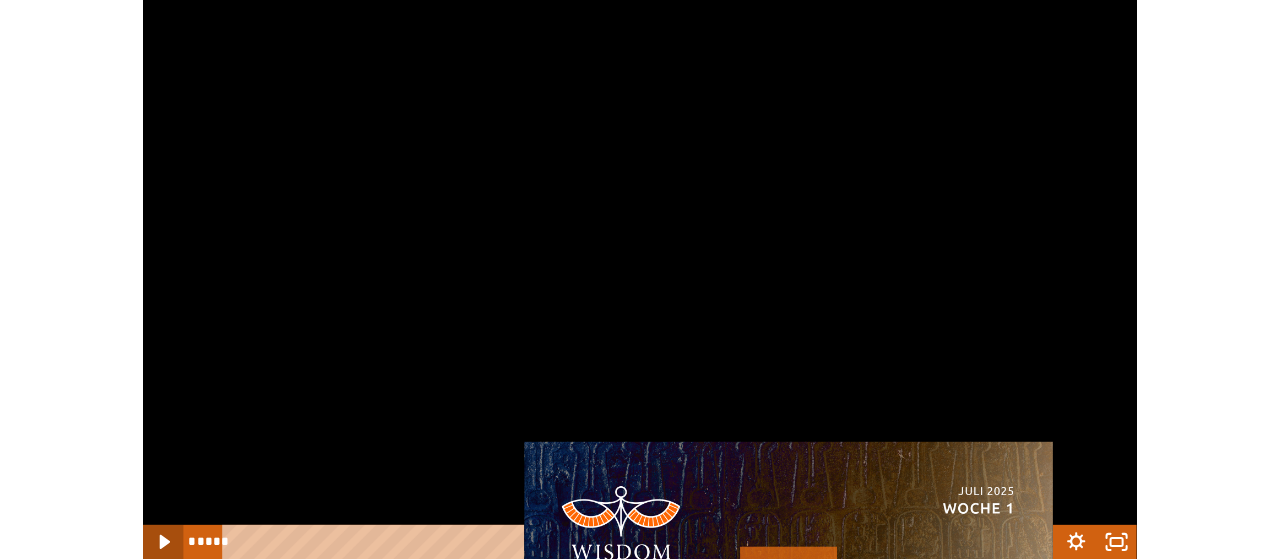 scroll, scrollTop: 0, scrollLeft: 0, axis: both 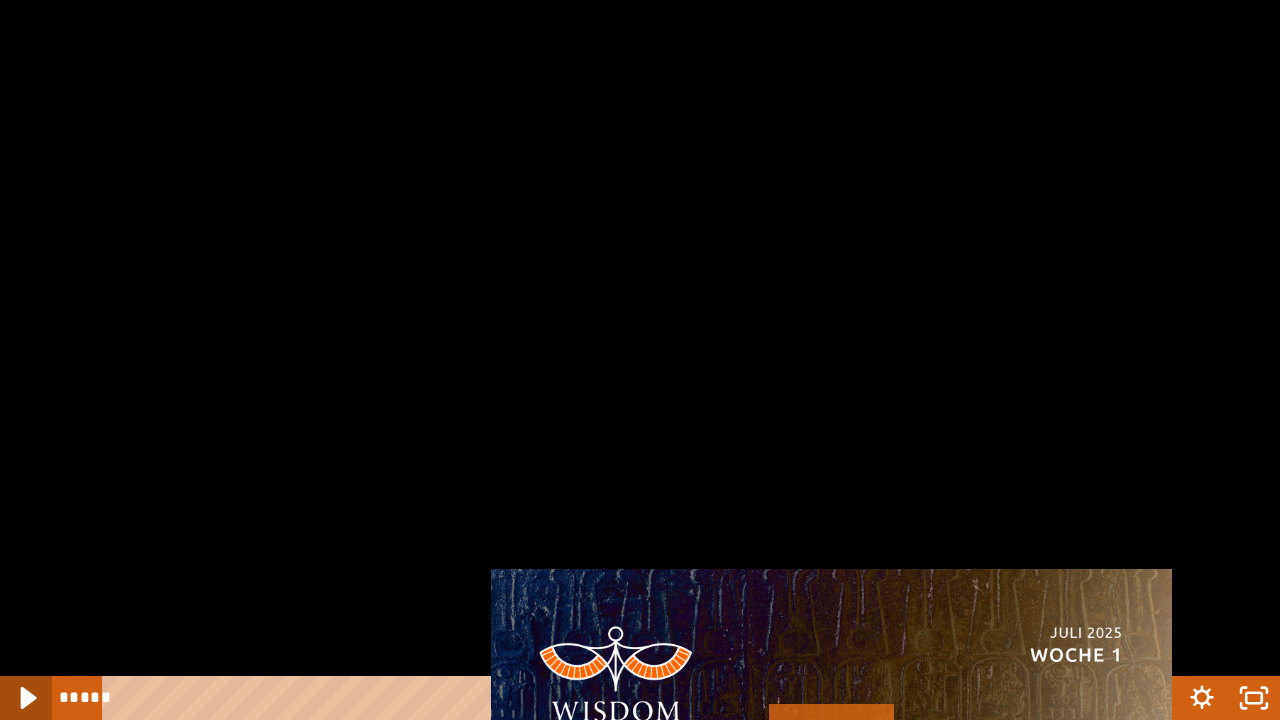 click 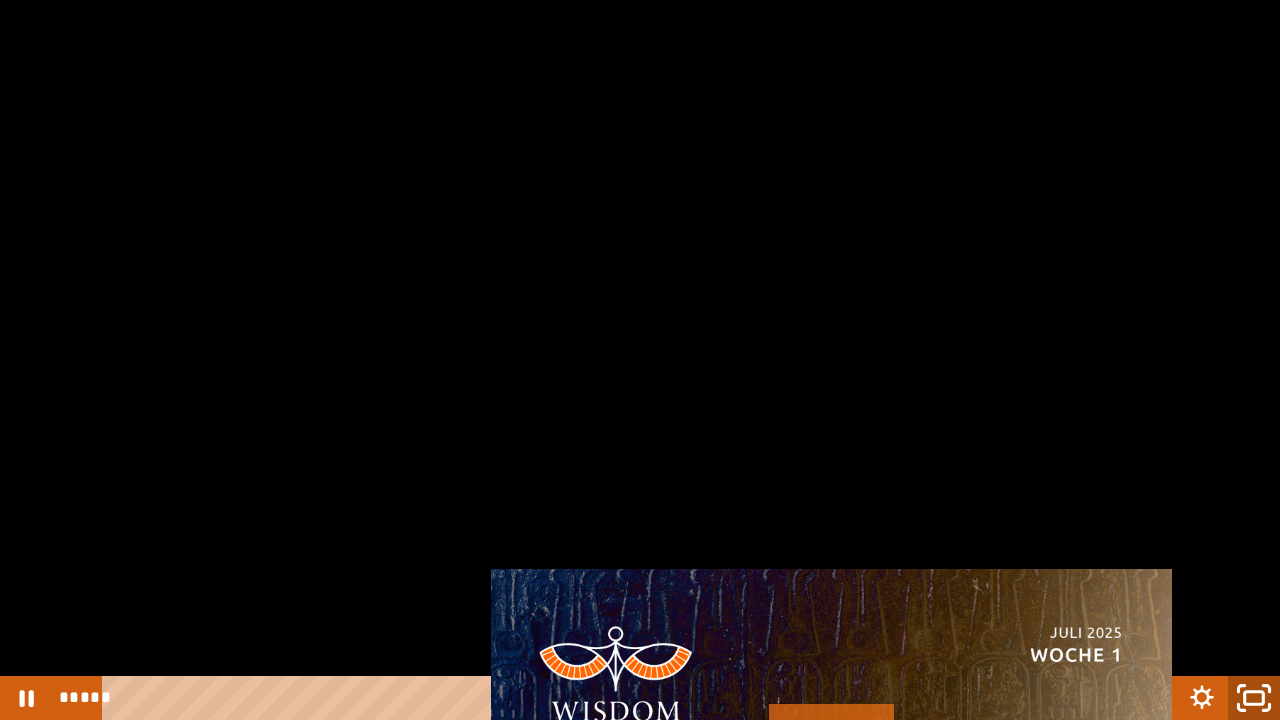 click 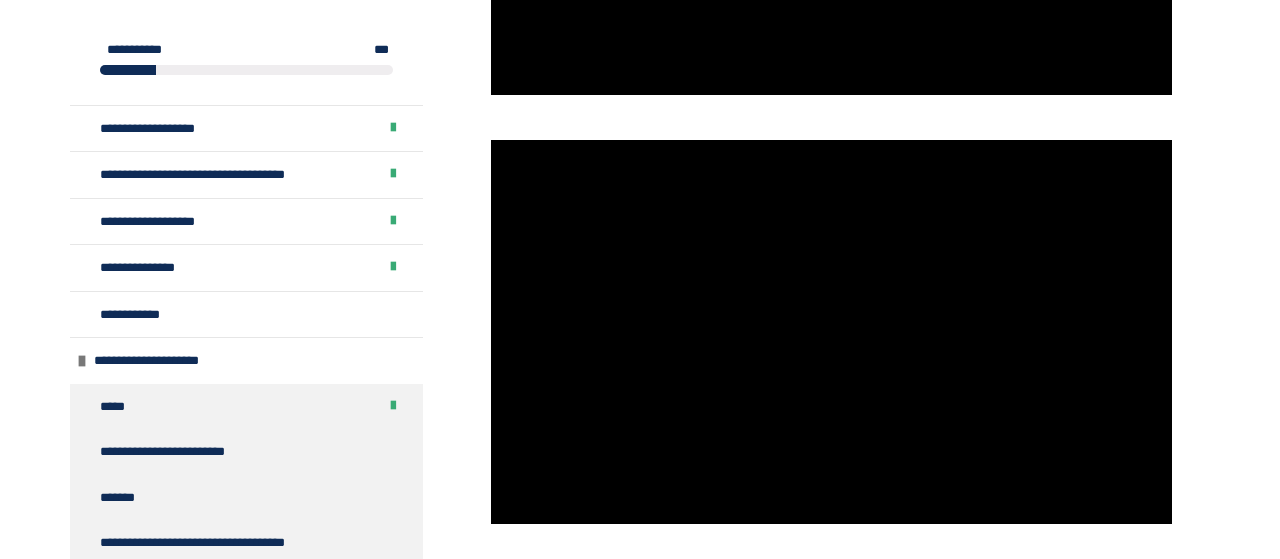 click on "**********" at bounding box center (831, 760) 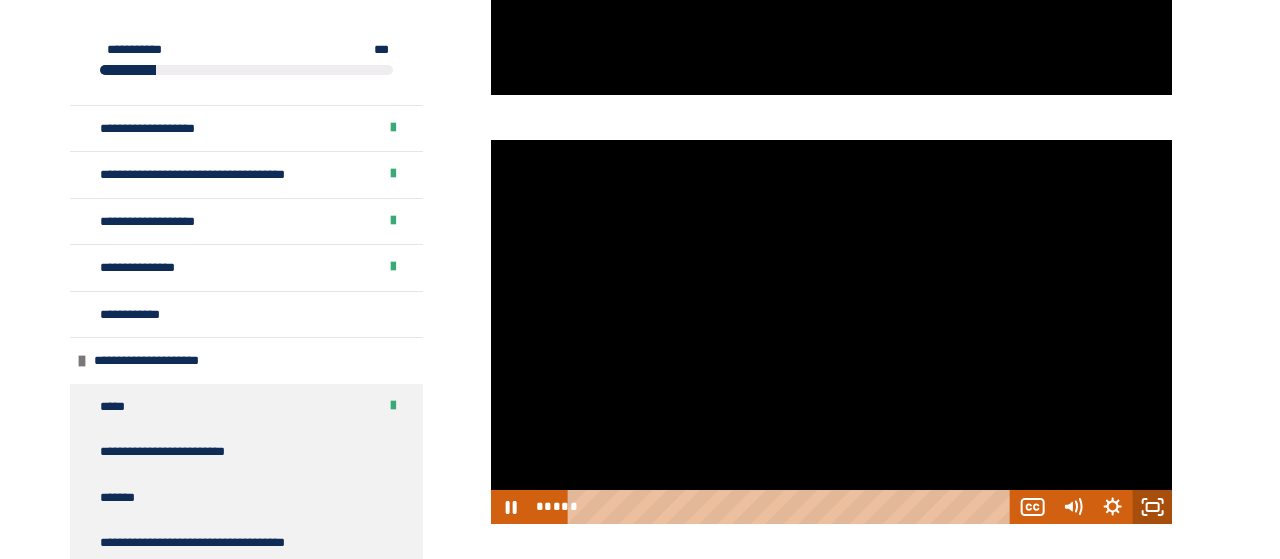click 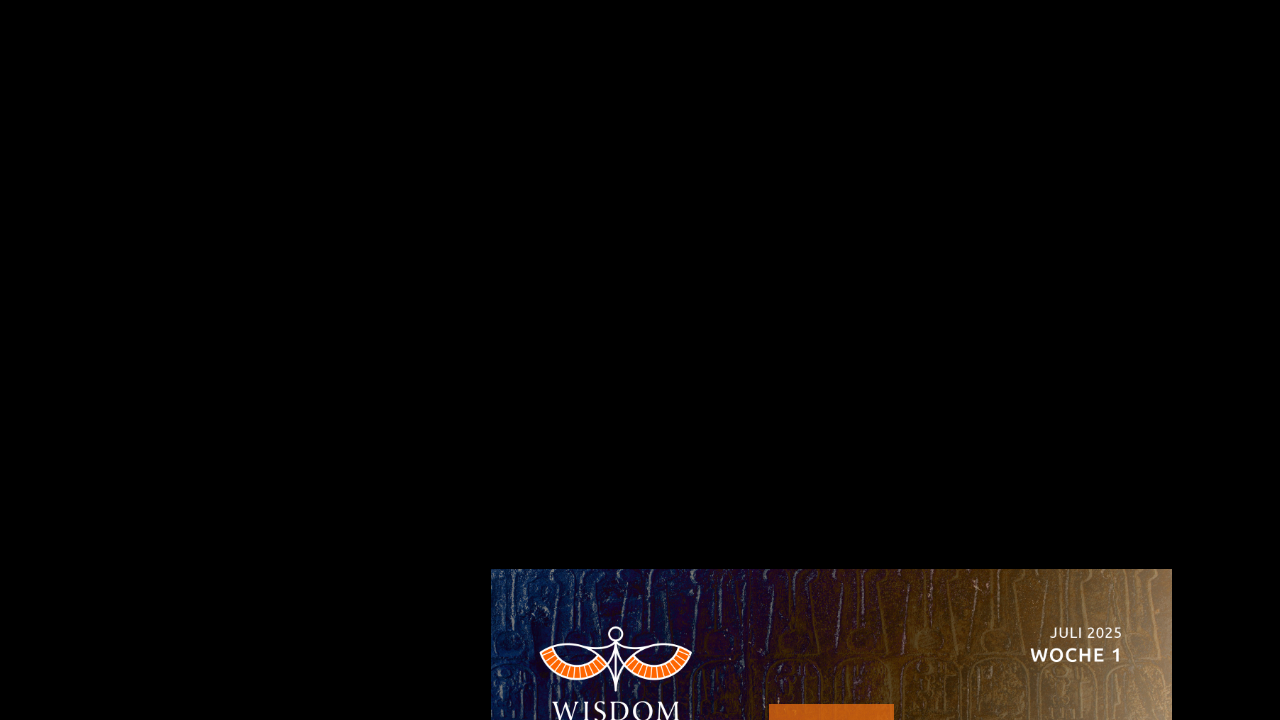 click at bounding box center (640, 360) 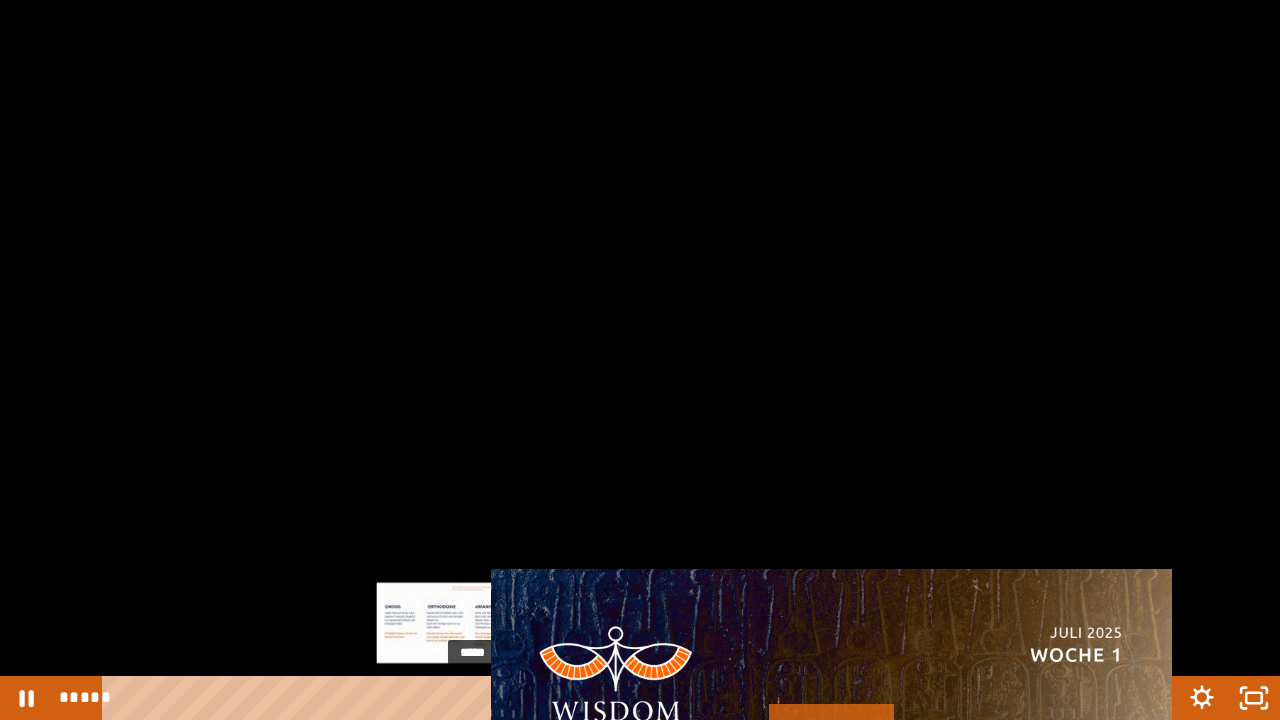 click on "*****" at bounding box center (590, 698) 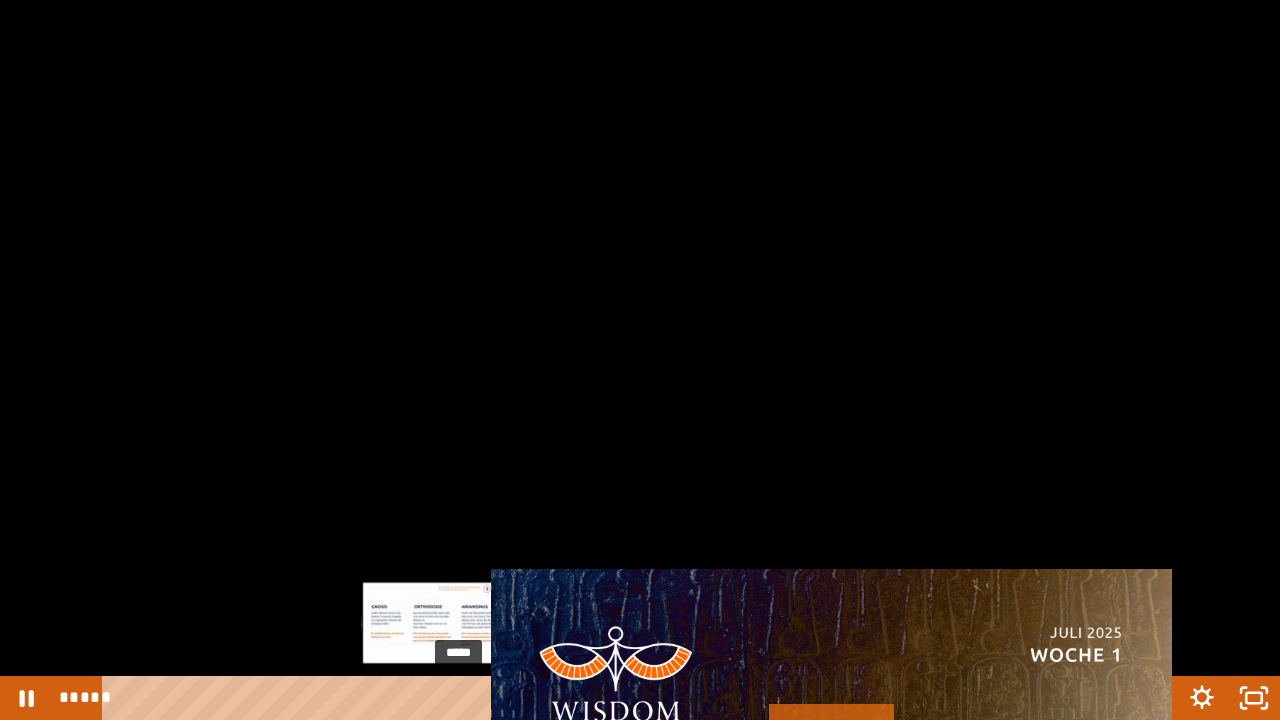 click on "*****" at bounding box center [590, 698] 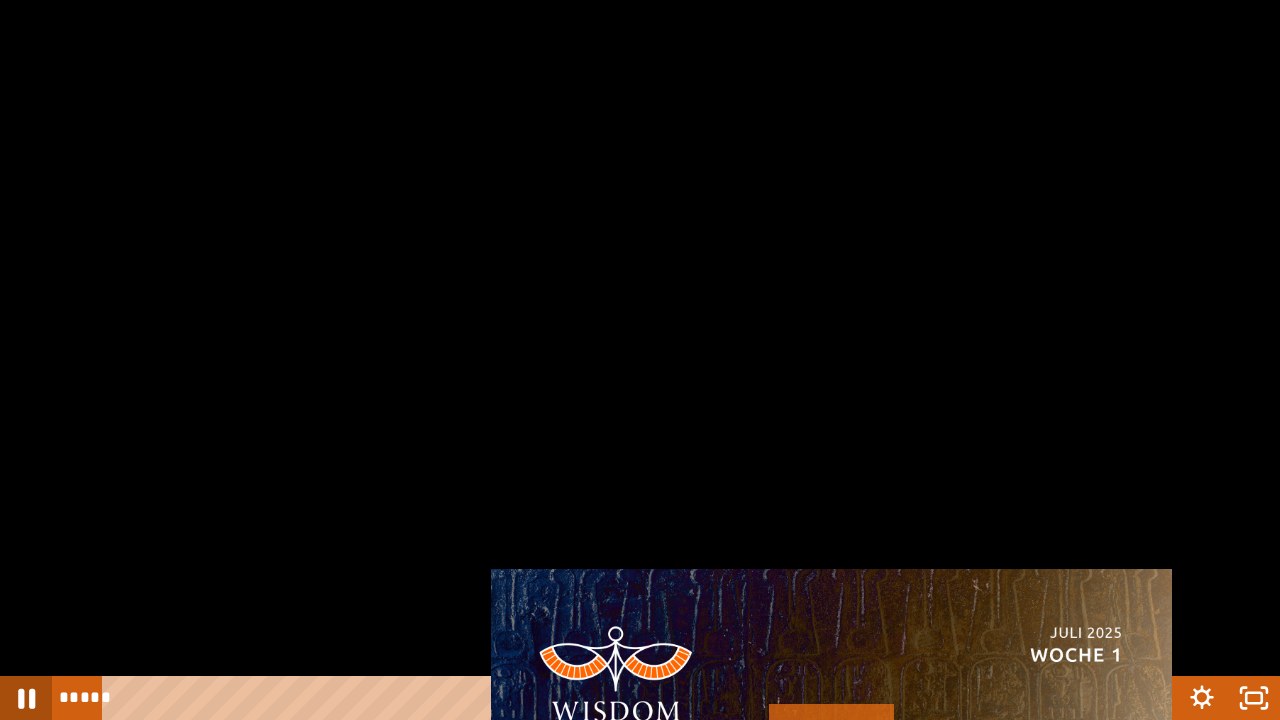 click 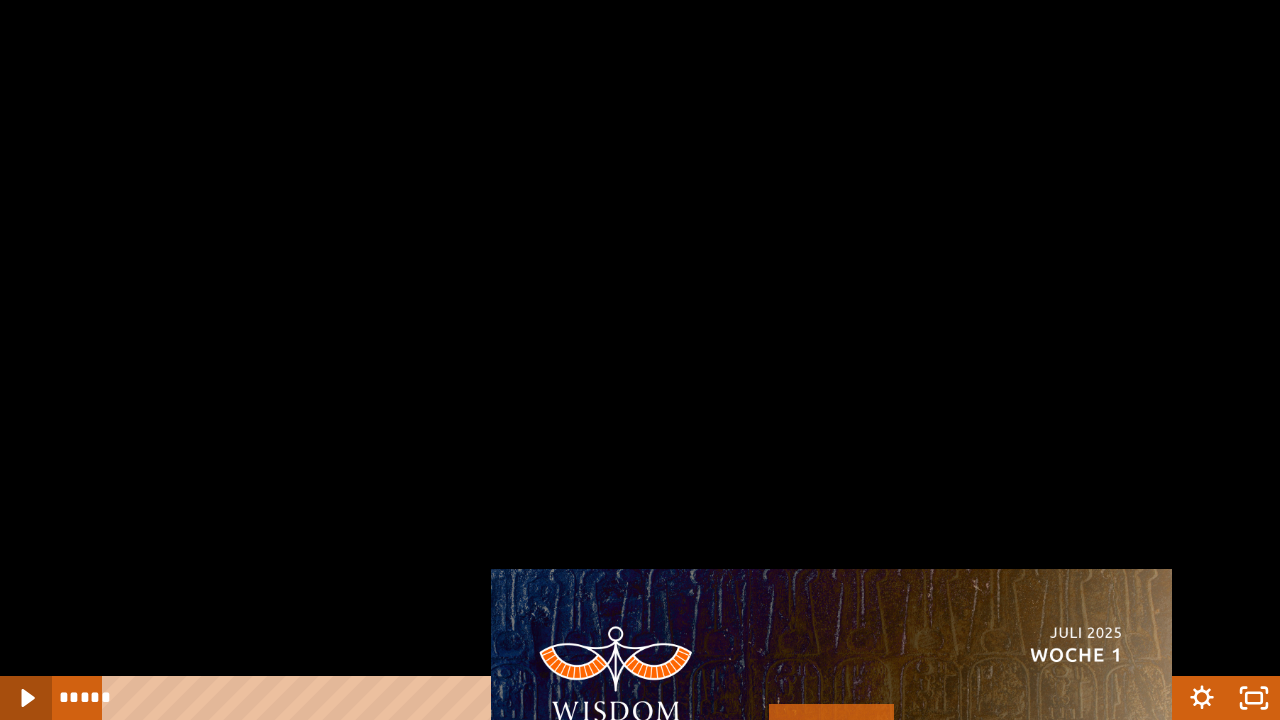 click 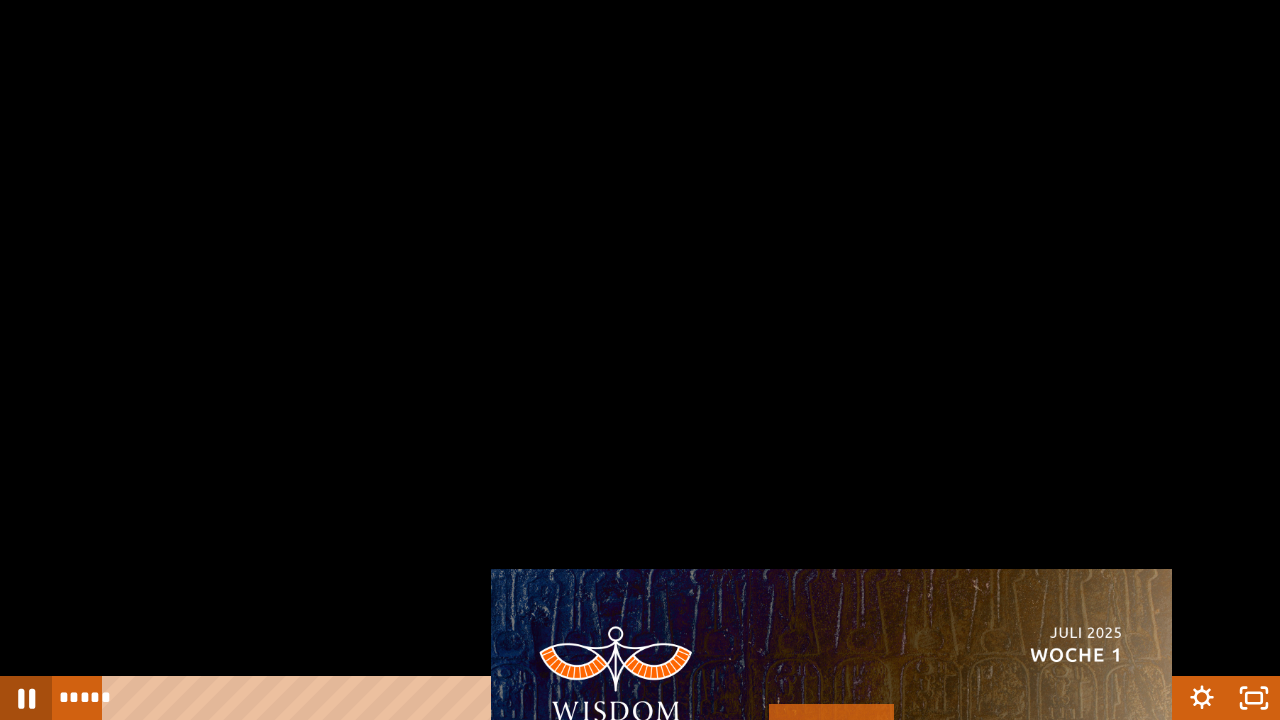 click 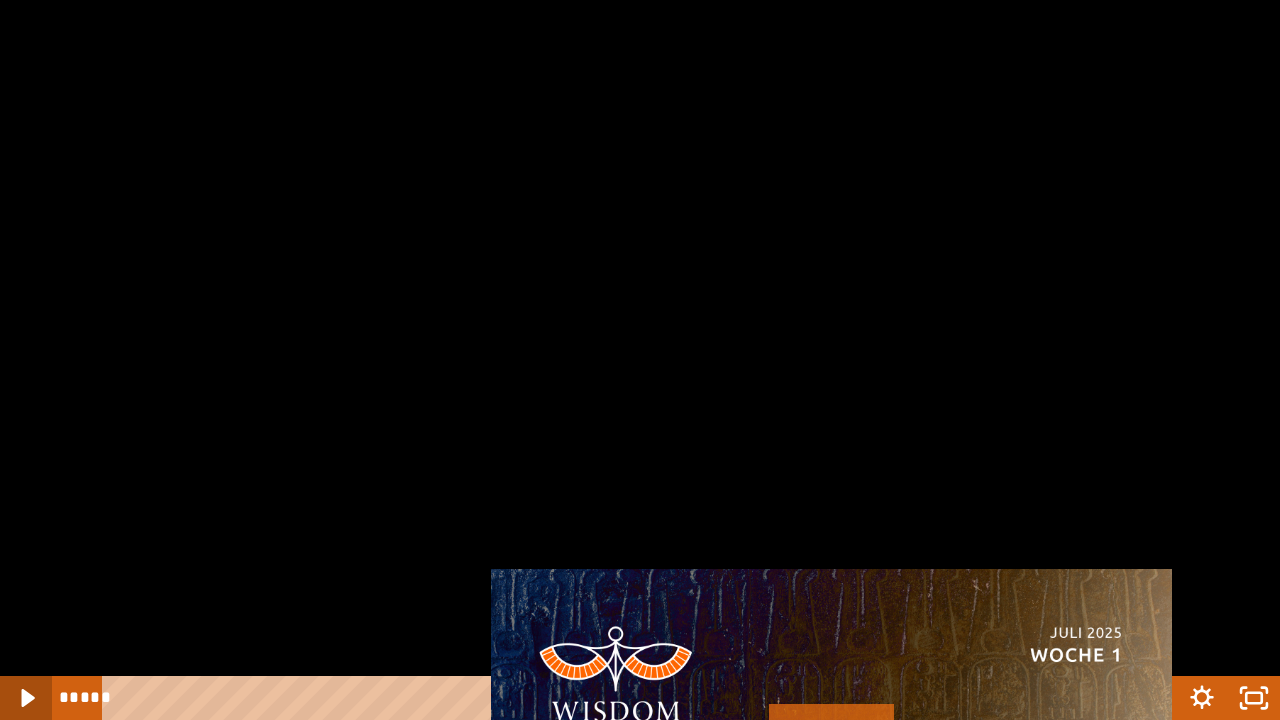 click 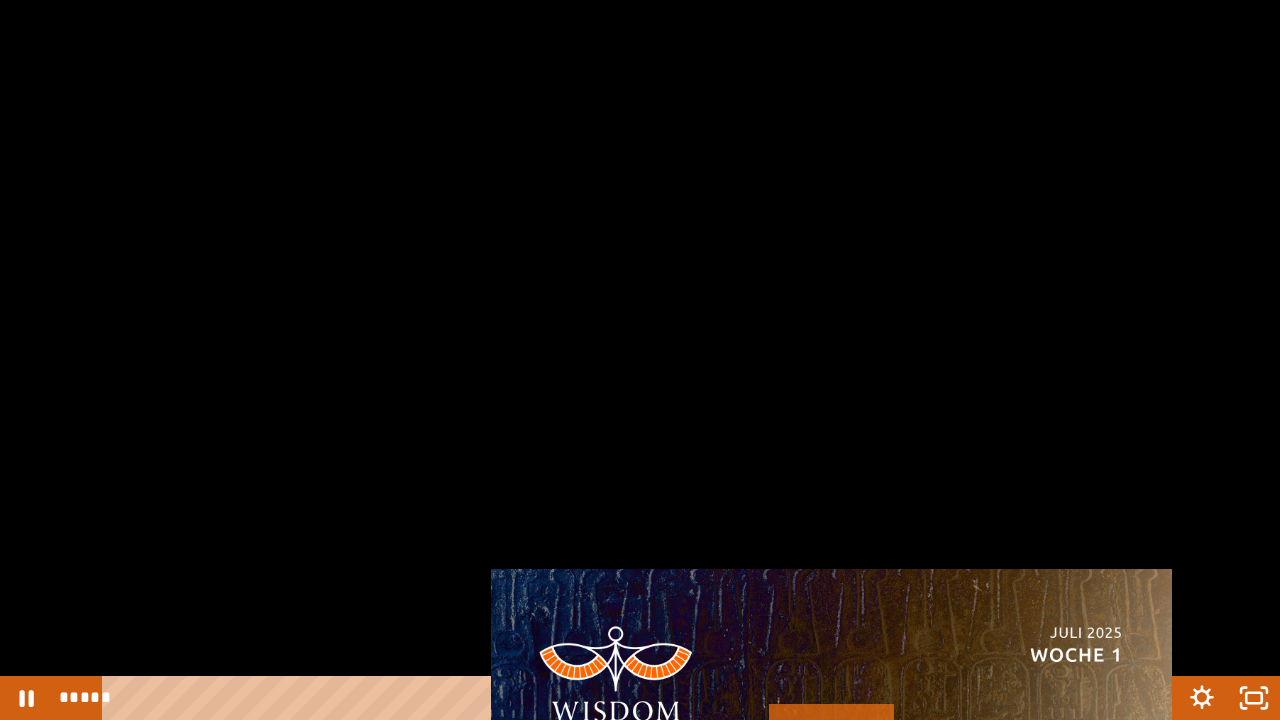 click on "*****" at bounding box center [590, 698] 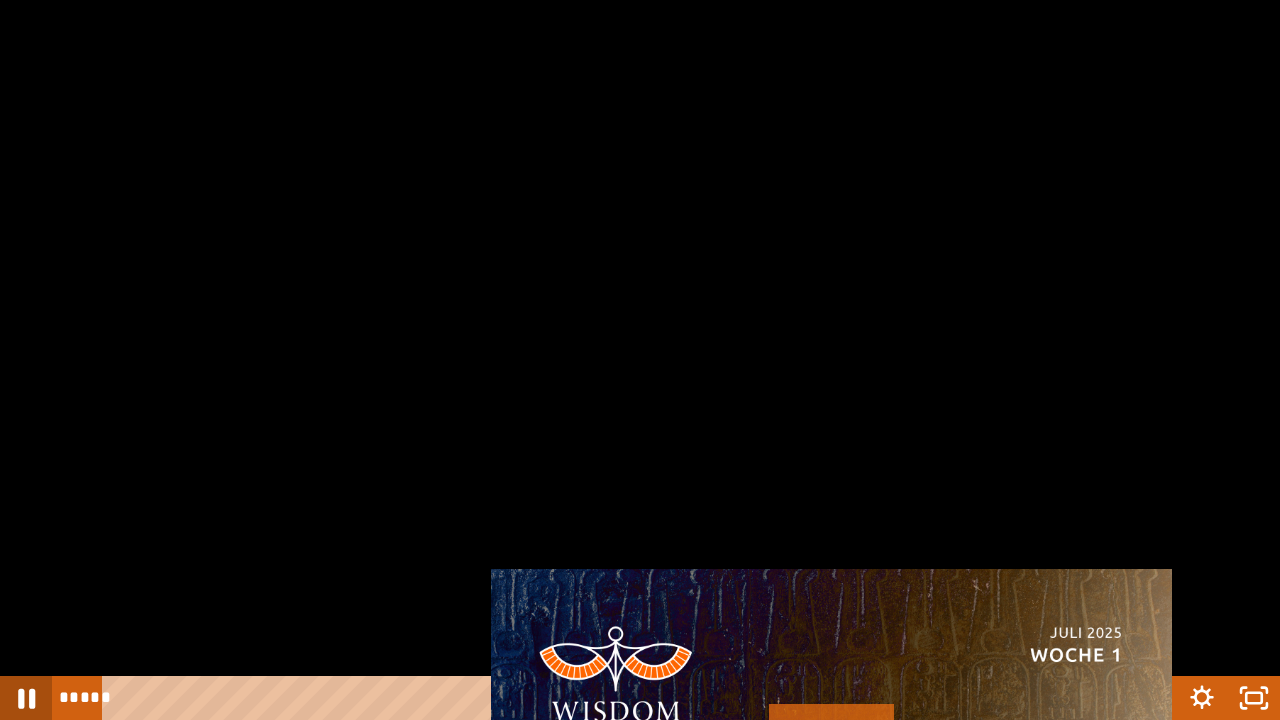 click 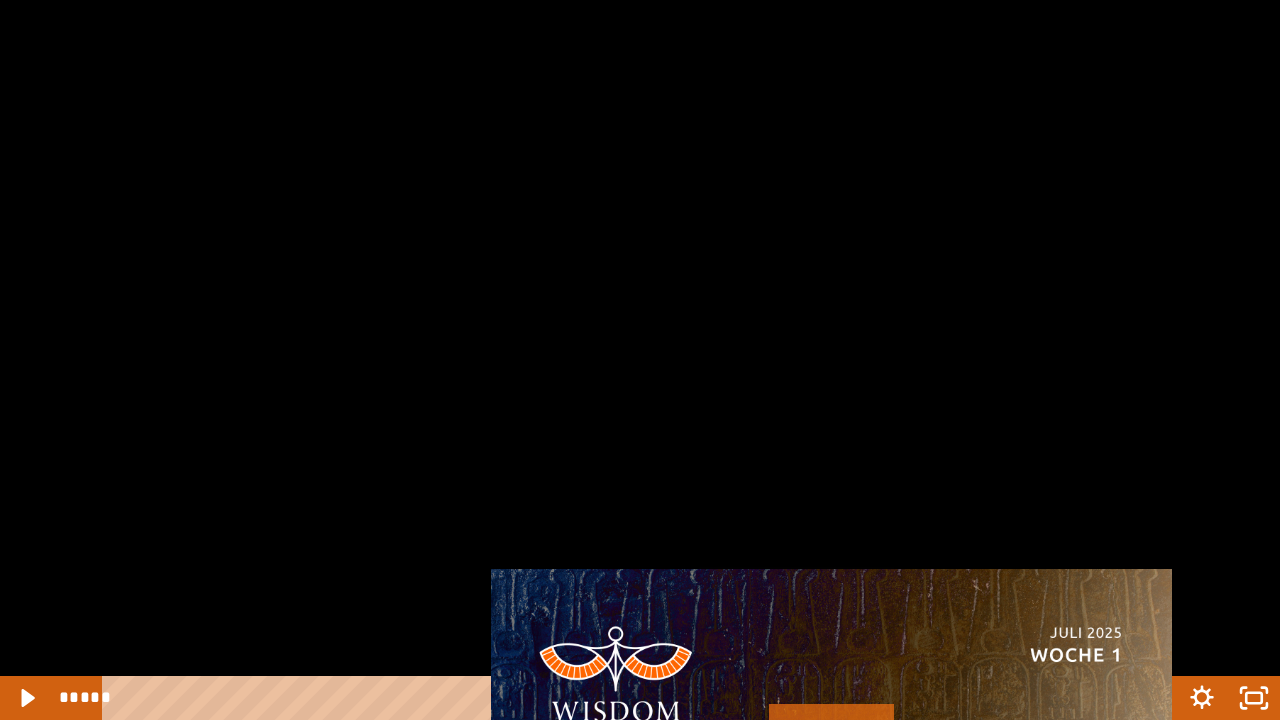 click on "*****" at bounding box center [590, 698] 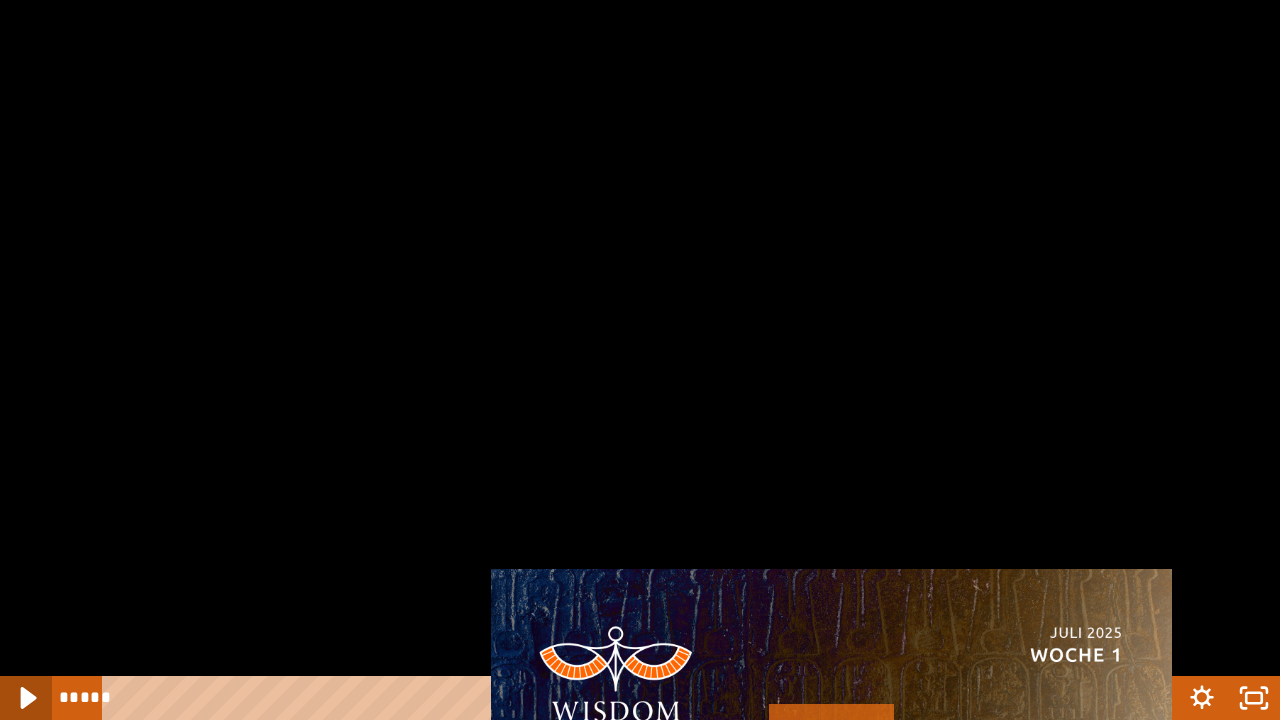 click 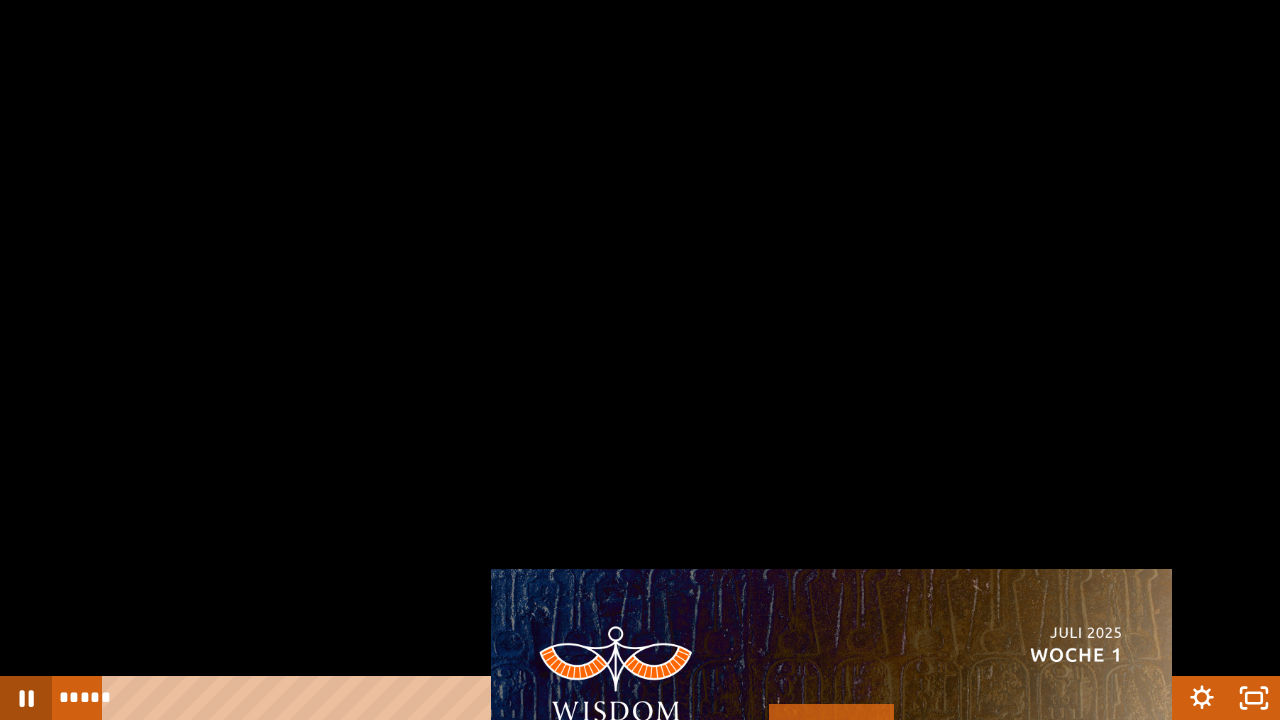 click 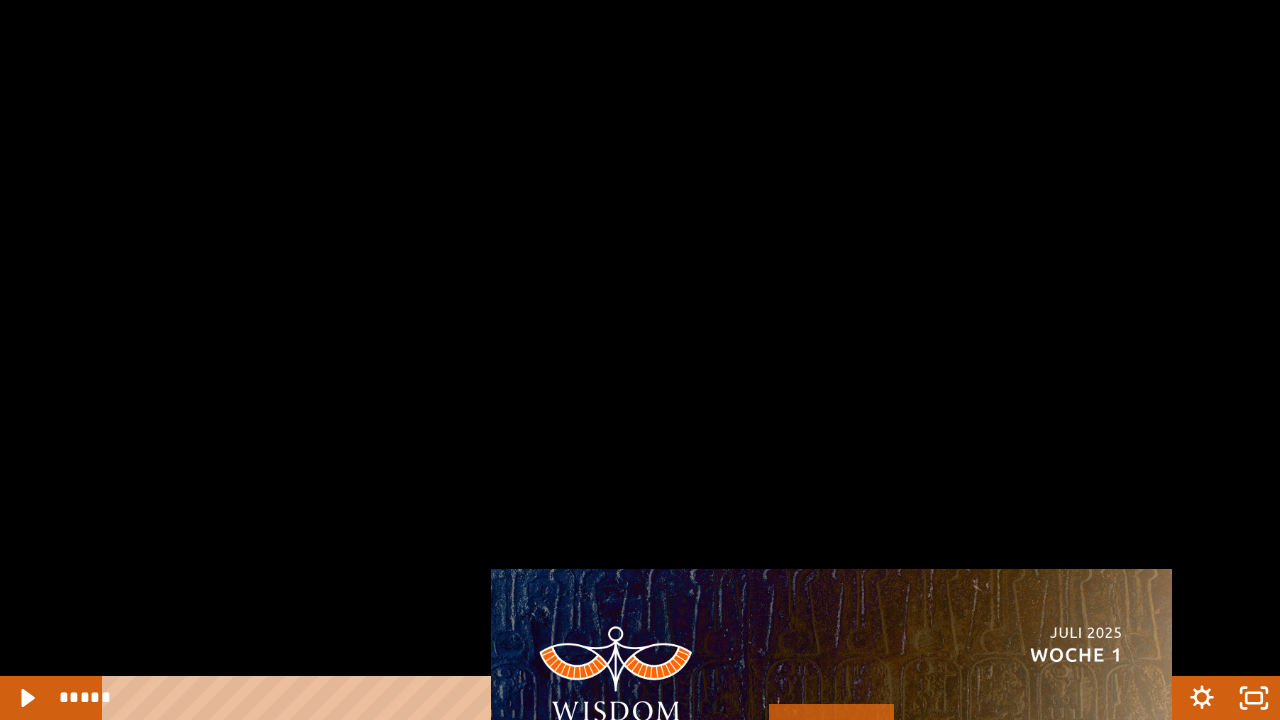 click on "*****" at bounding box center [590, 698] 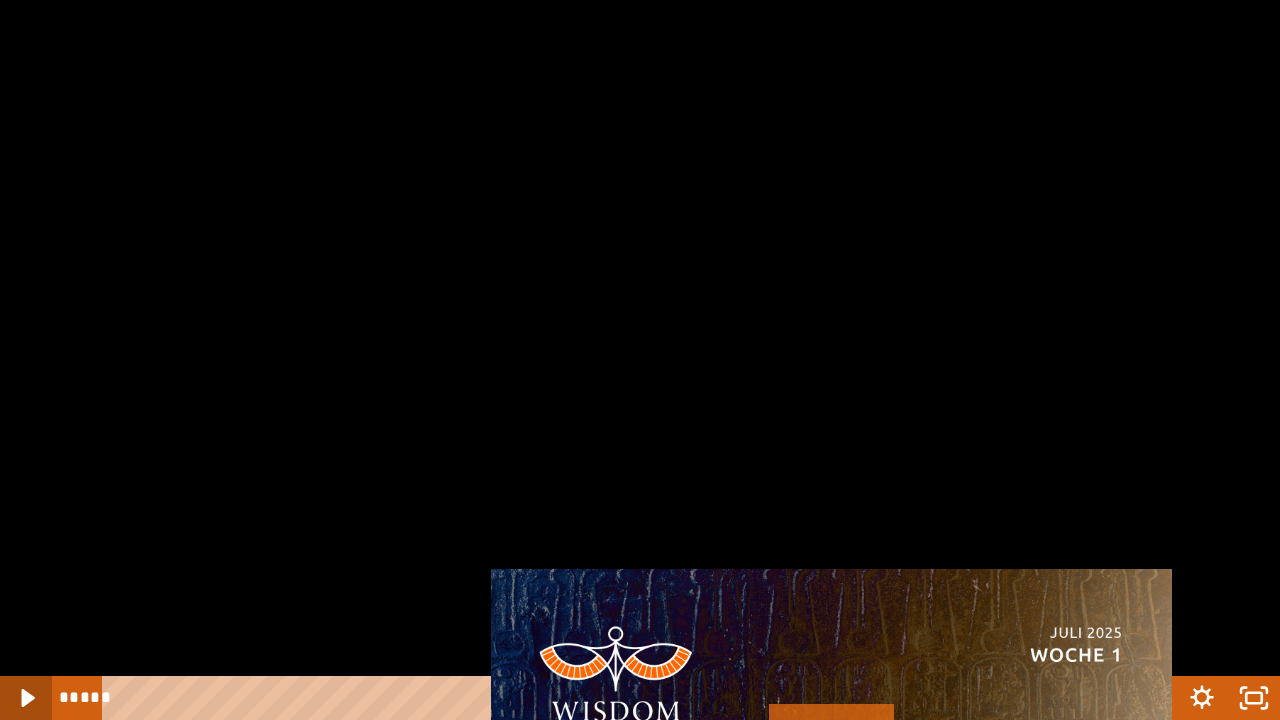 click 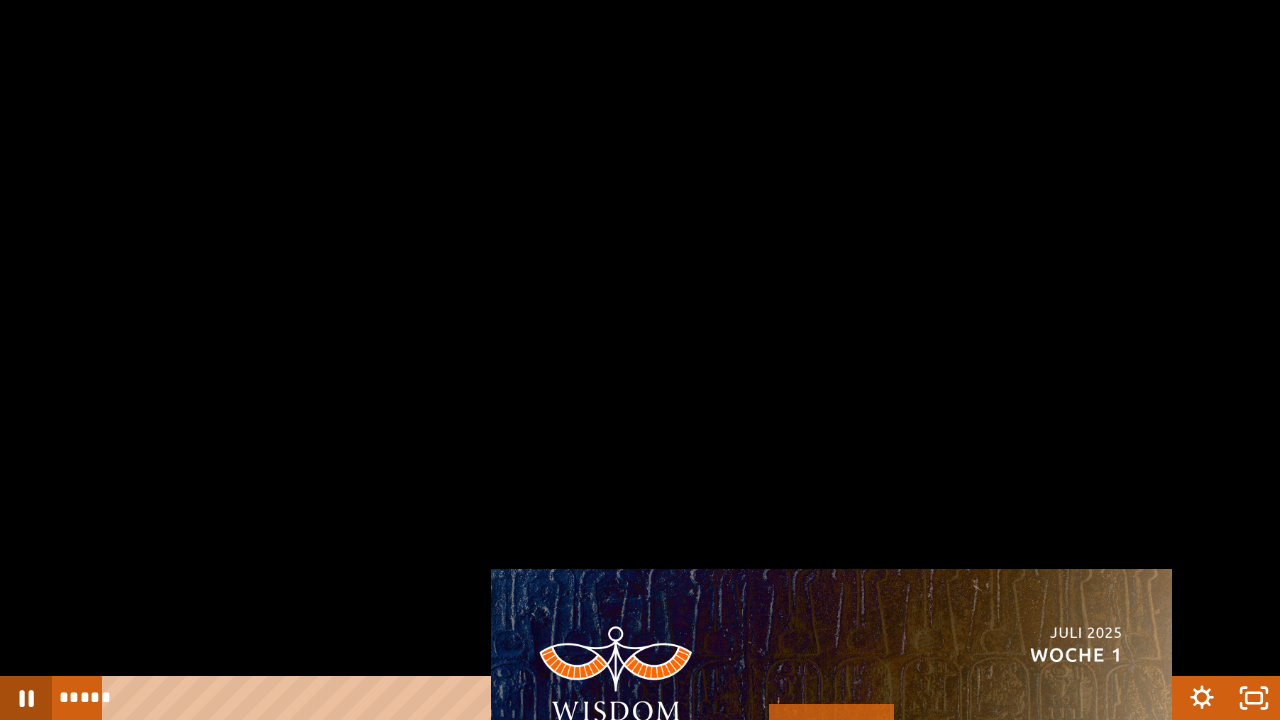 click 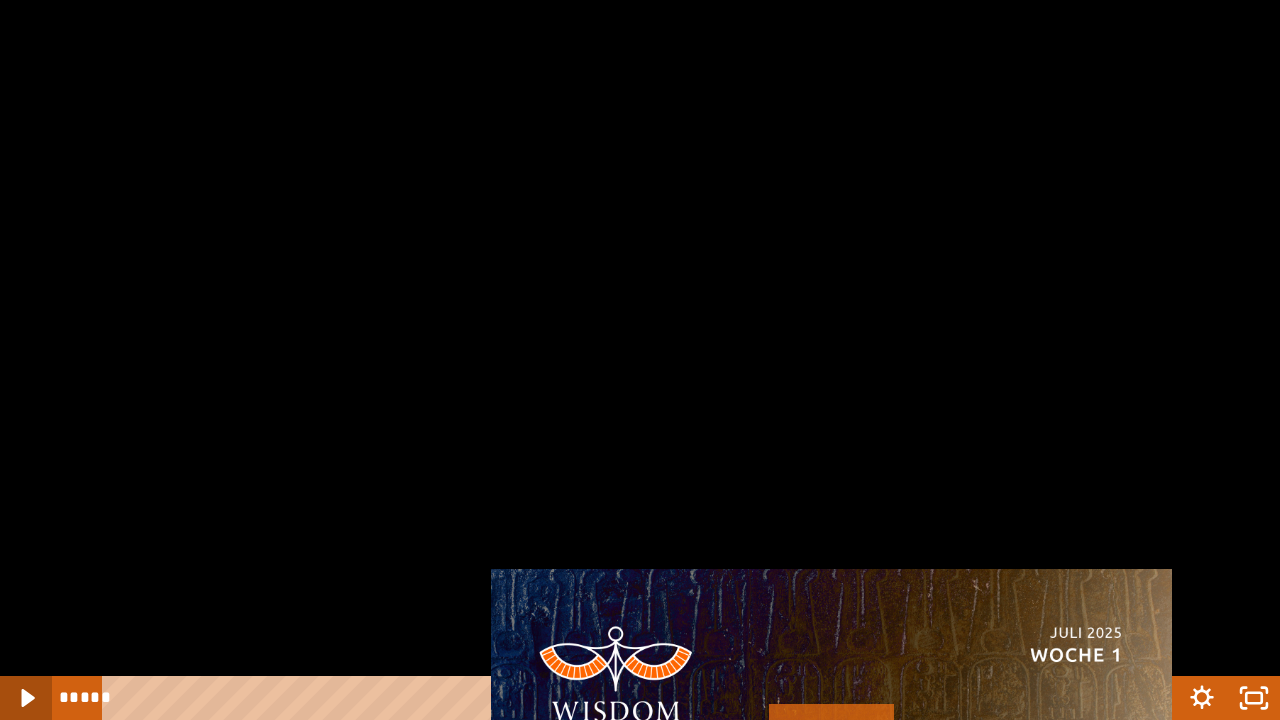 click 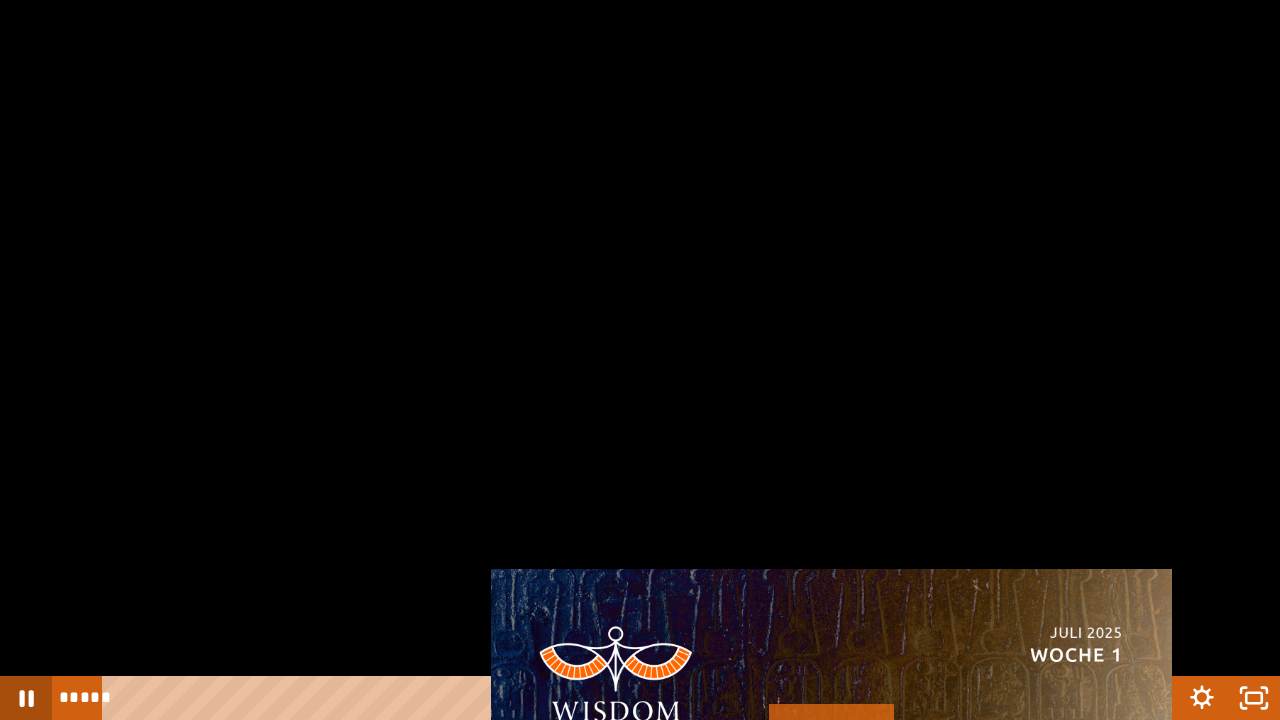 click 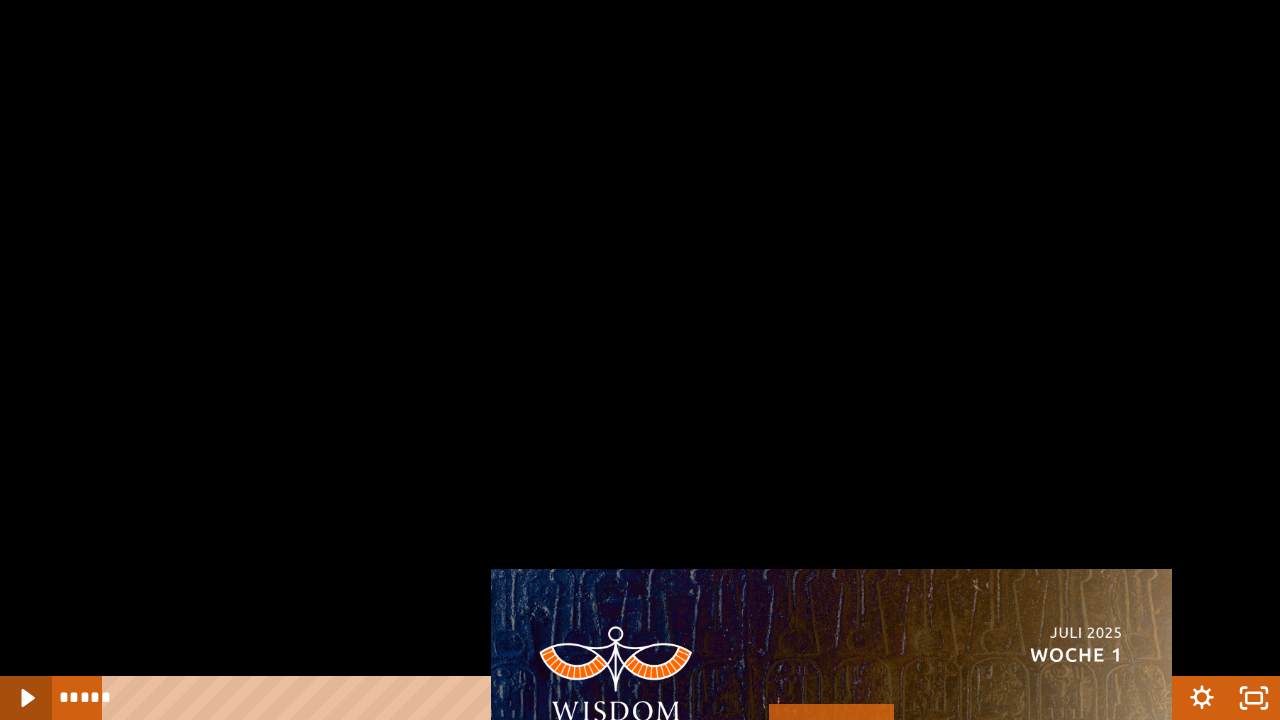 click 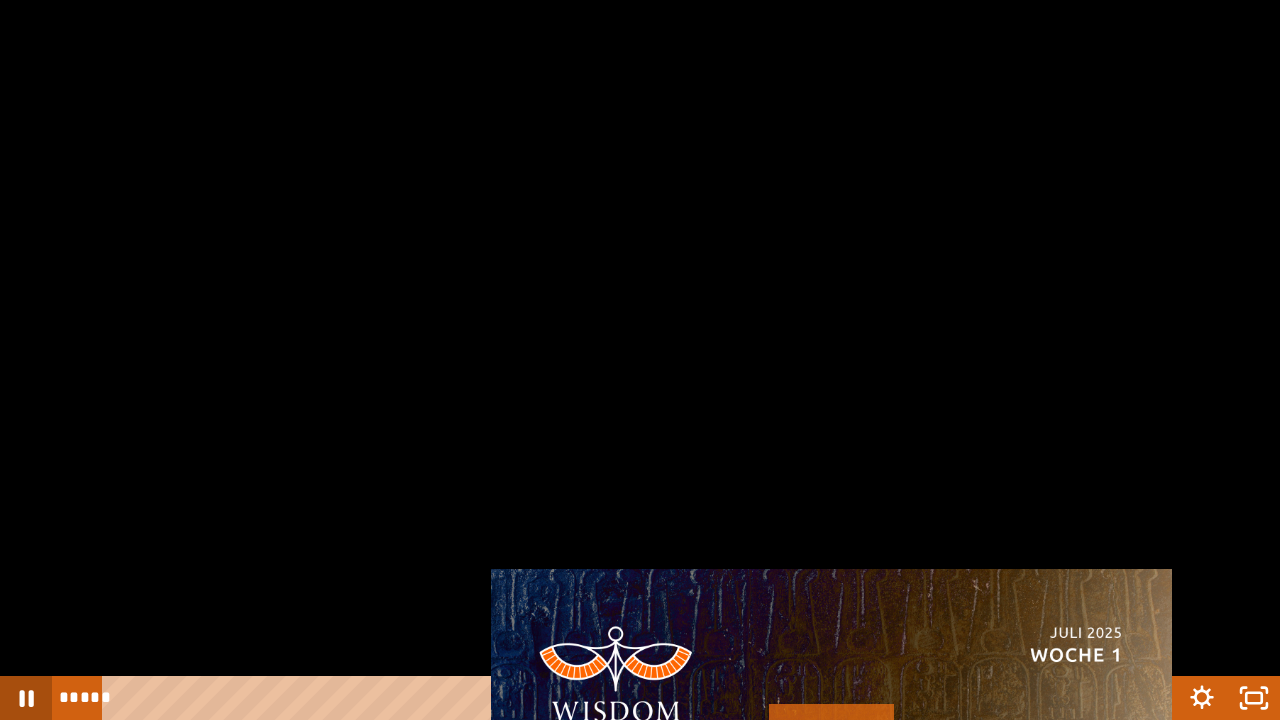 click 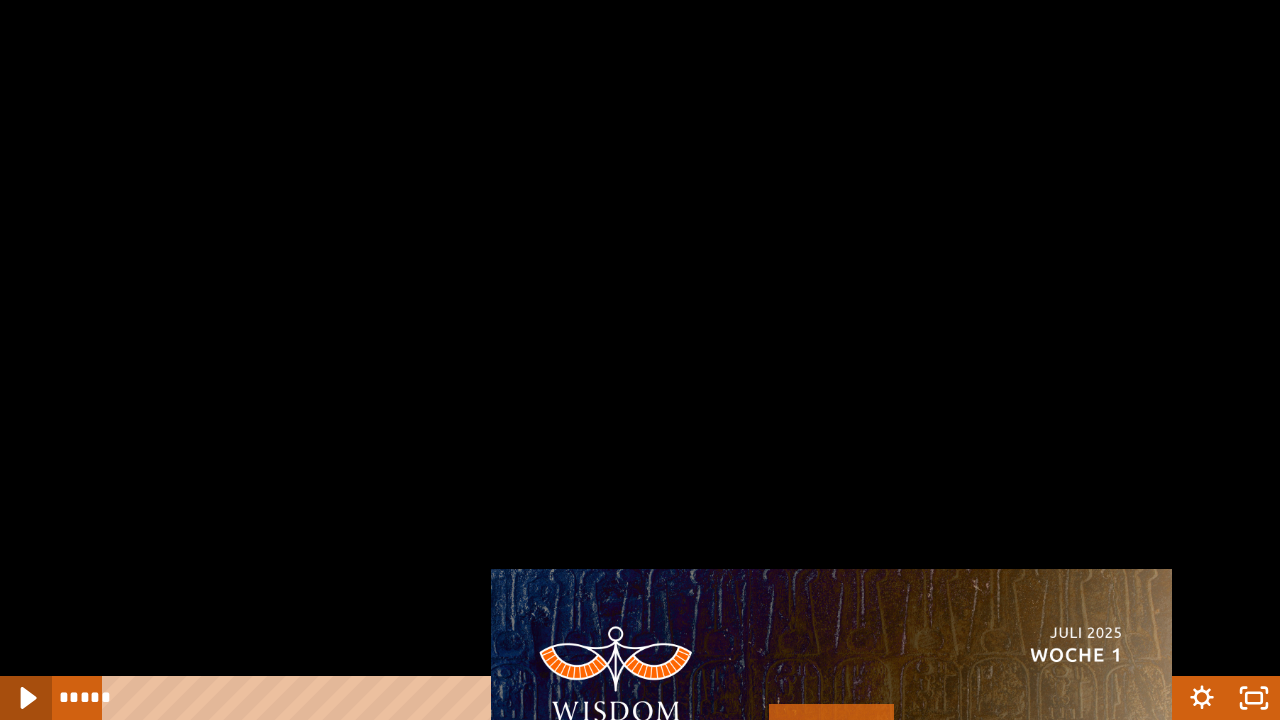 click 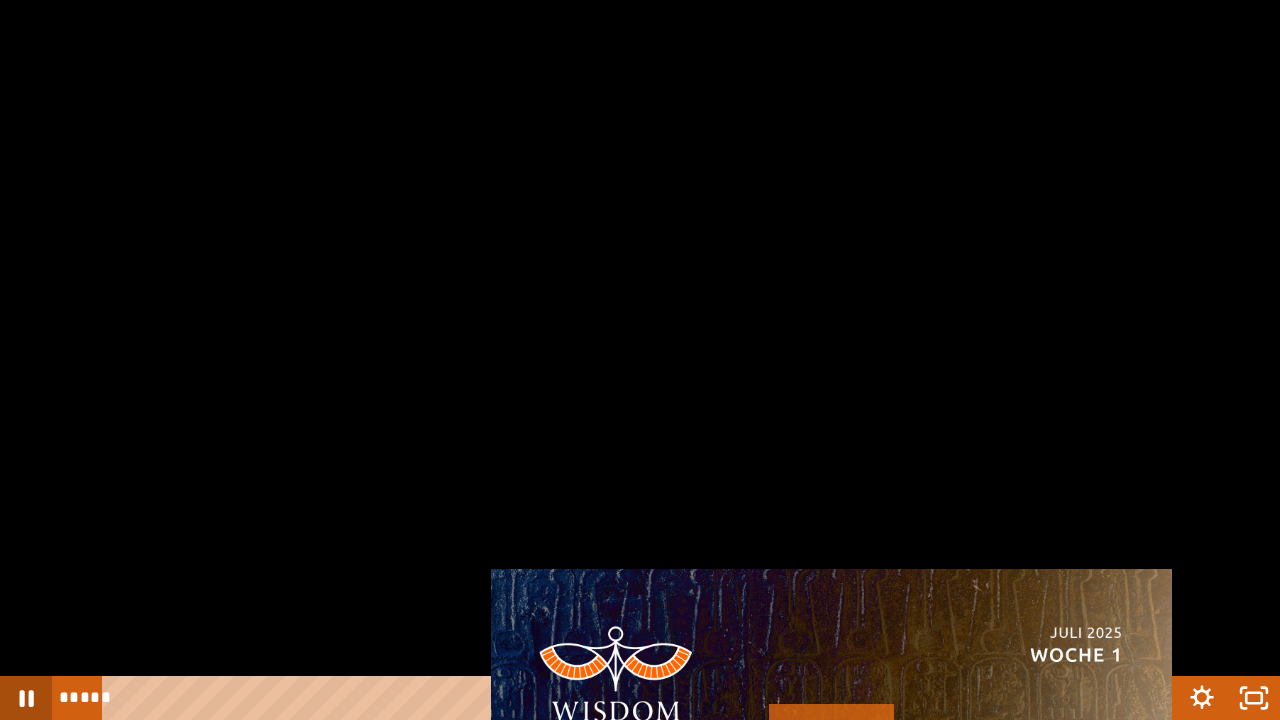 click 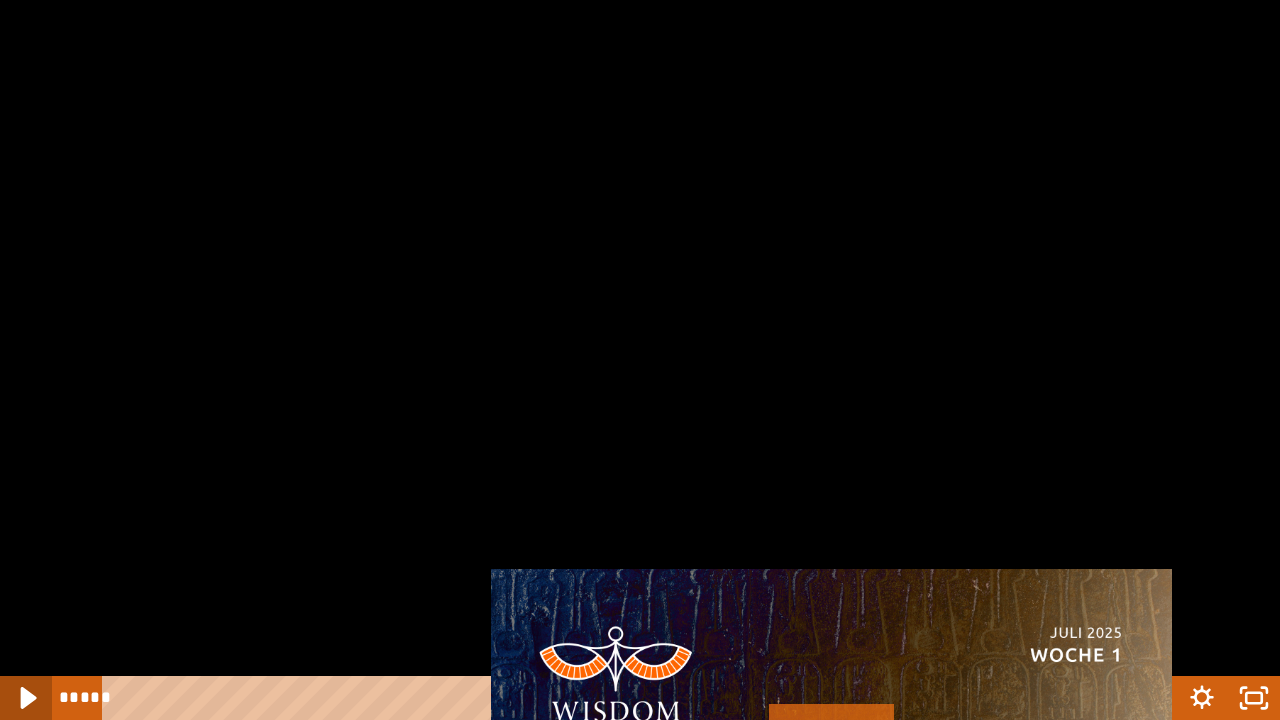 click 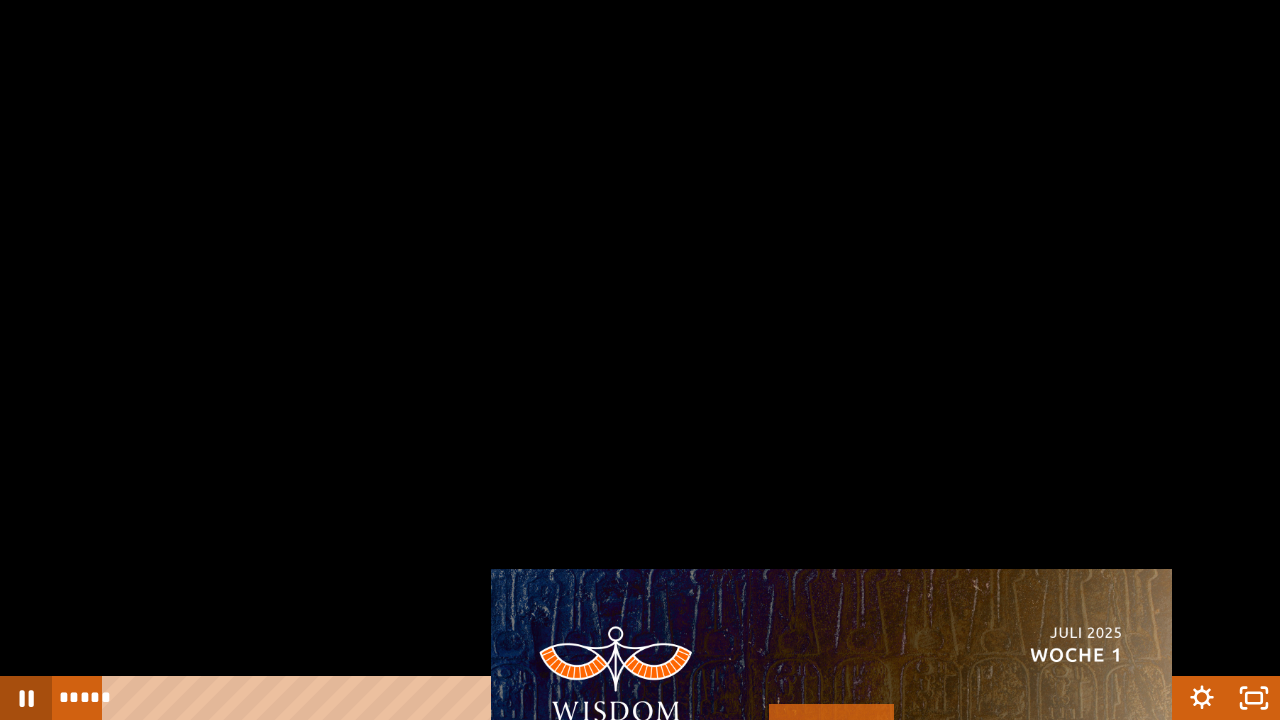 click 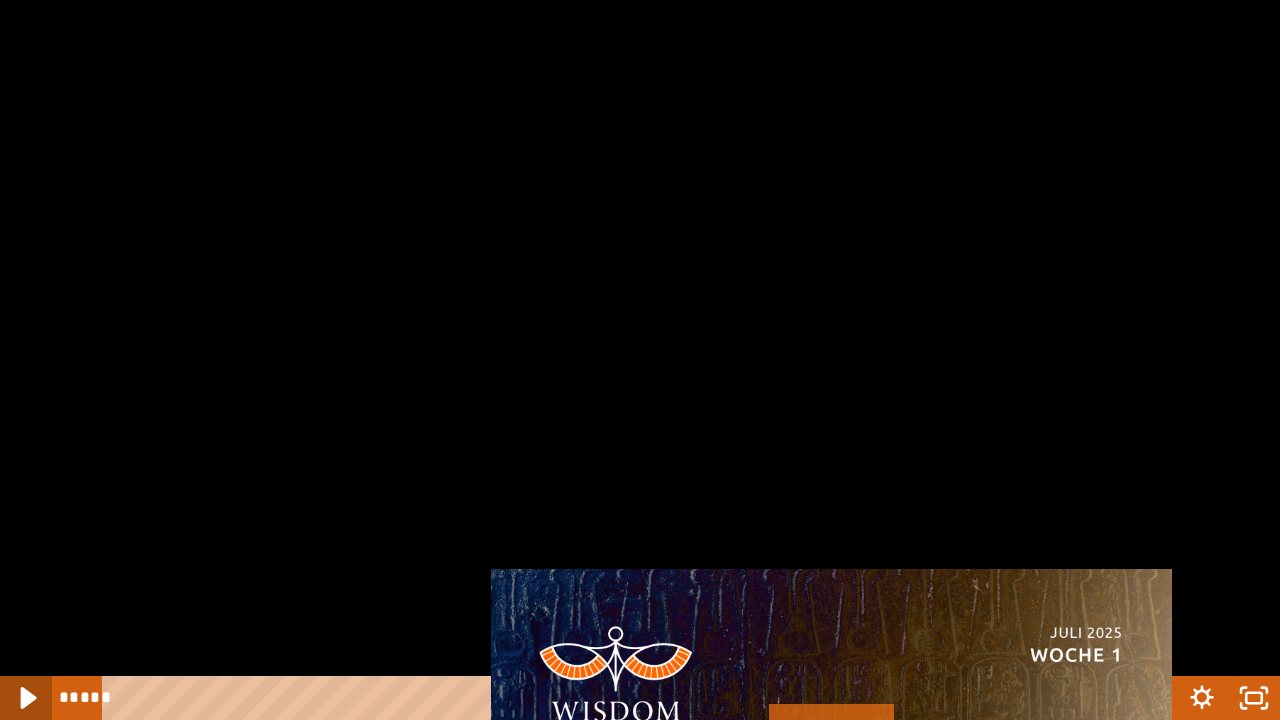 click 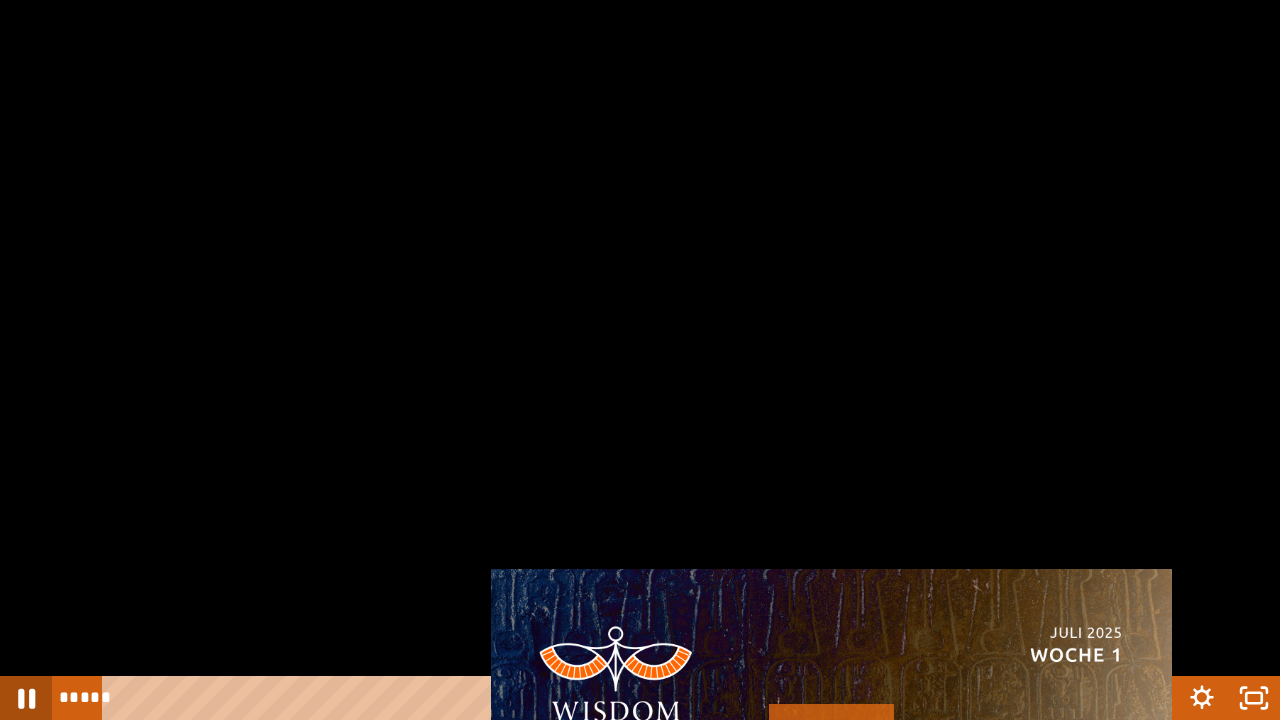 click 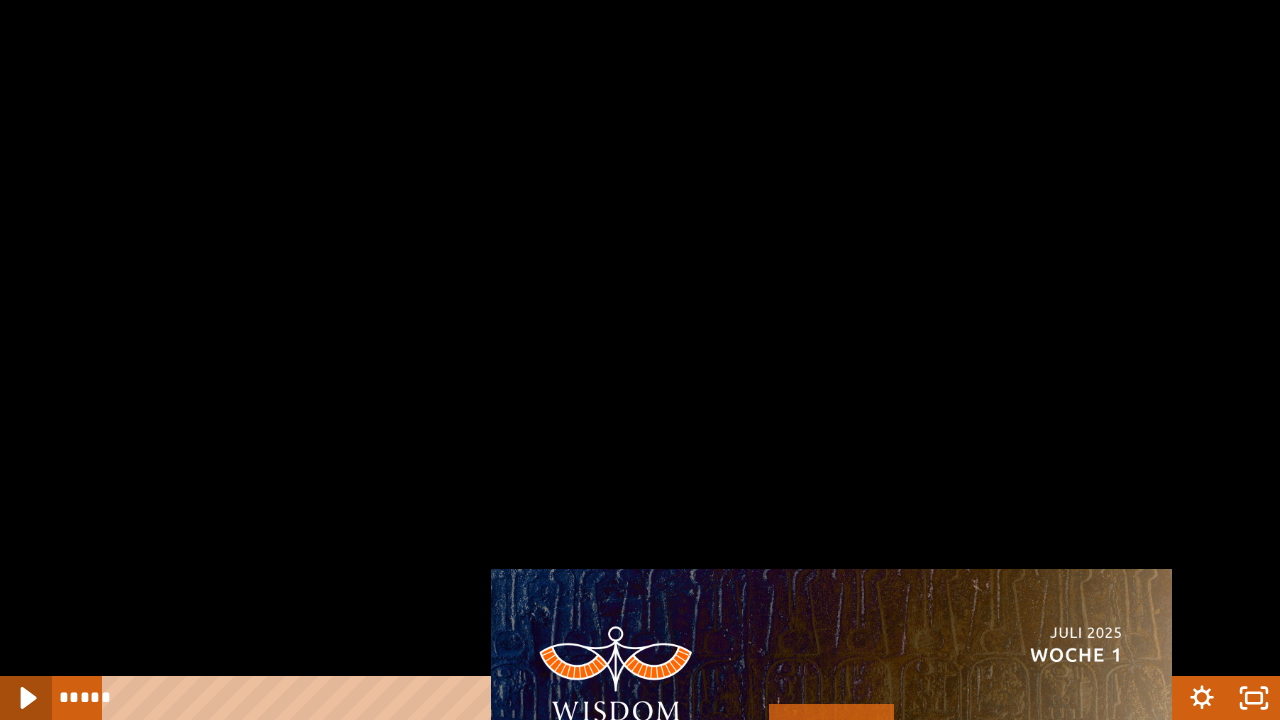 click 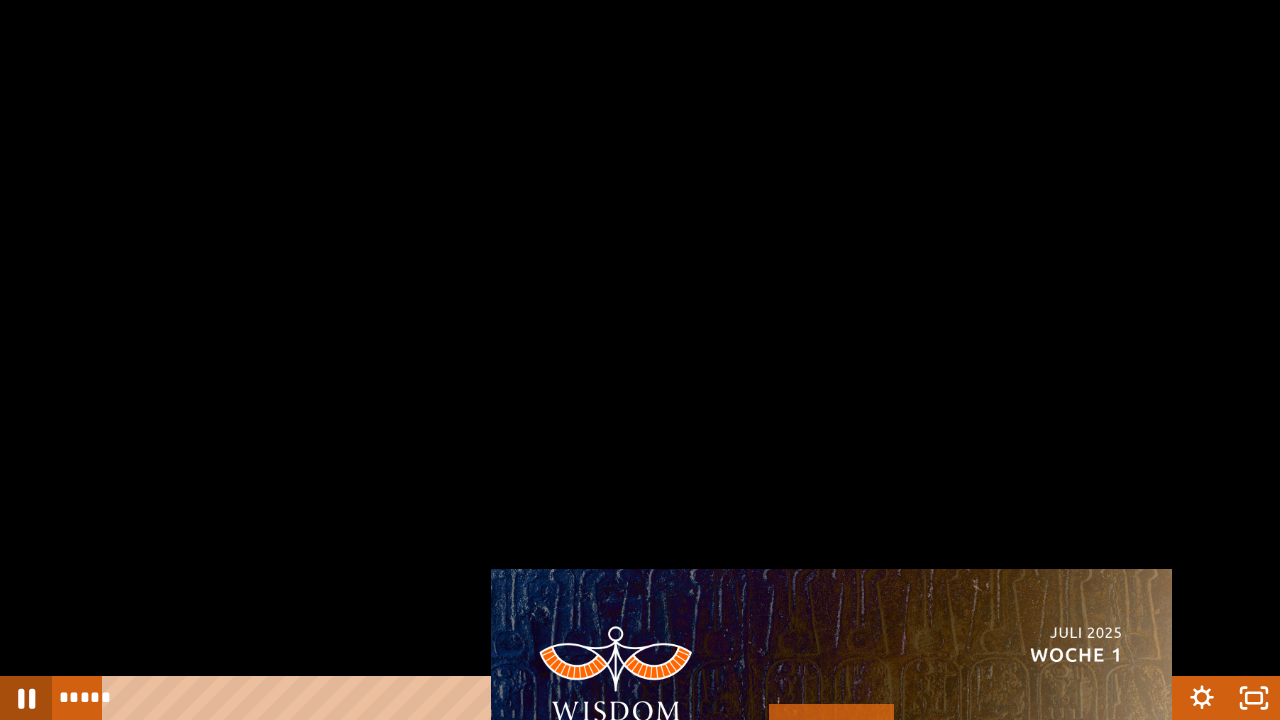 click 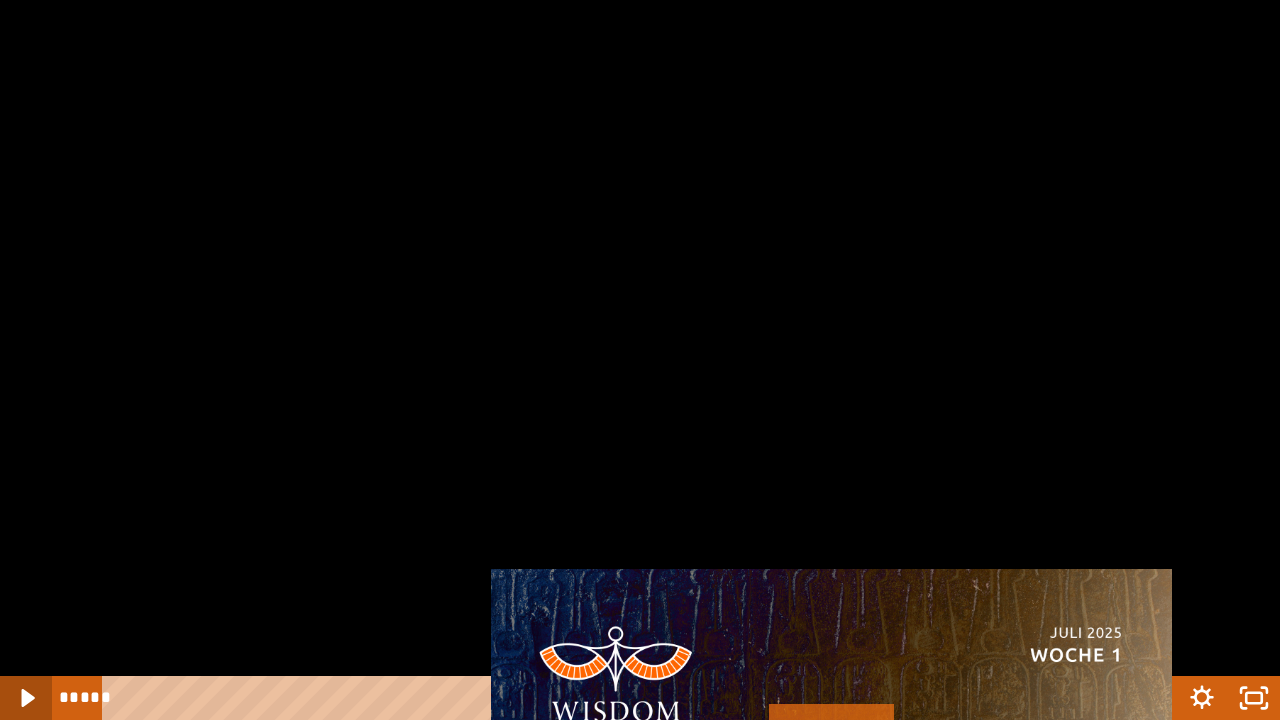 click 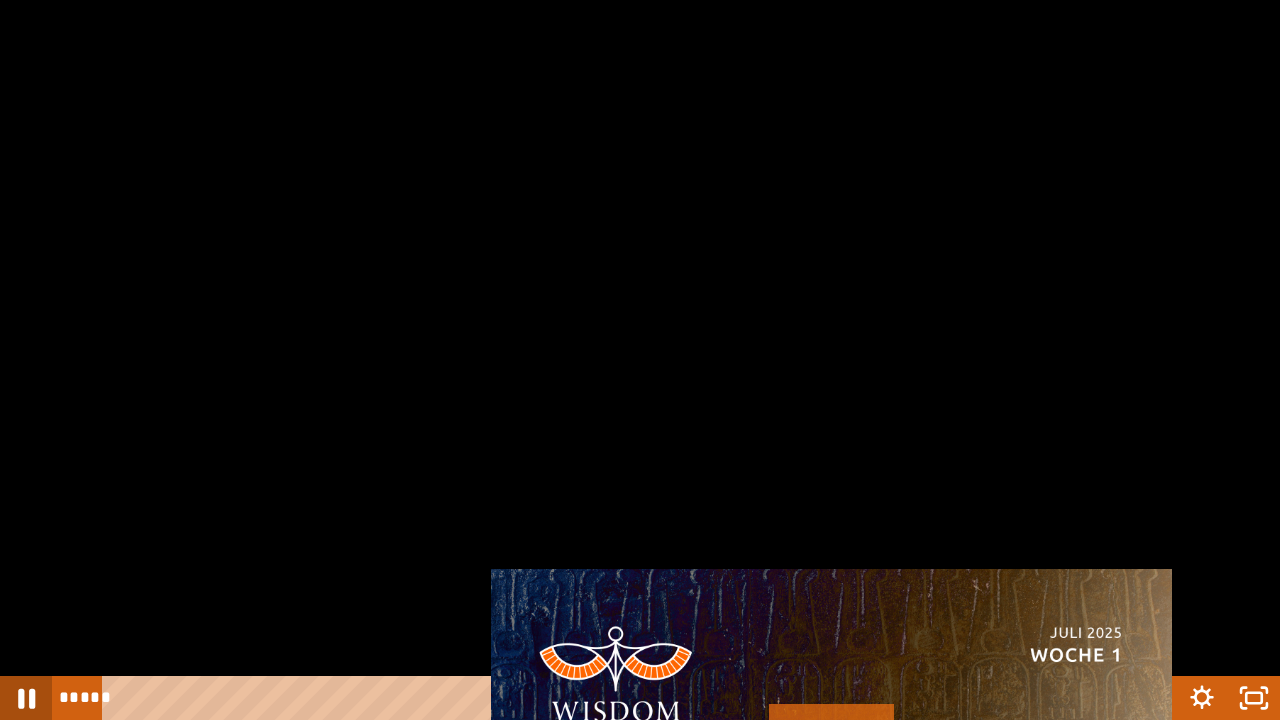 click 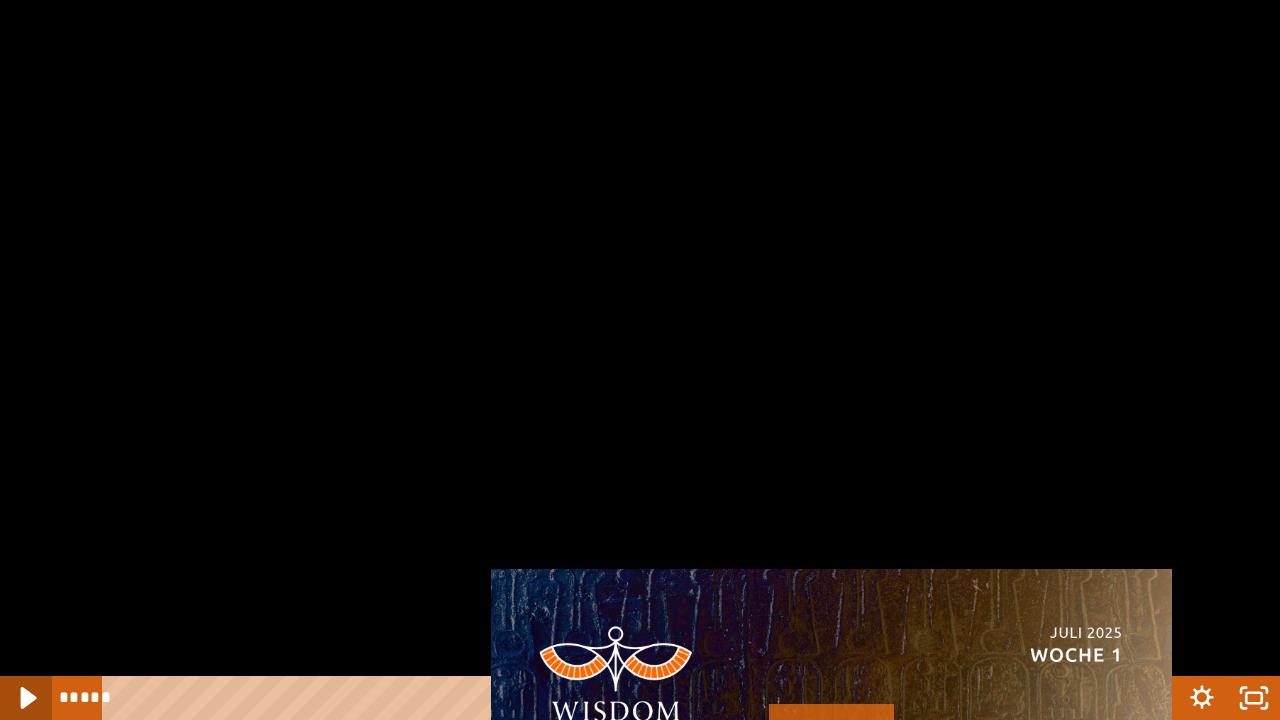click 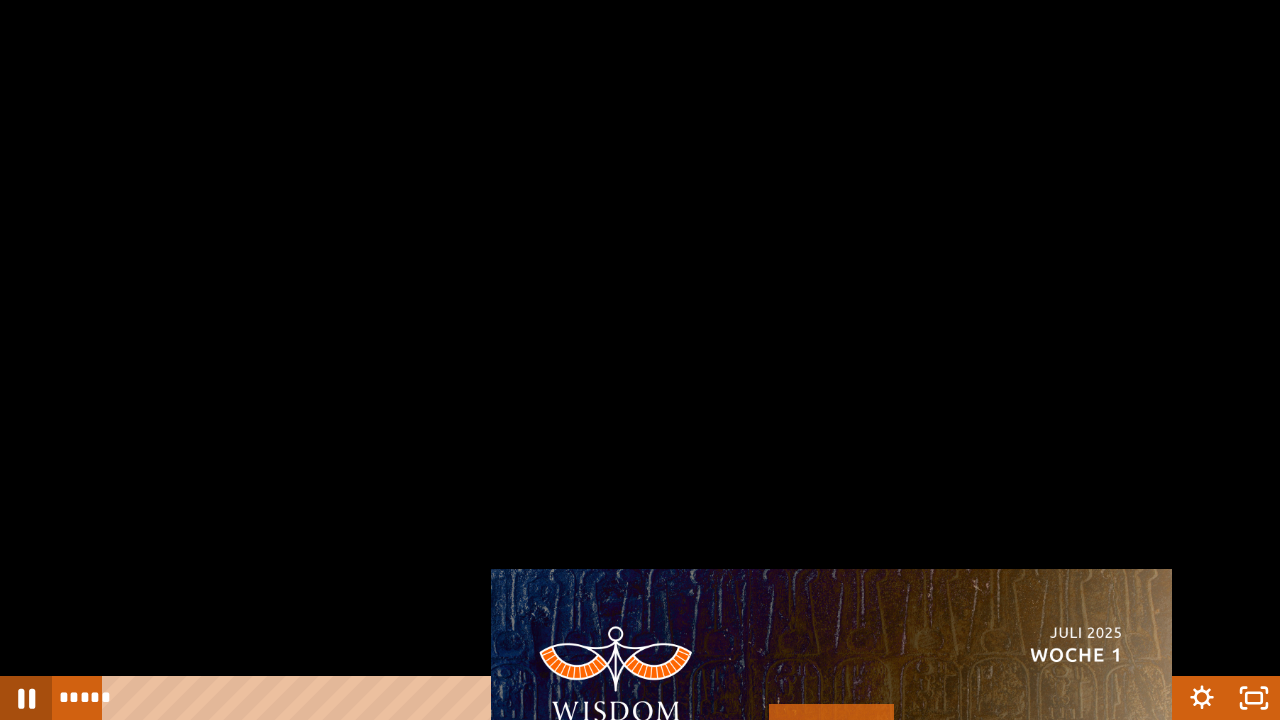 click 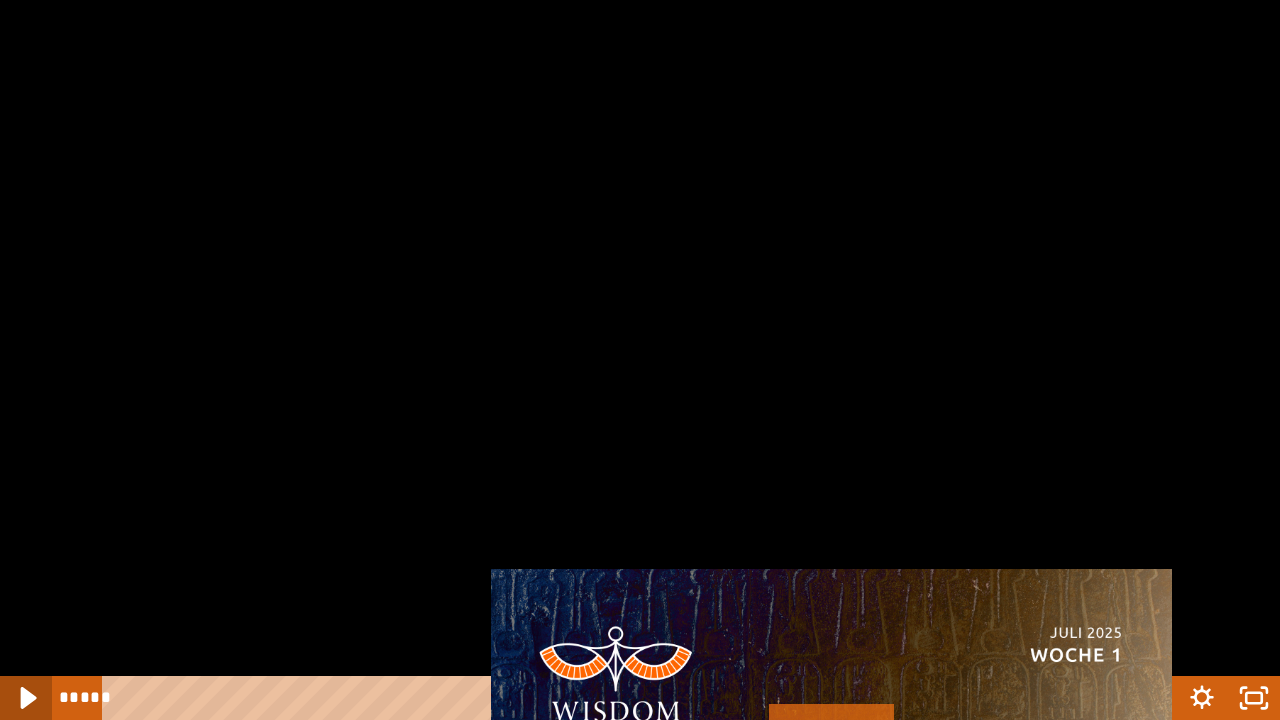 click 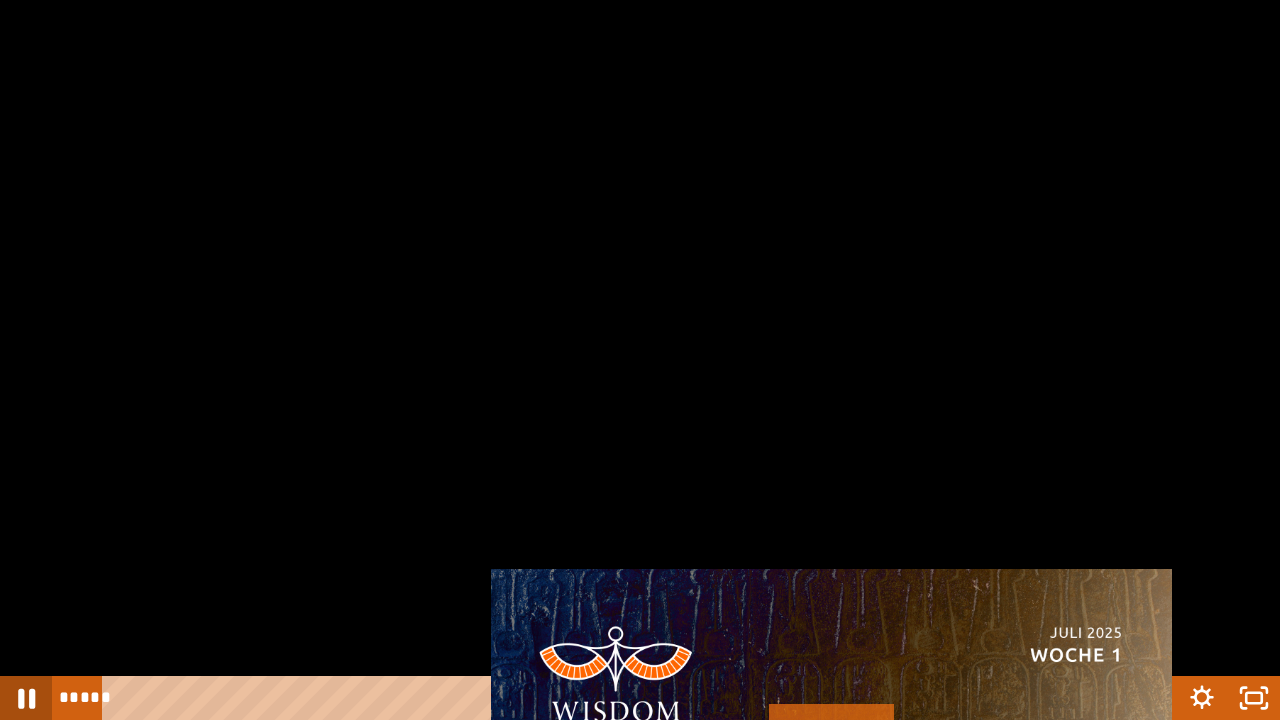 click 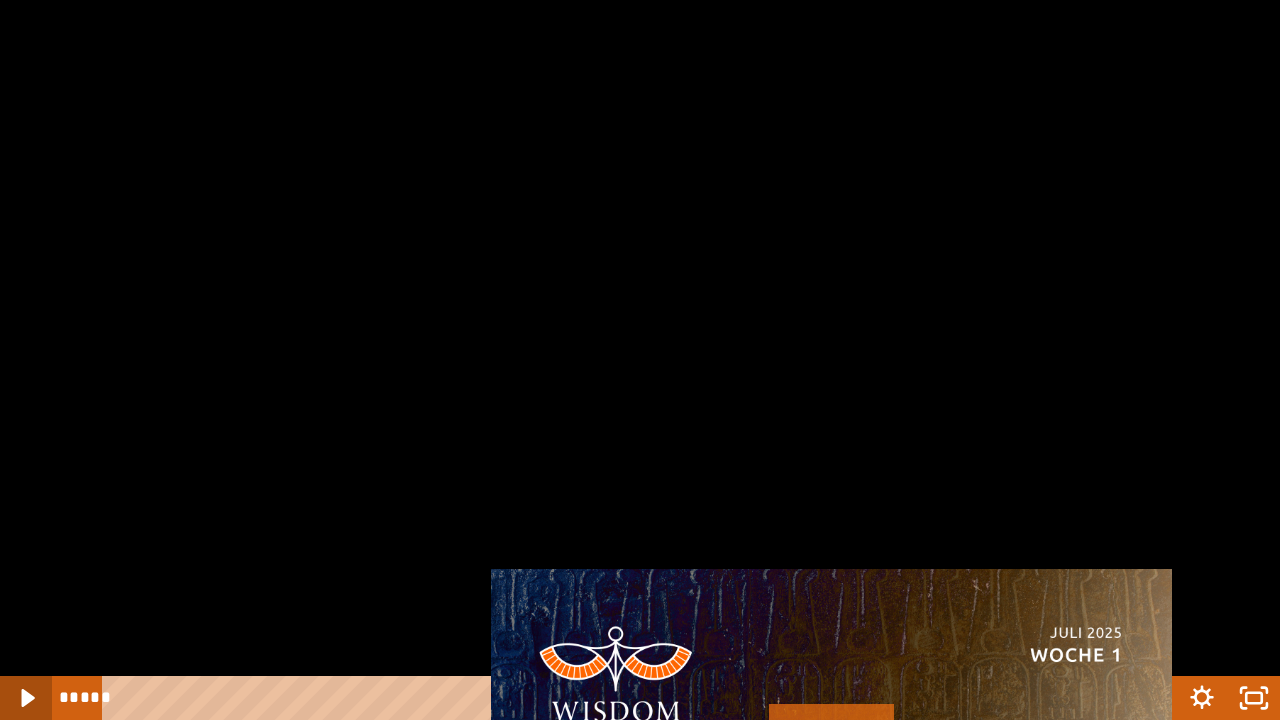 click 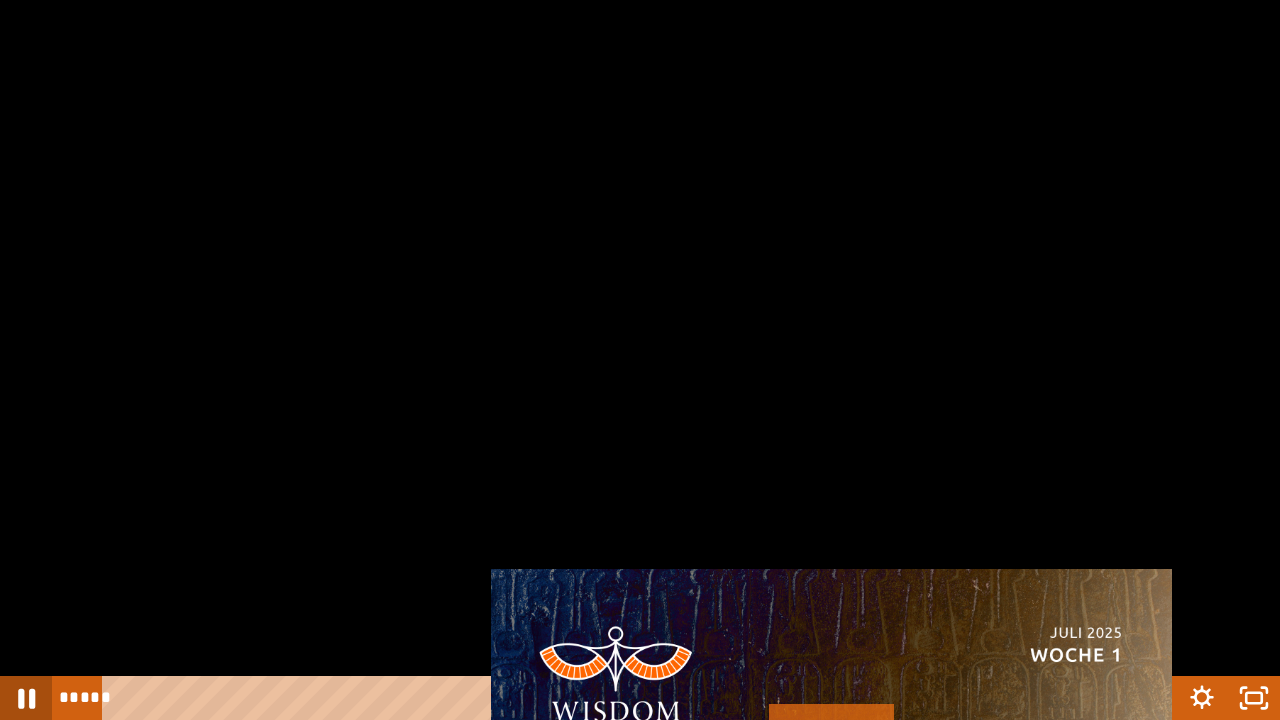 click 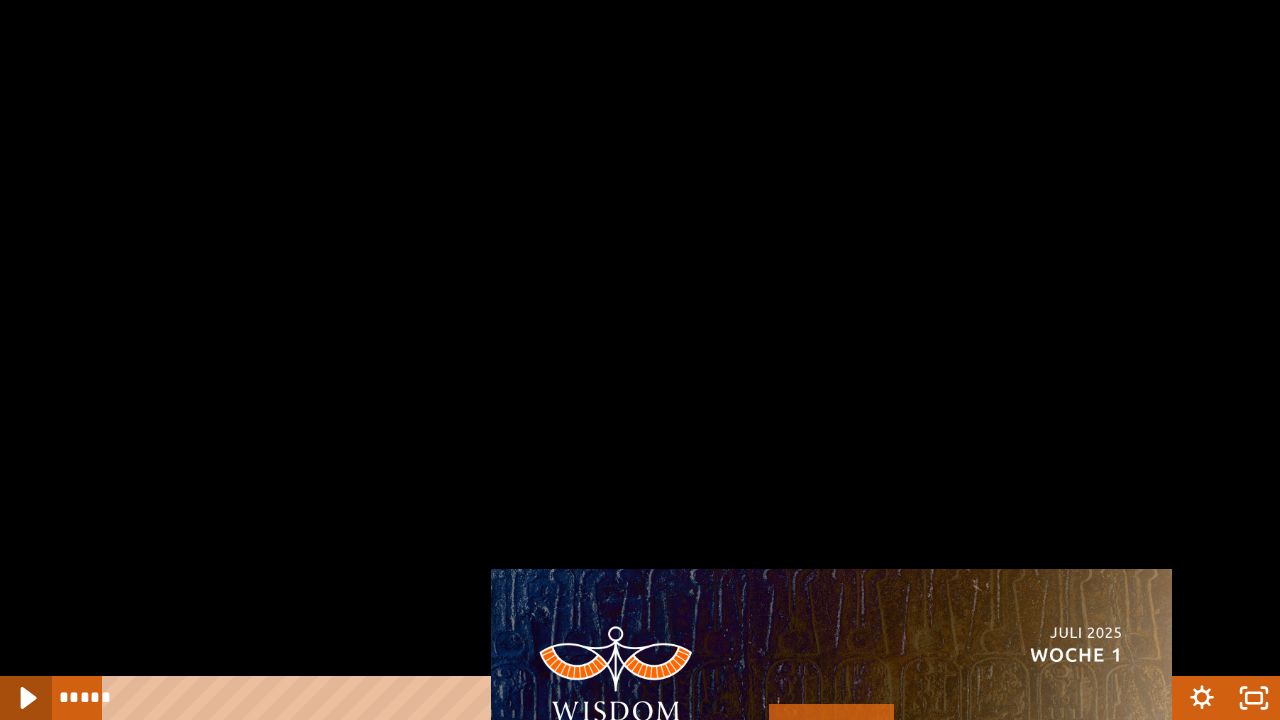 click 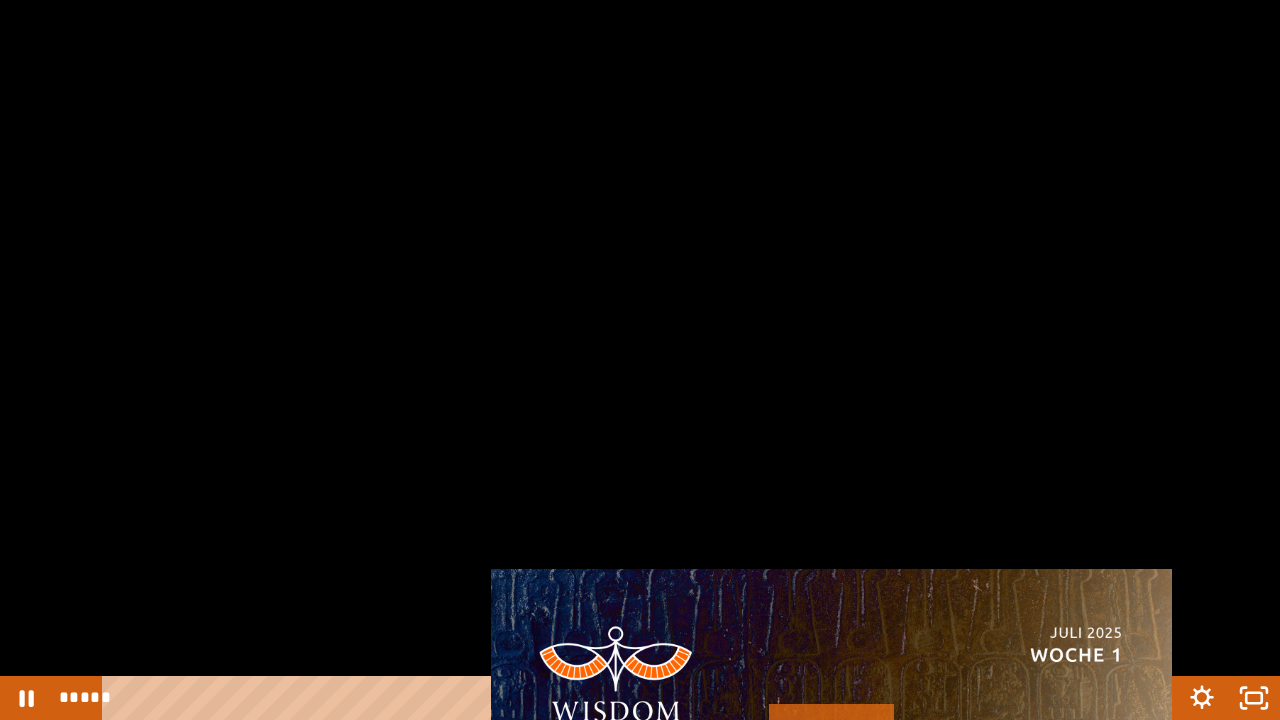 click on "*****" at bounding box center (590, 698) 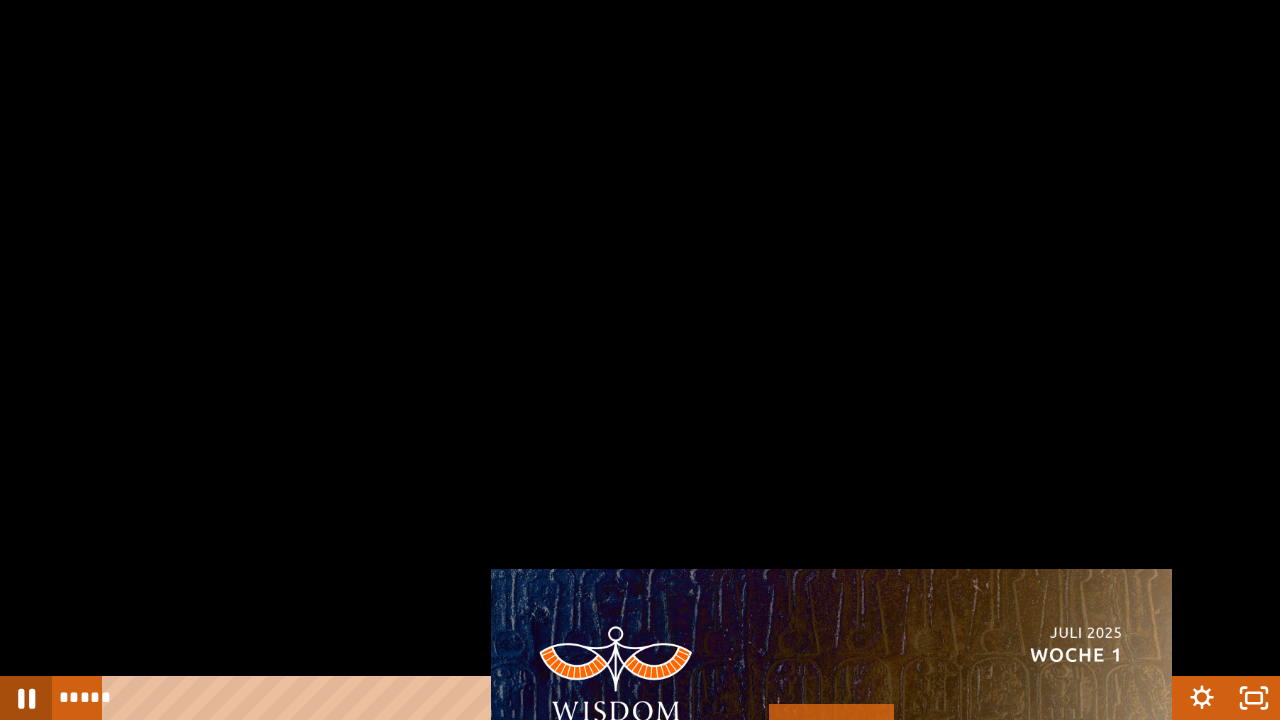 click 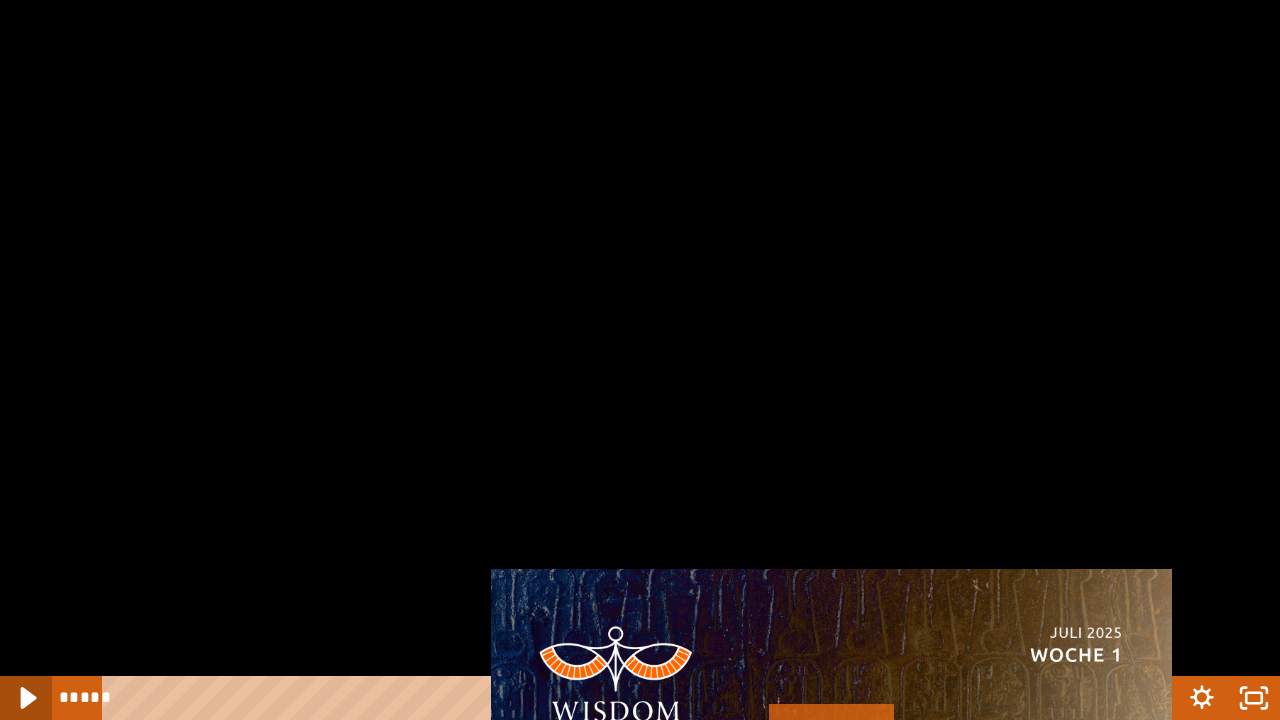 click 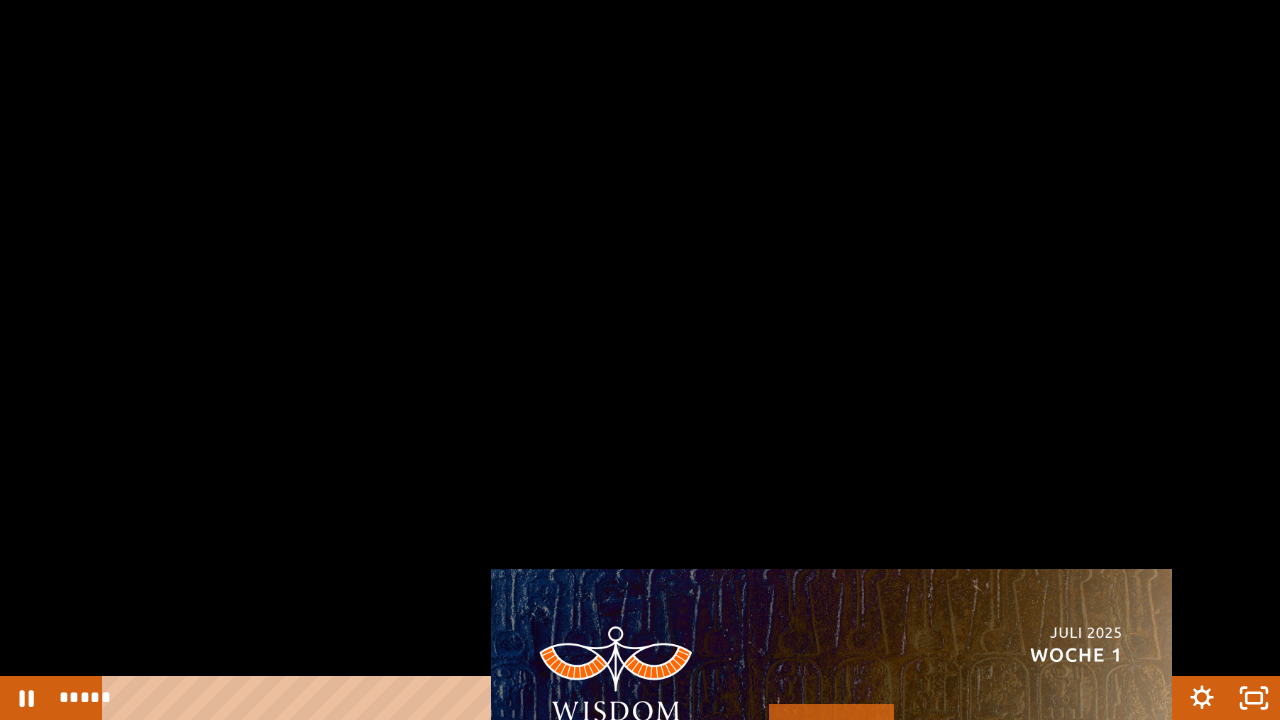 click on "*****" at bounding box center [590, 698] 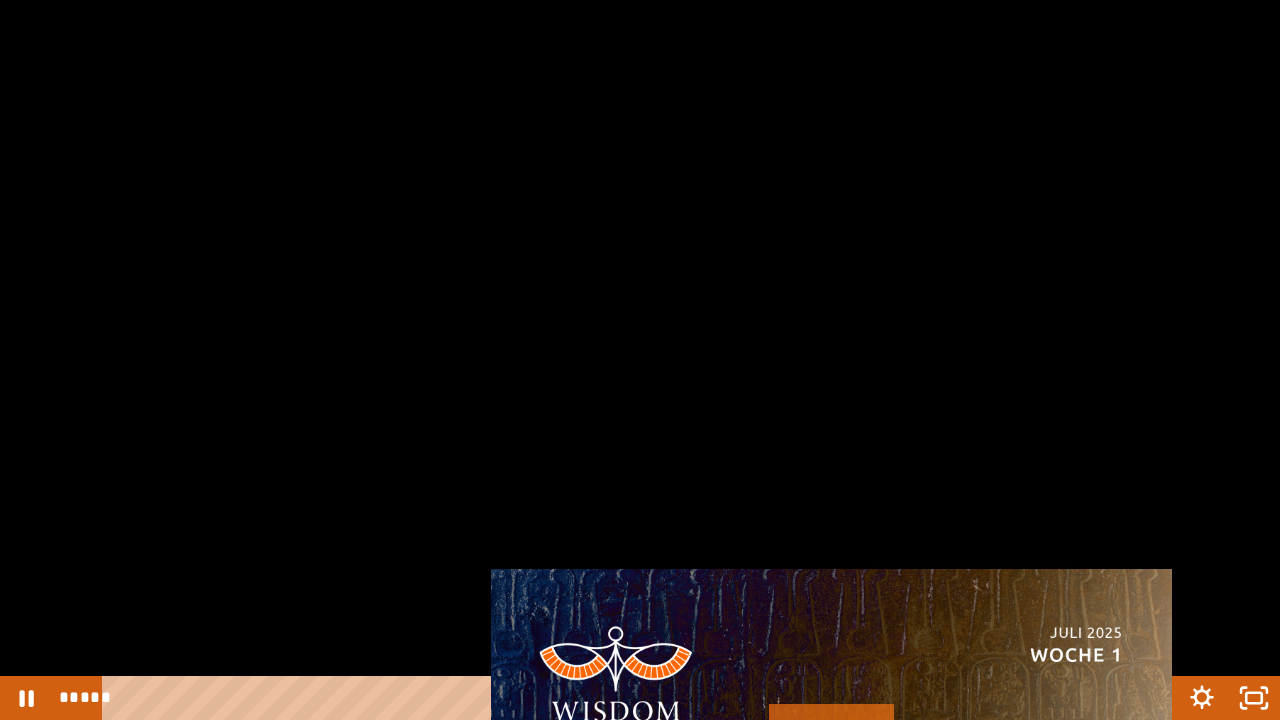 click on "*****" at bounding box center [590, 698] 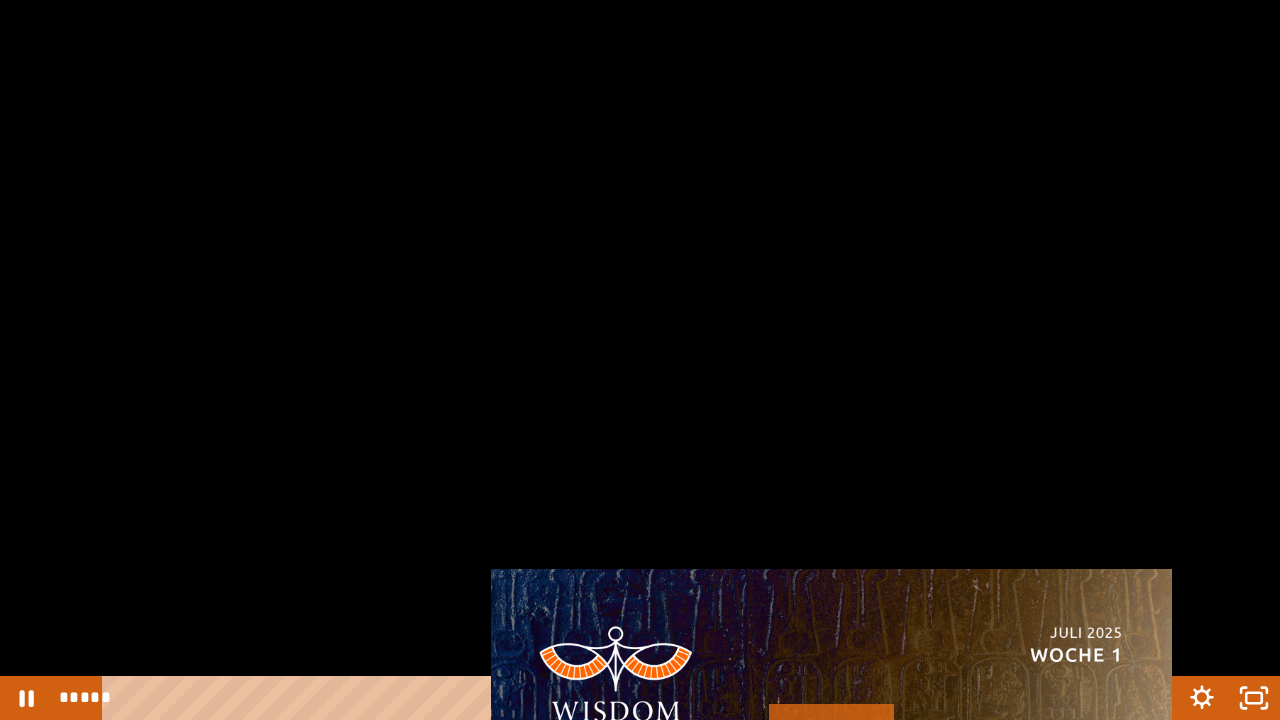 click on "*****" at bounding box center (590, 698) 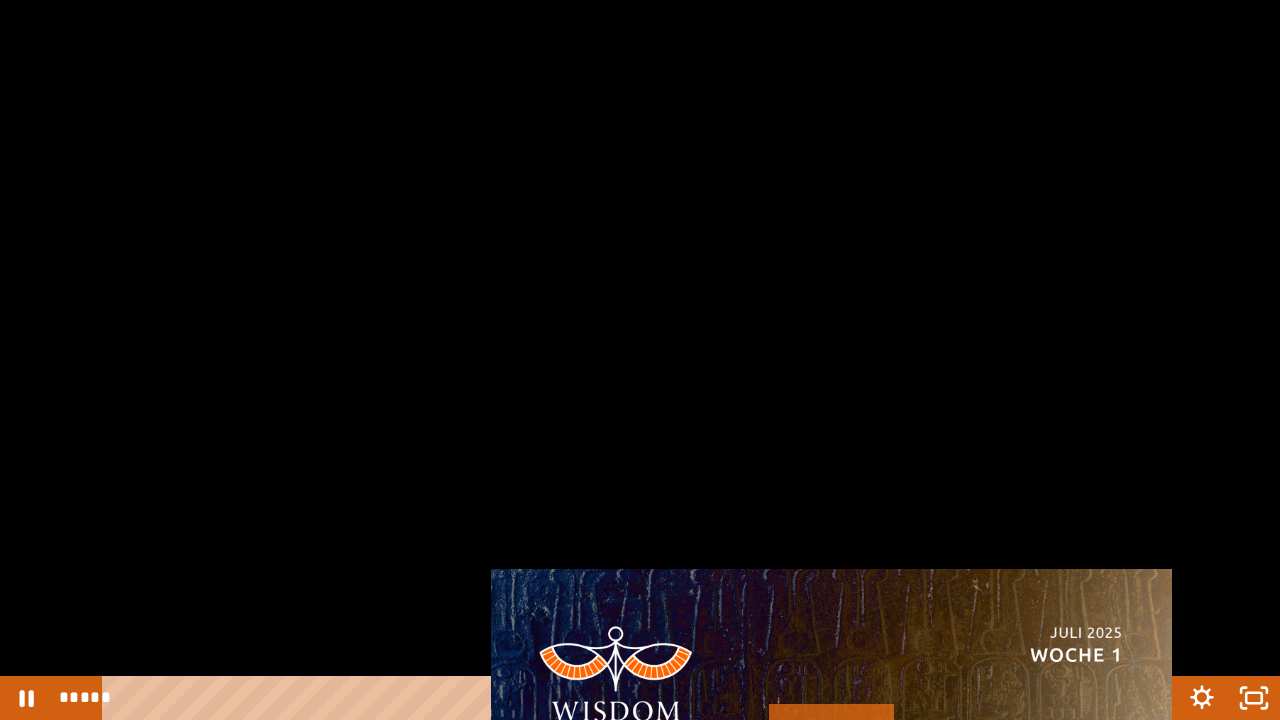click on "*****" at bounding box center (590, 698) 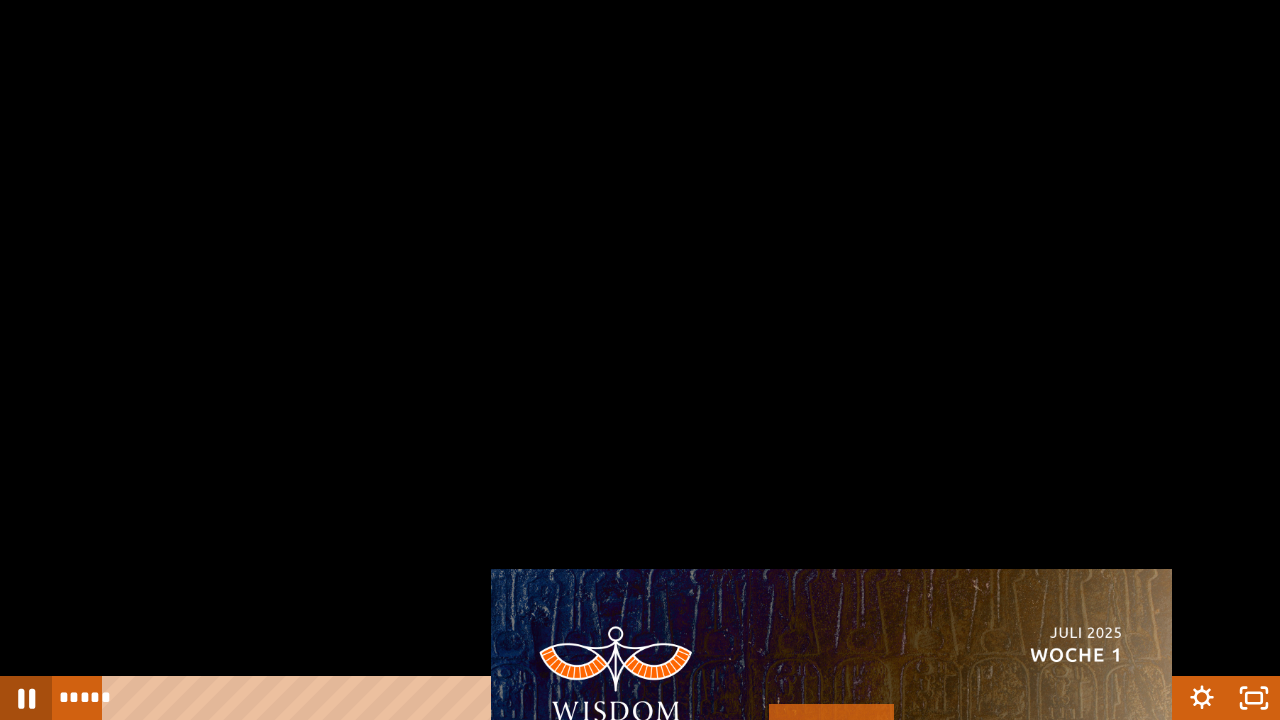 click 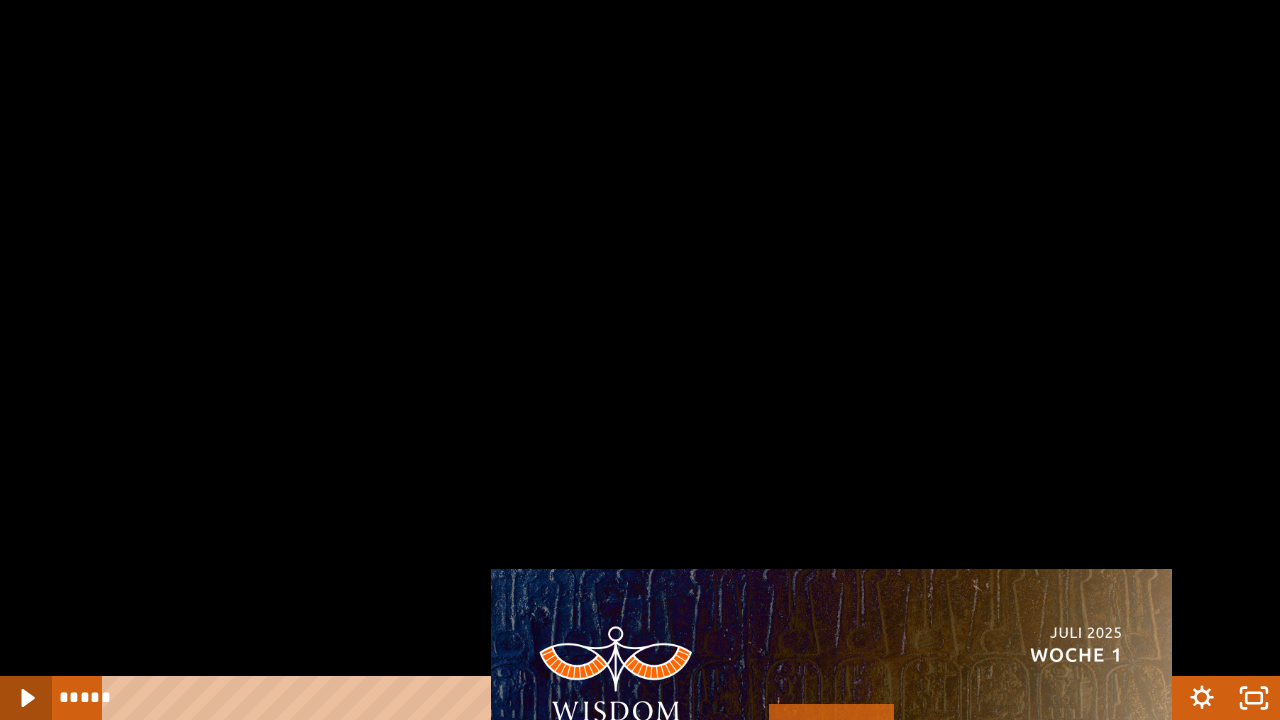 click 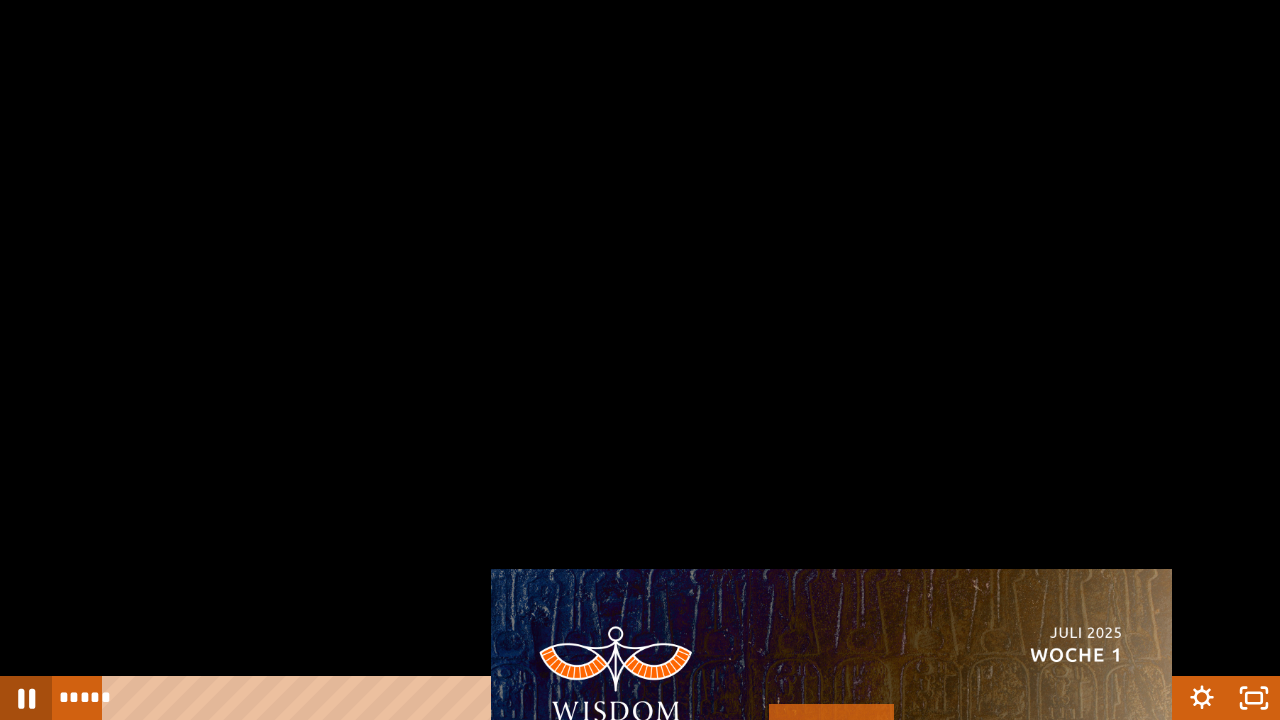 click 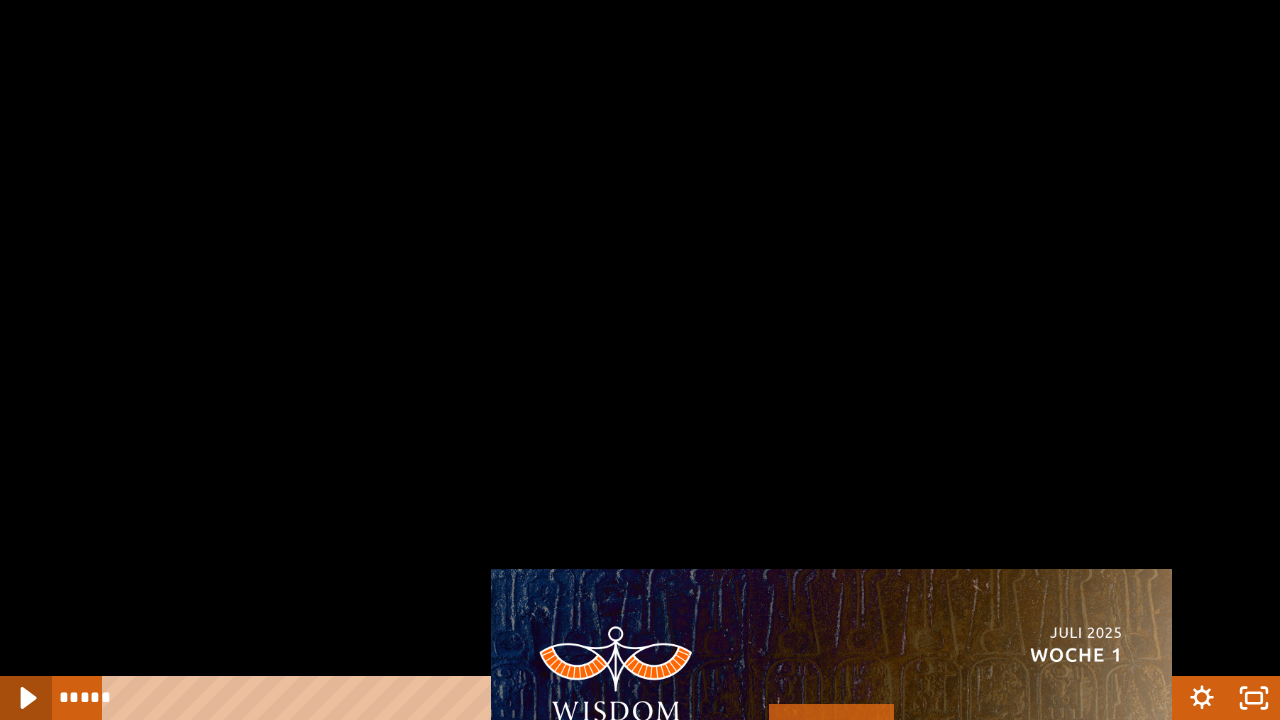 click 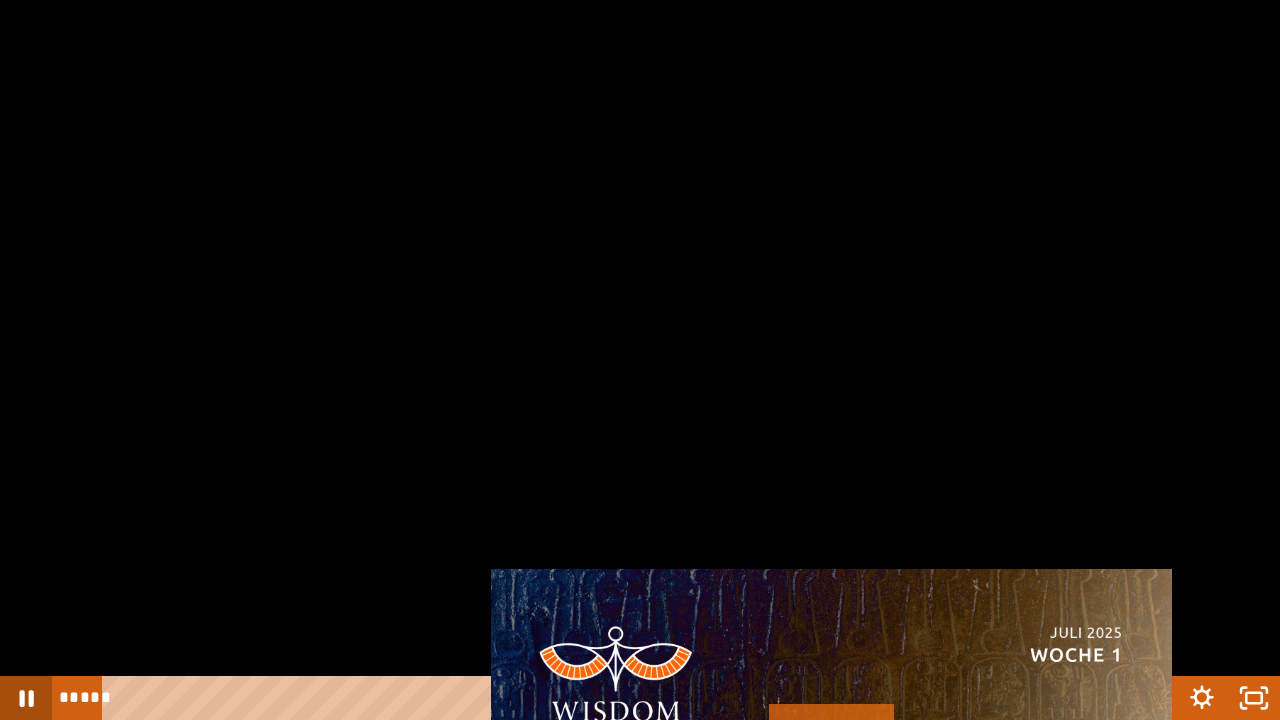 click 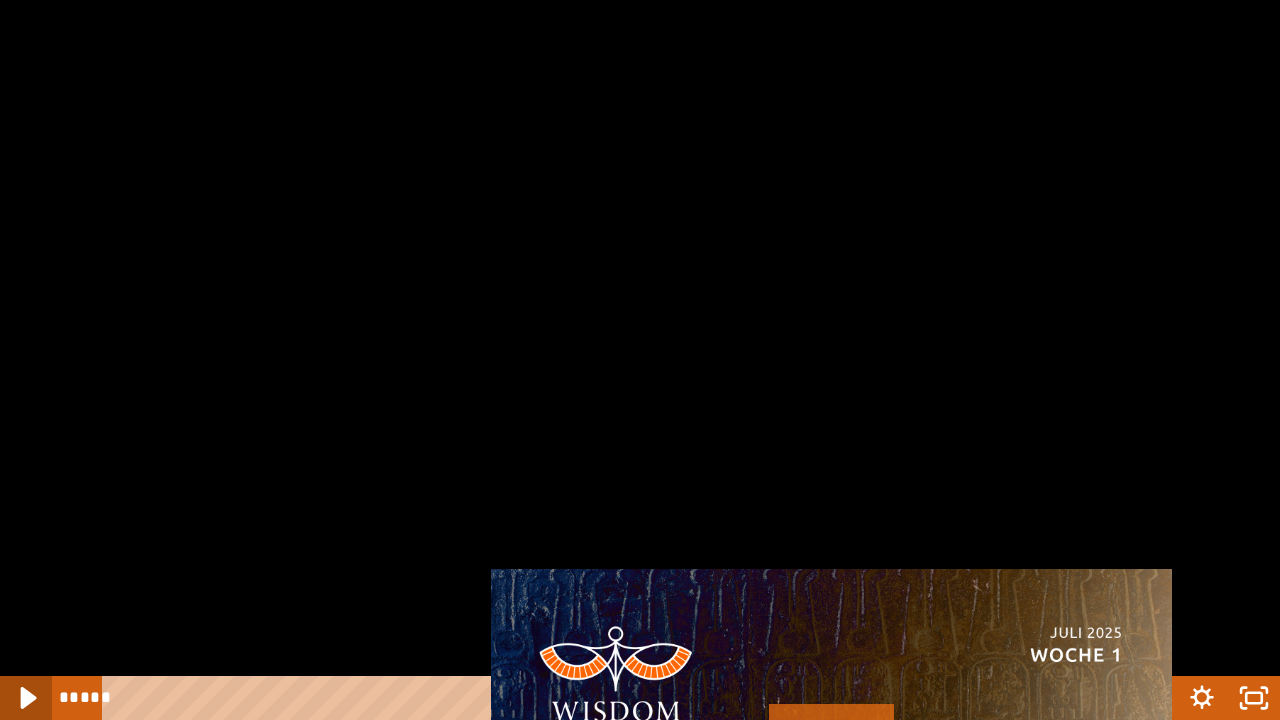 click 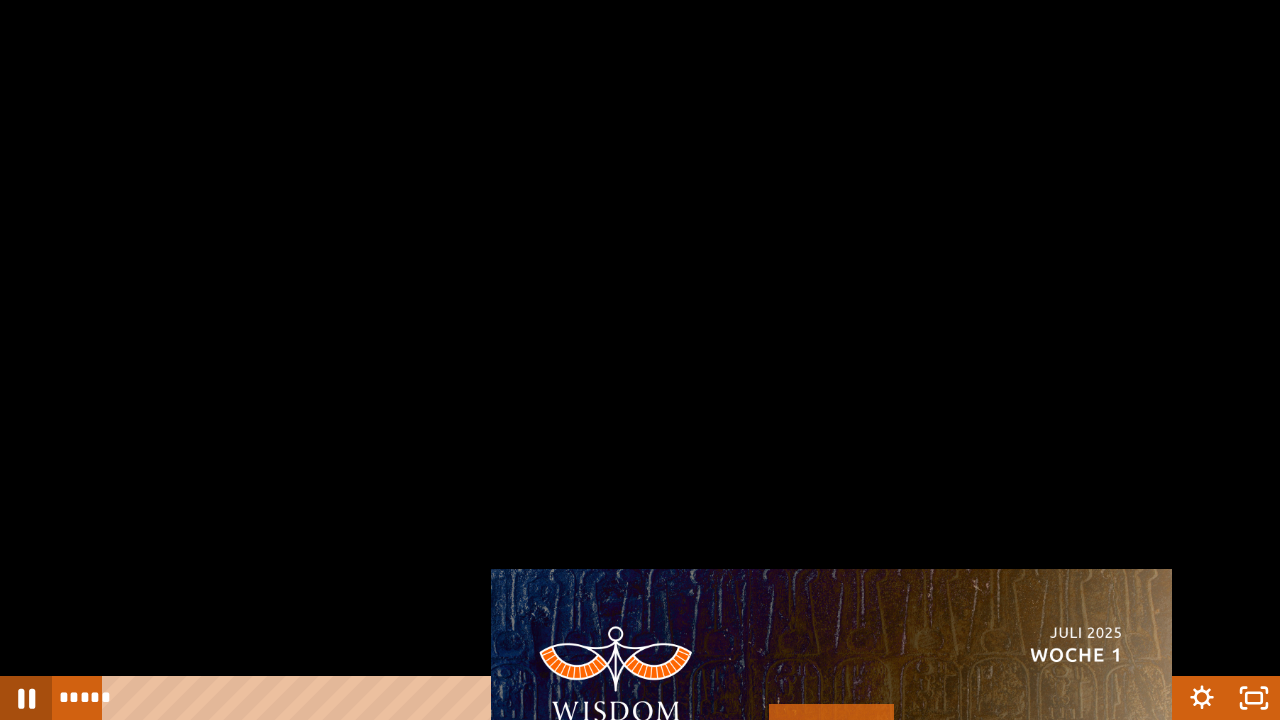 click 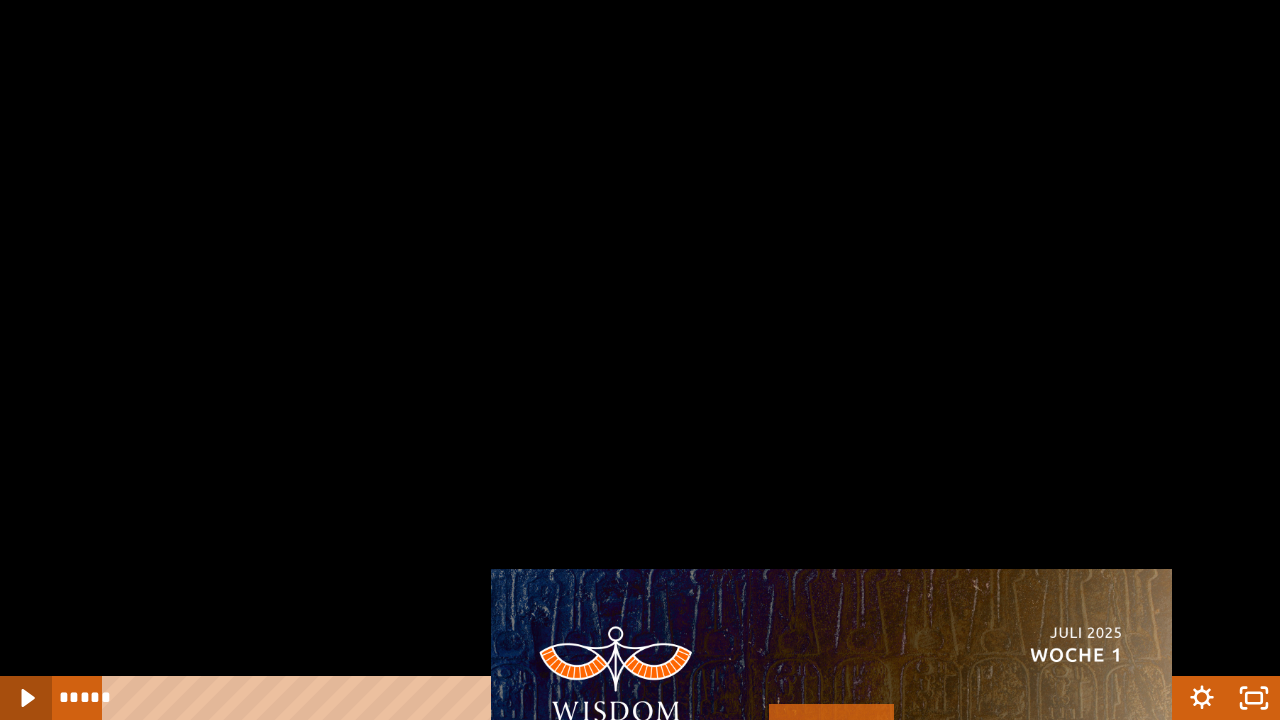 click 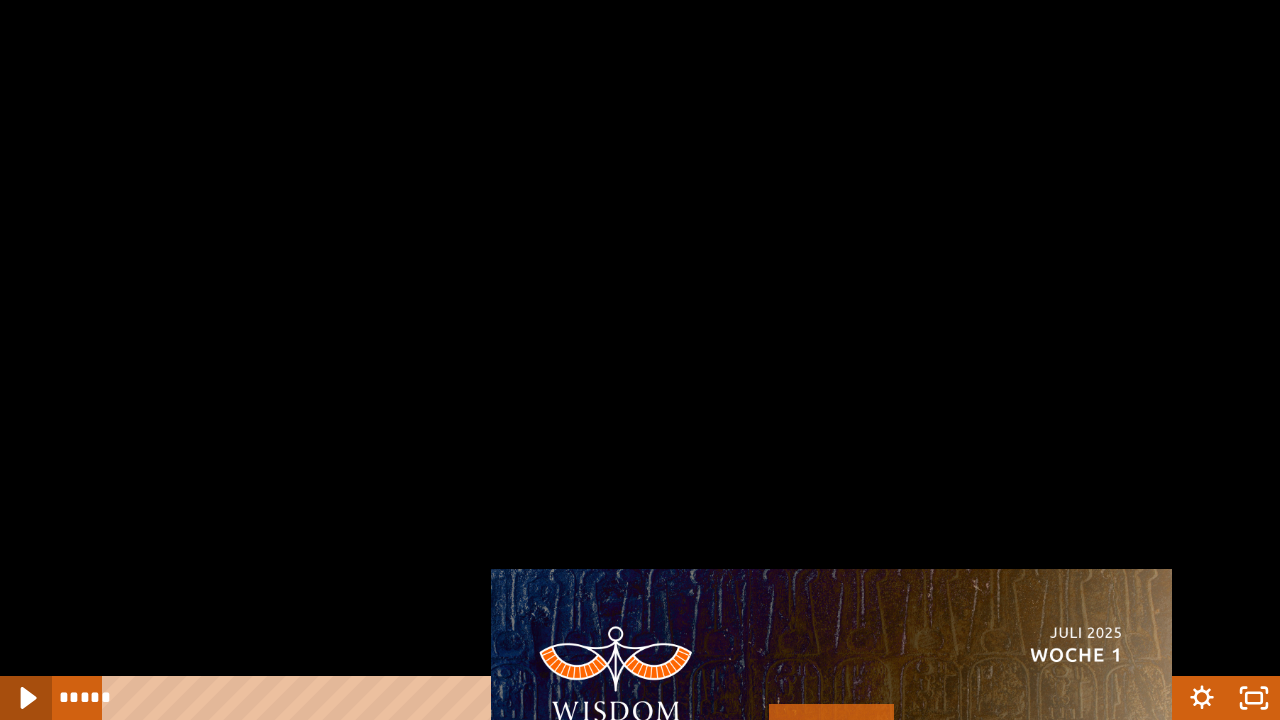 click 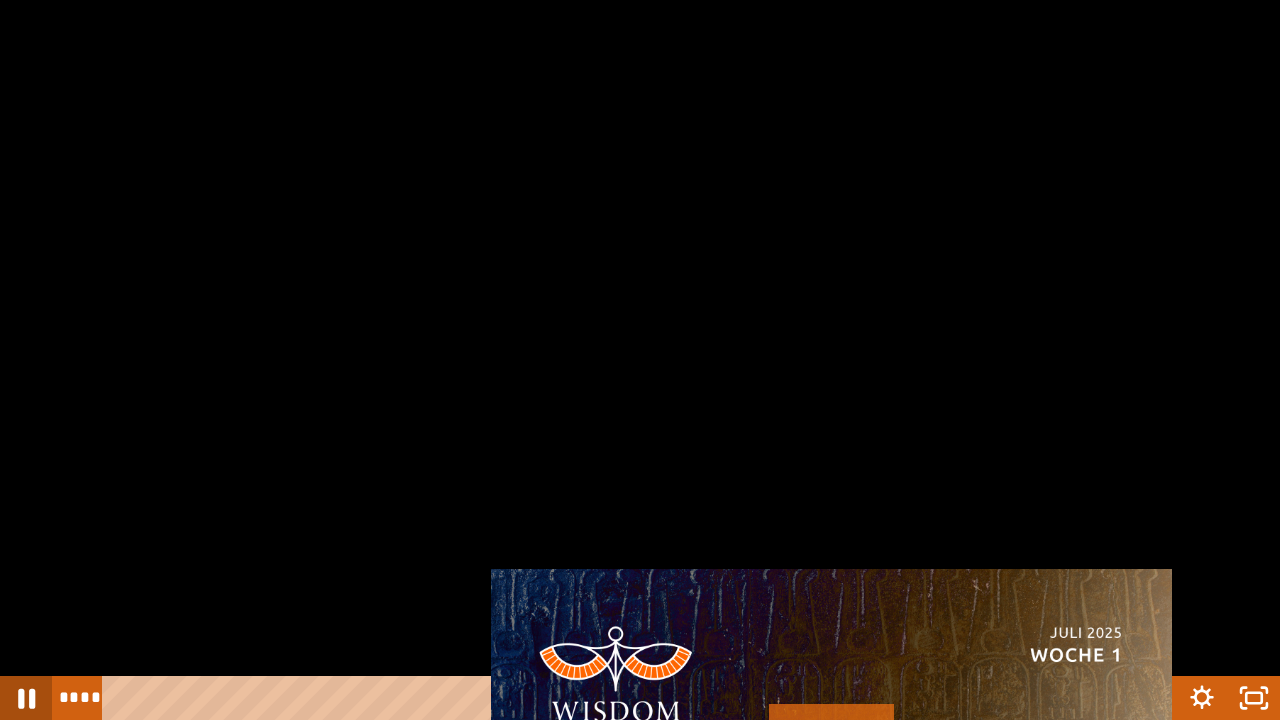 click 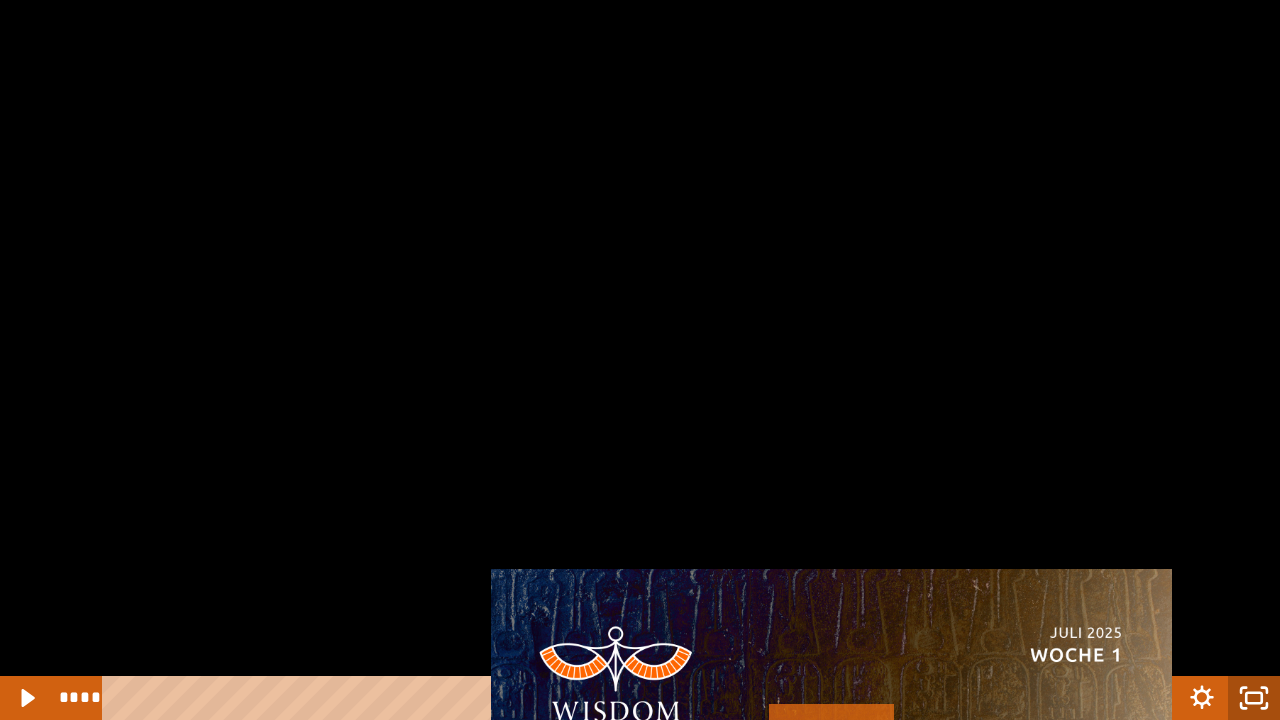 click 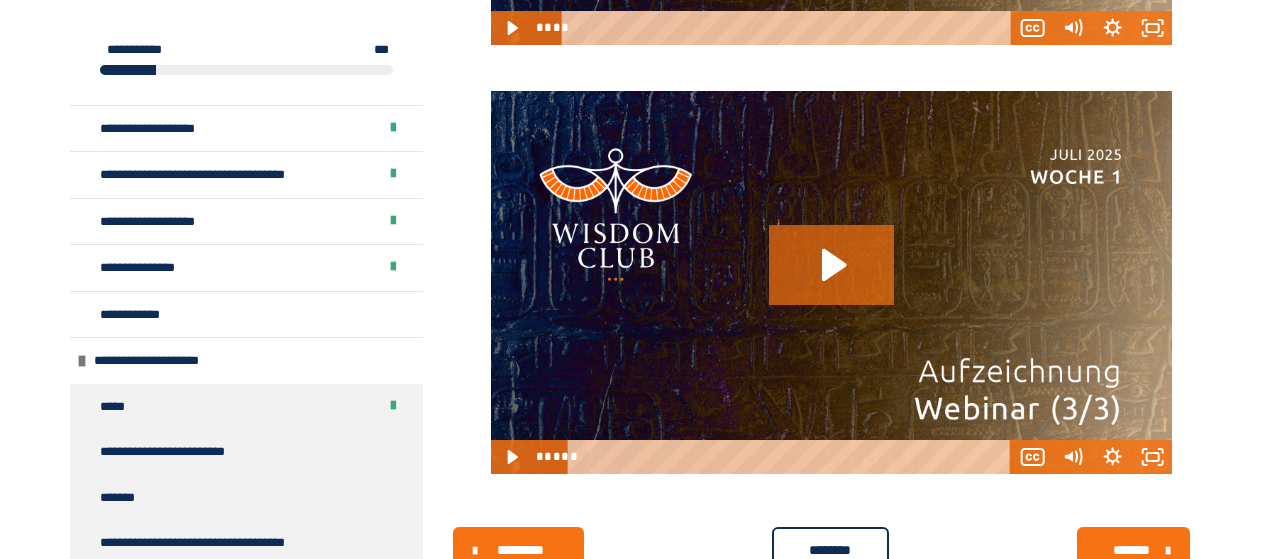 scroll, scrollTop: 2790, scrollLeft: 0, axis: vertical 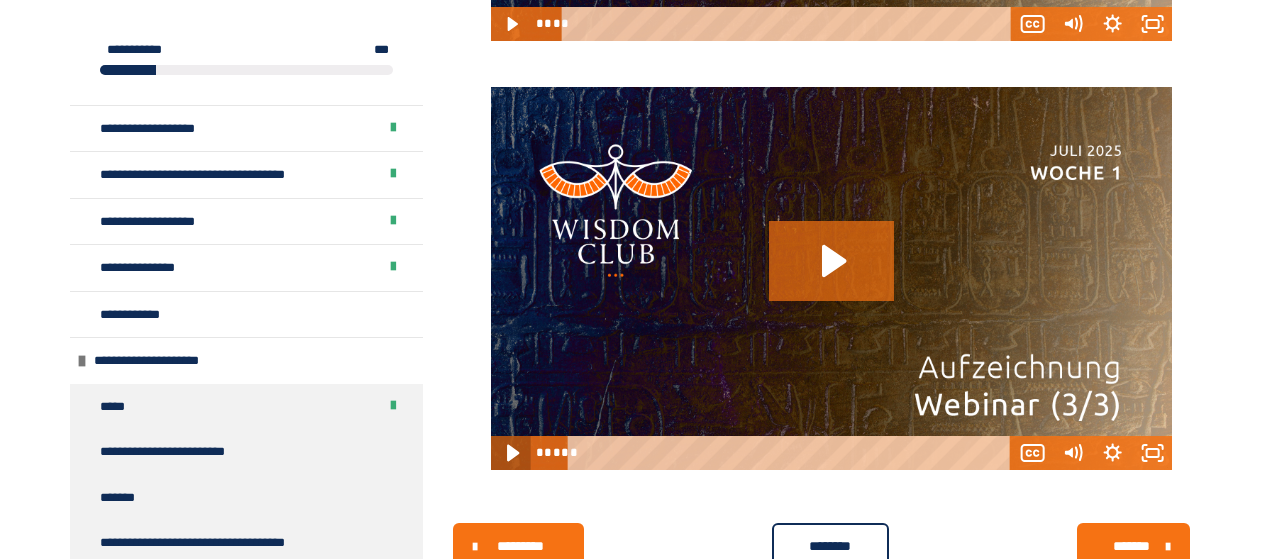 click 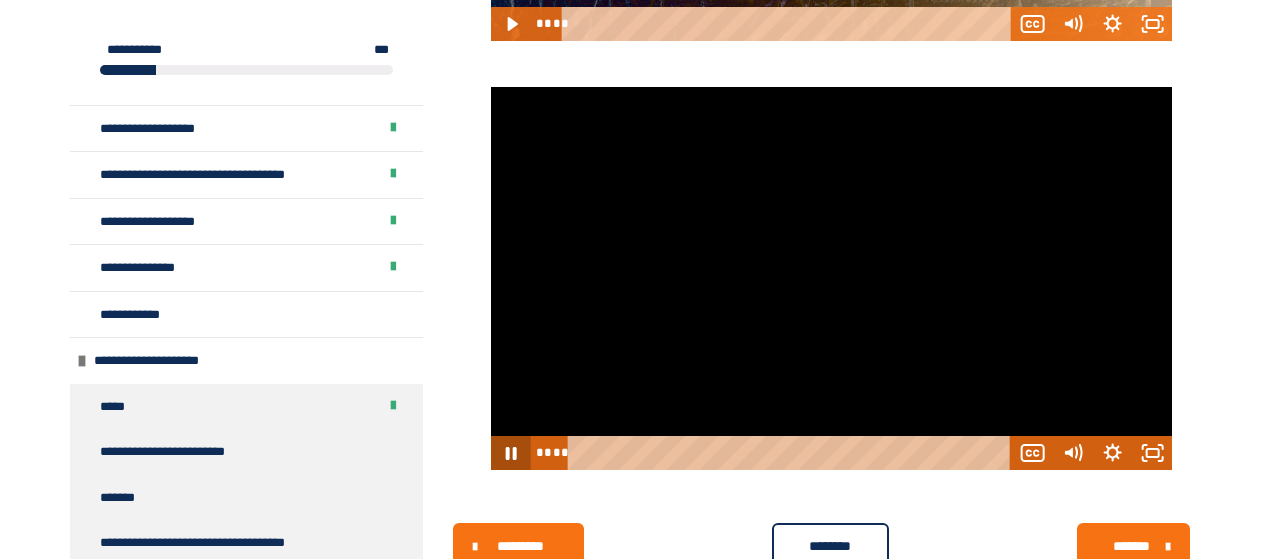 click 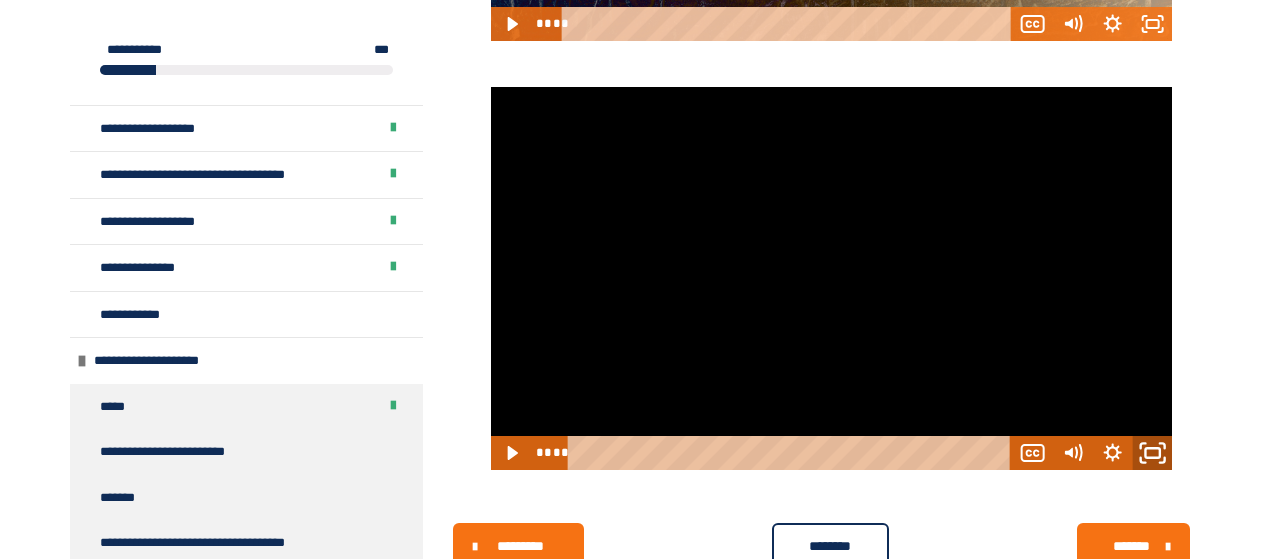 click 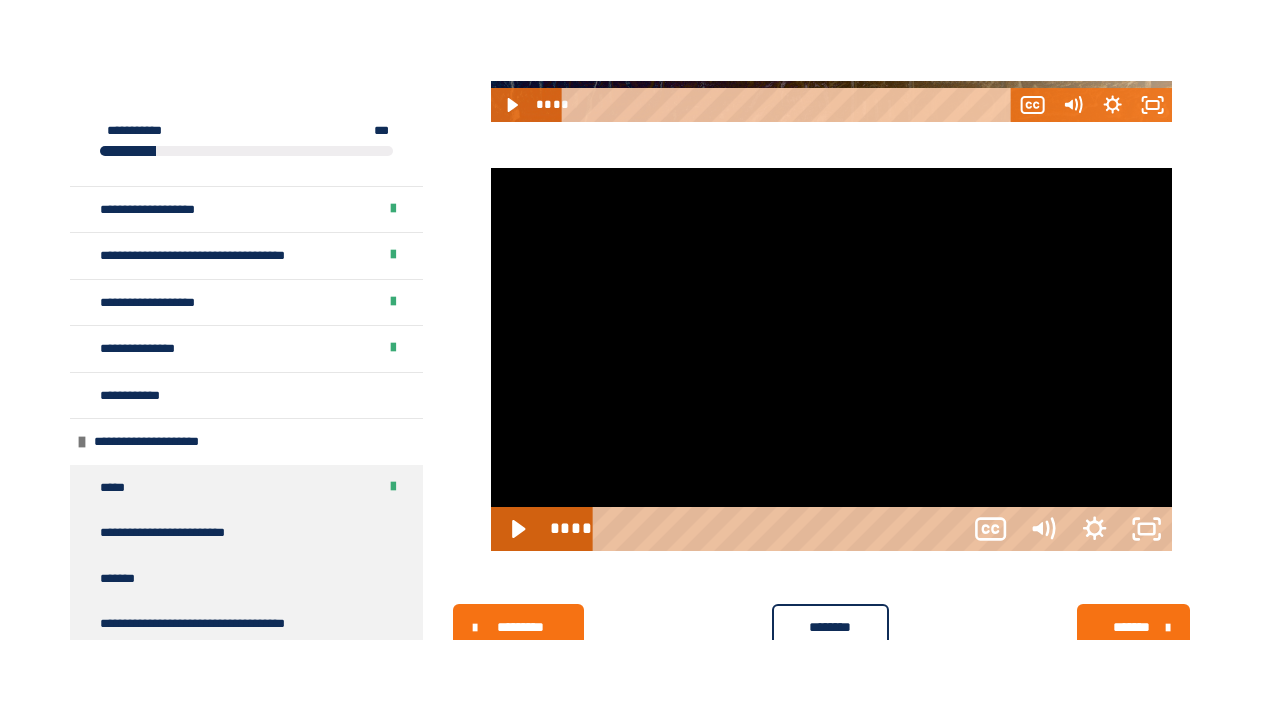 scroll, scrollTop: 2700, scrollLeft: 0, axis: vertical 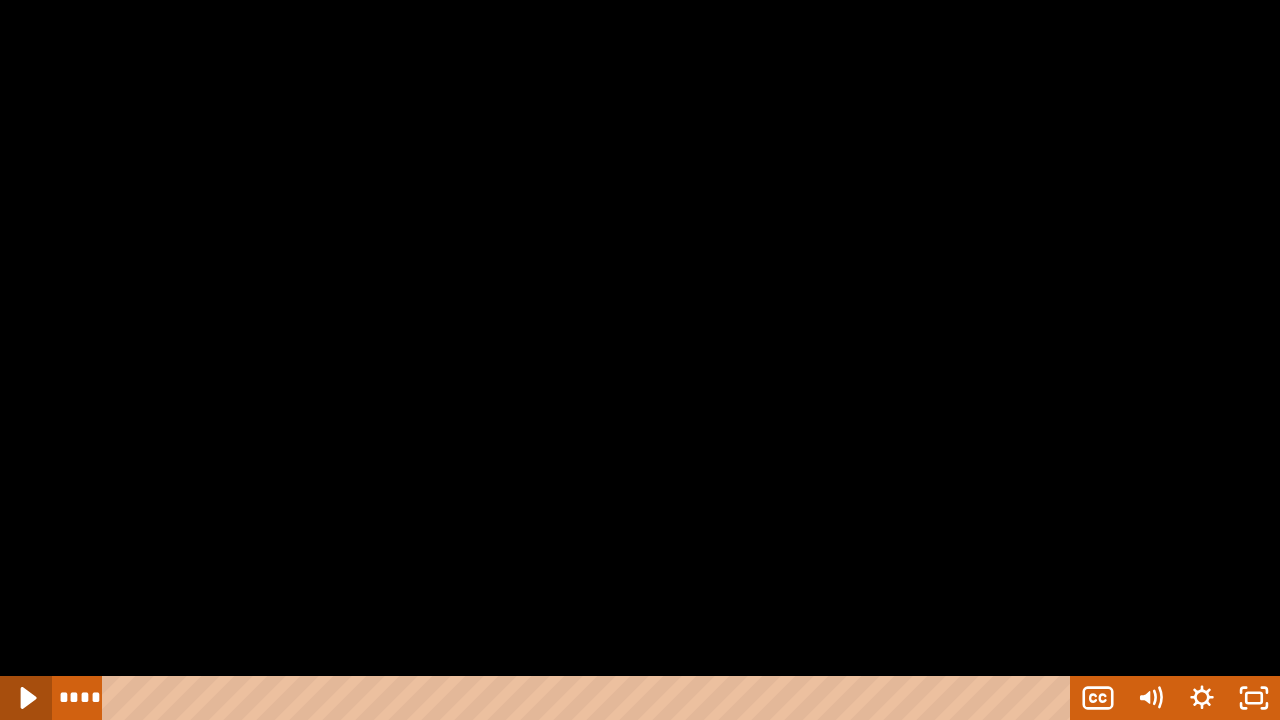 click 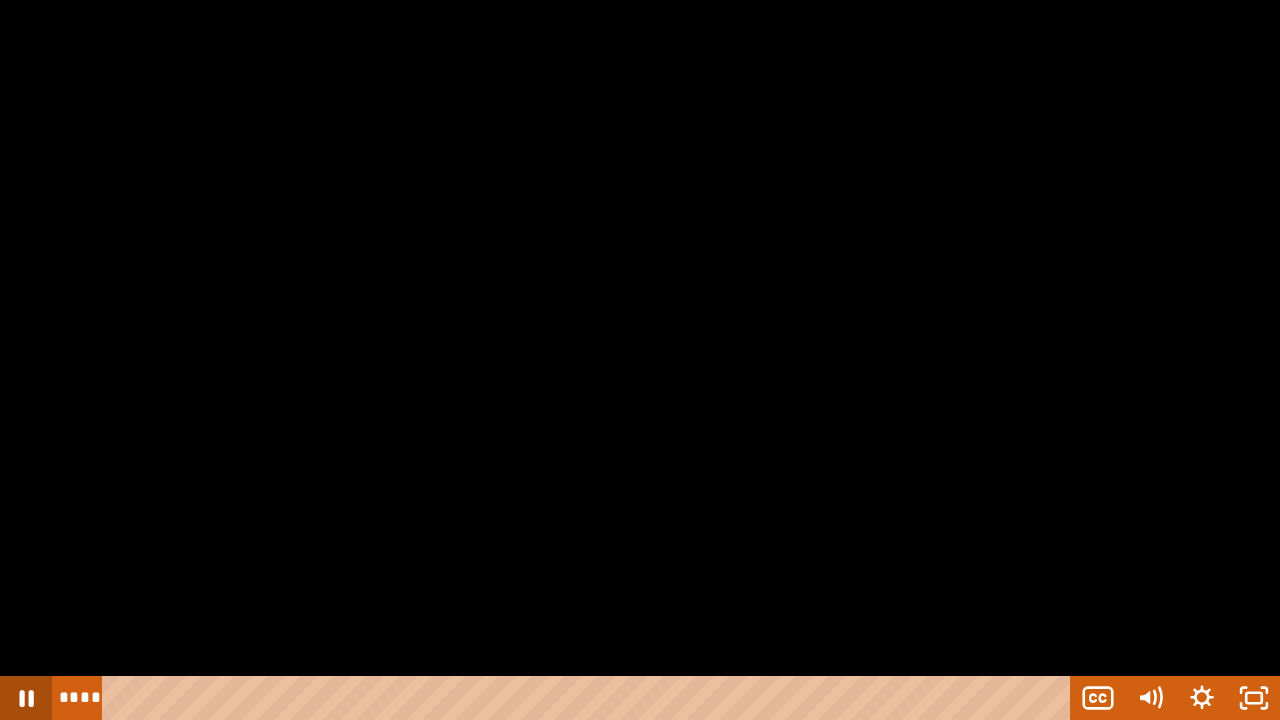 scroll, scrollTop: 0, scrollLeft: 0, axis: both 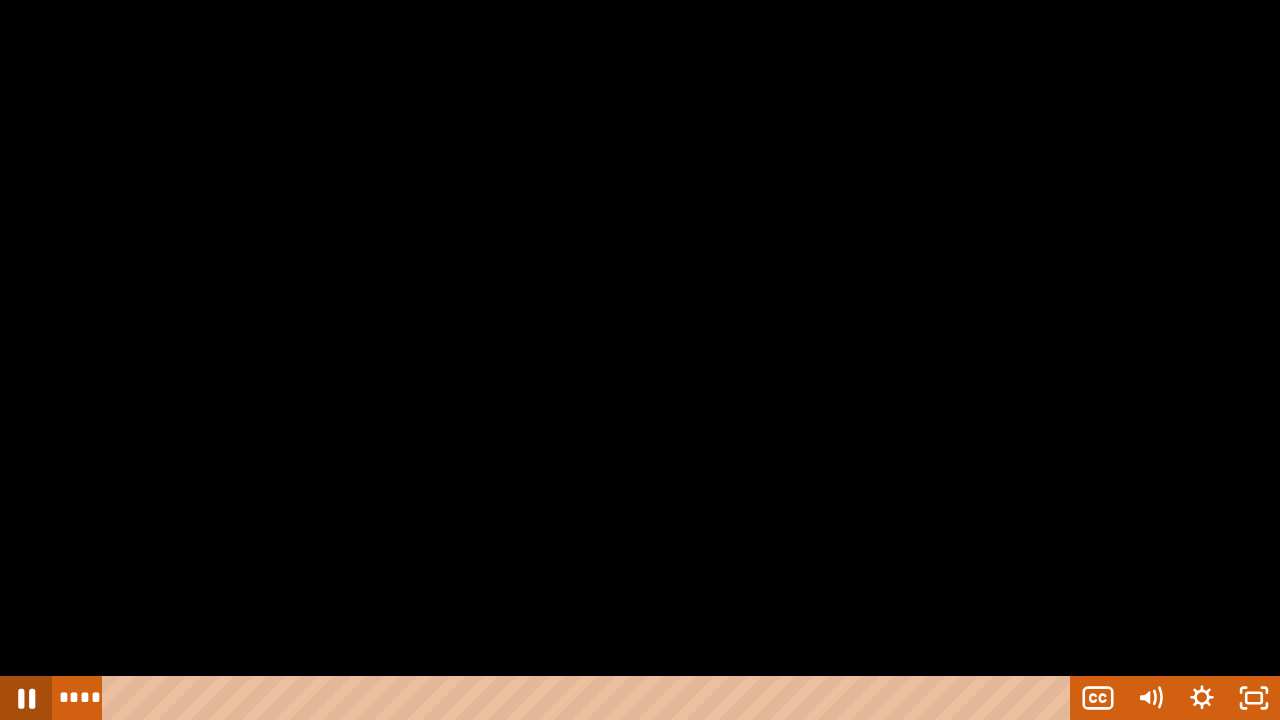 click 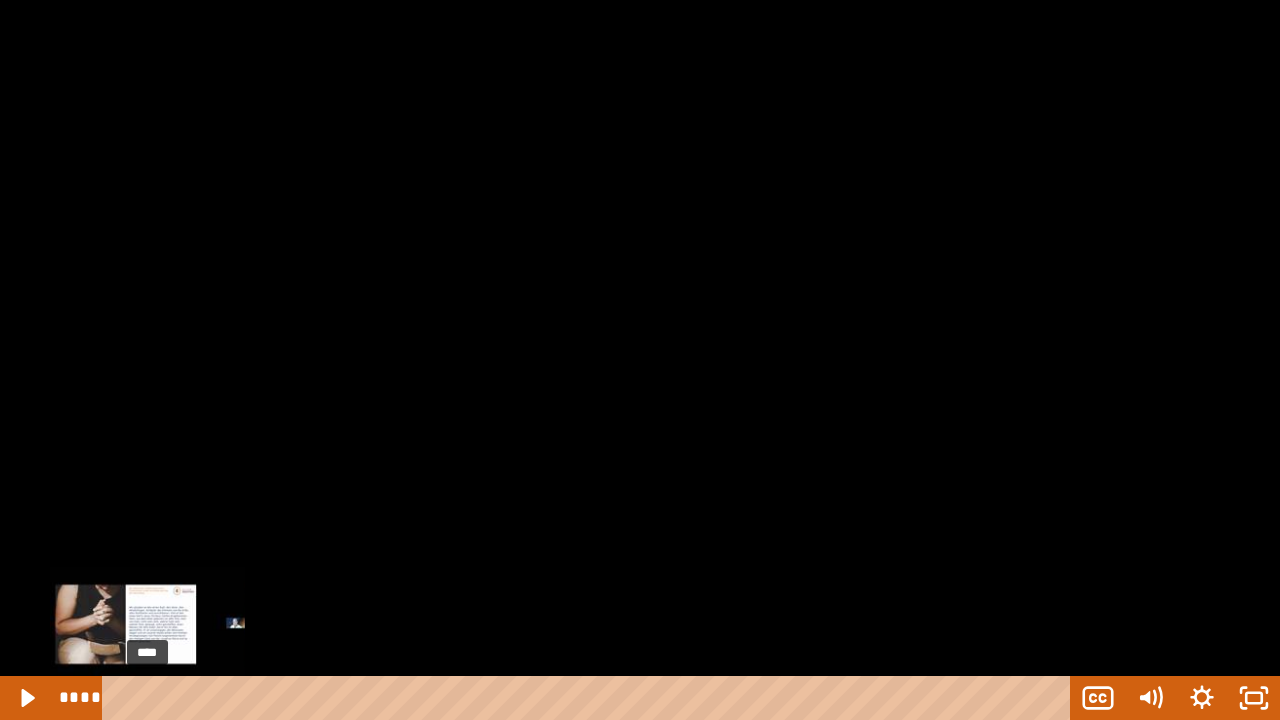 click on "****" at bounding box center (590, 698) 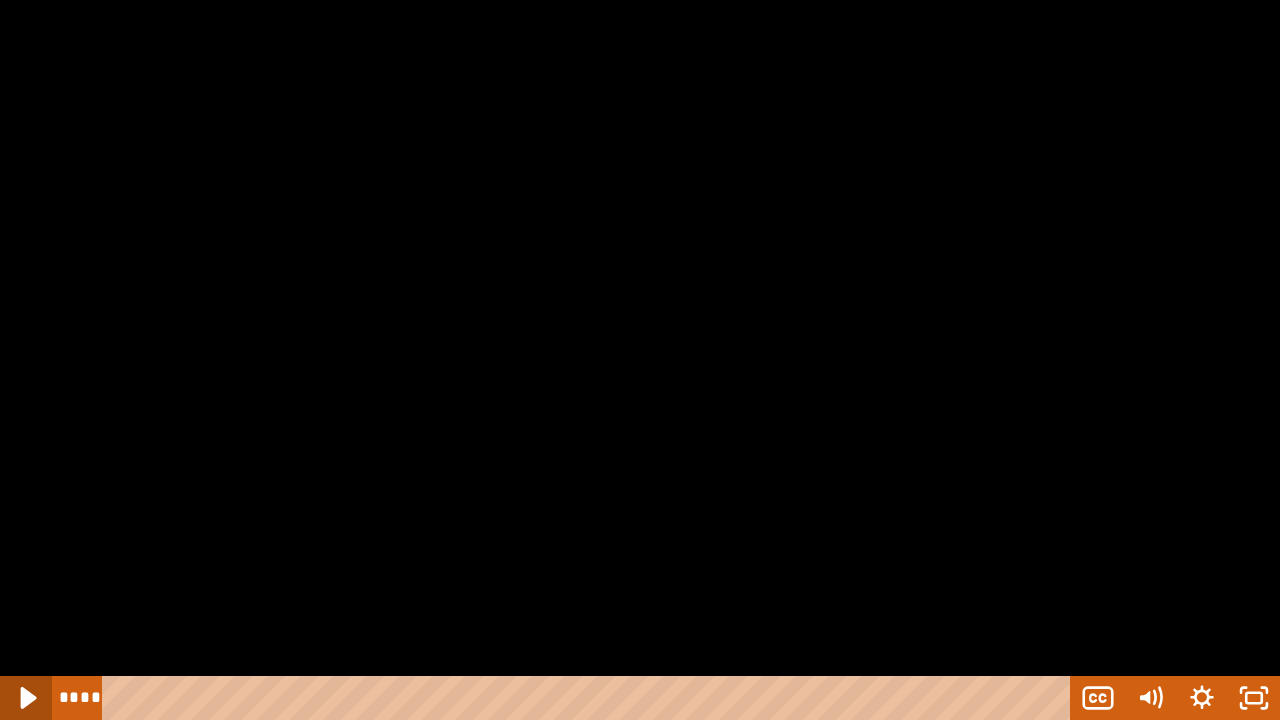 click 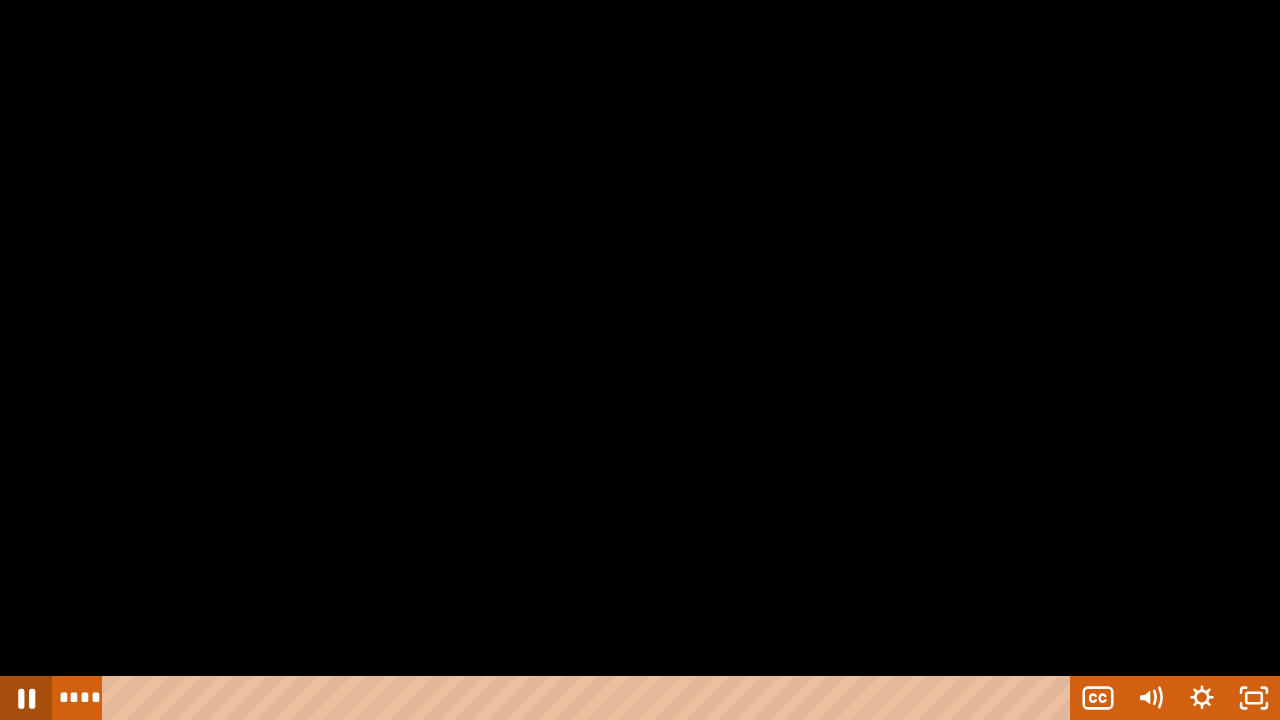 click 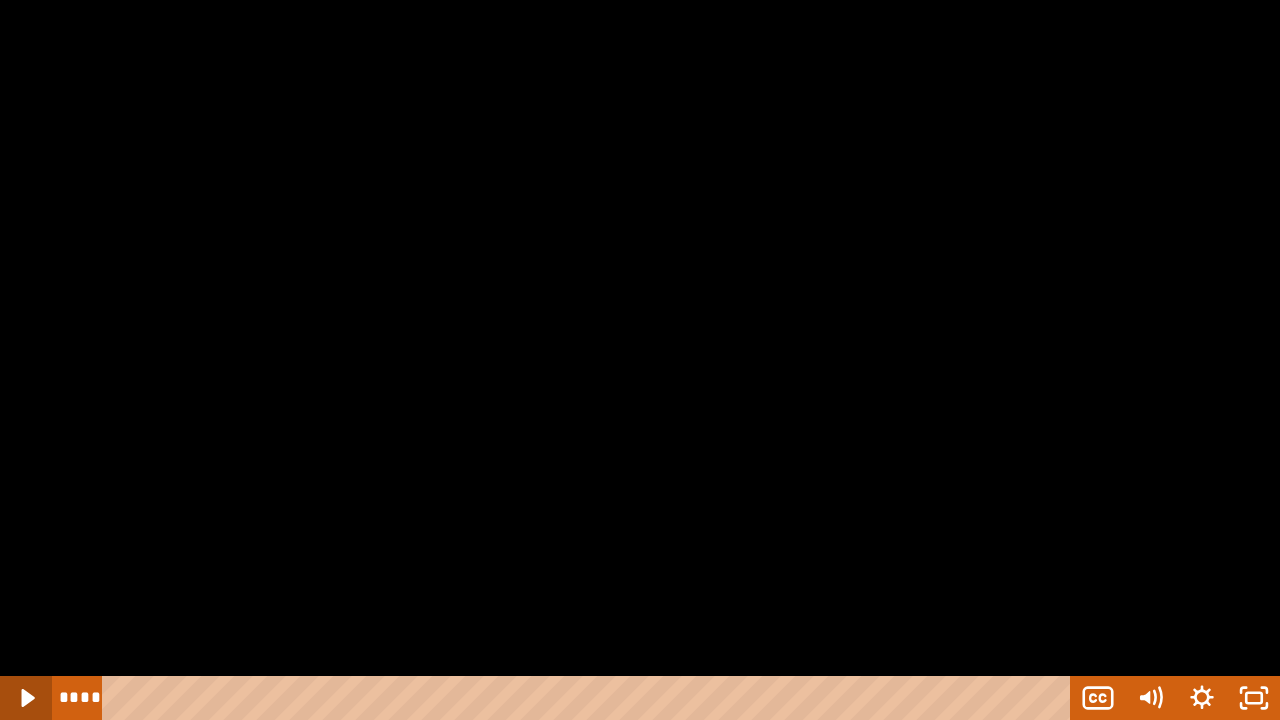 click 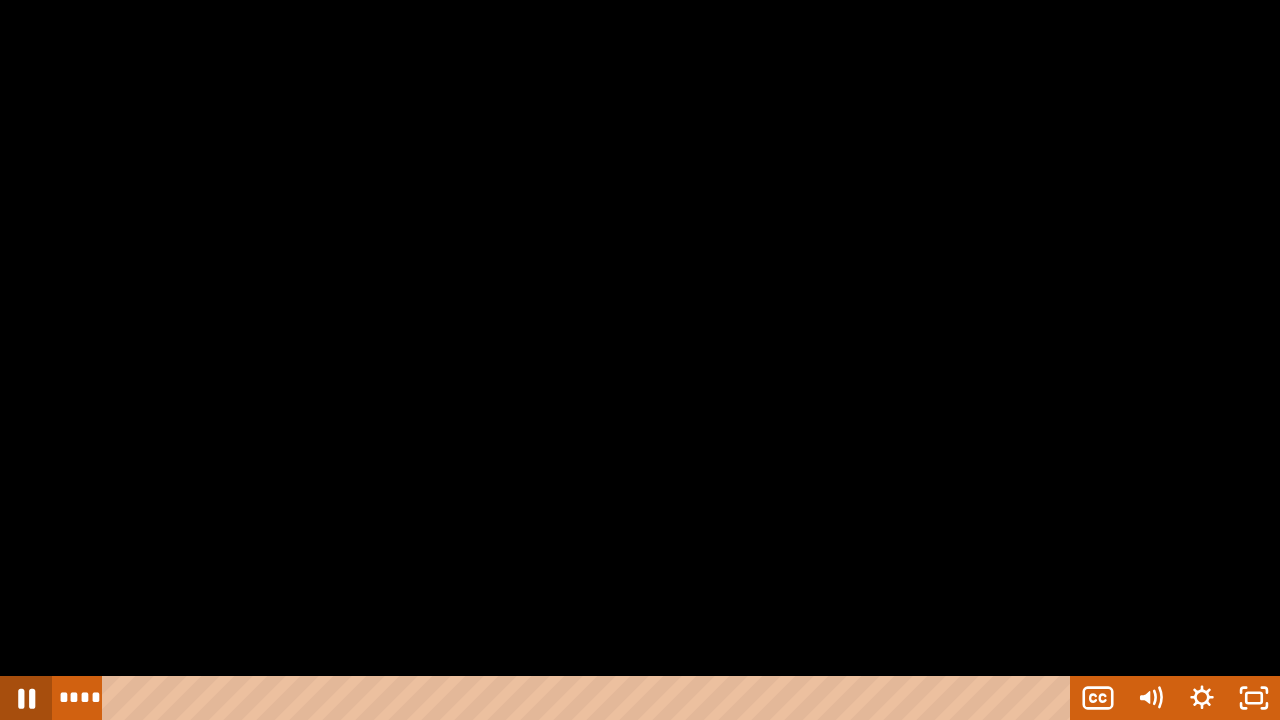 click 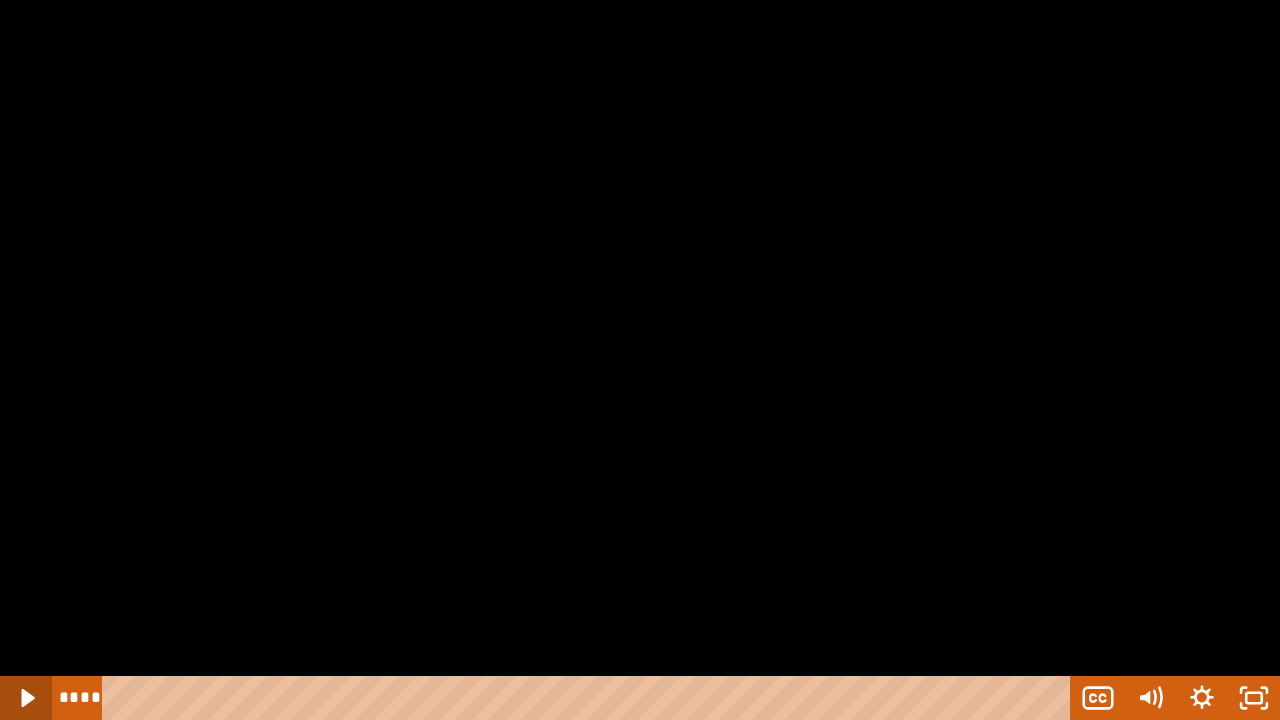 click 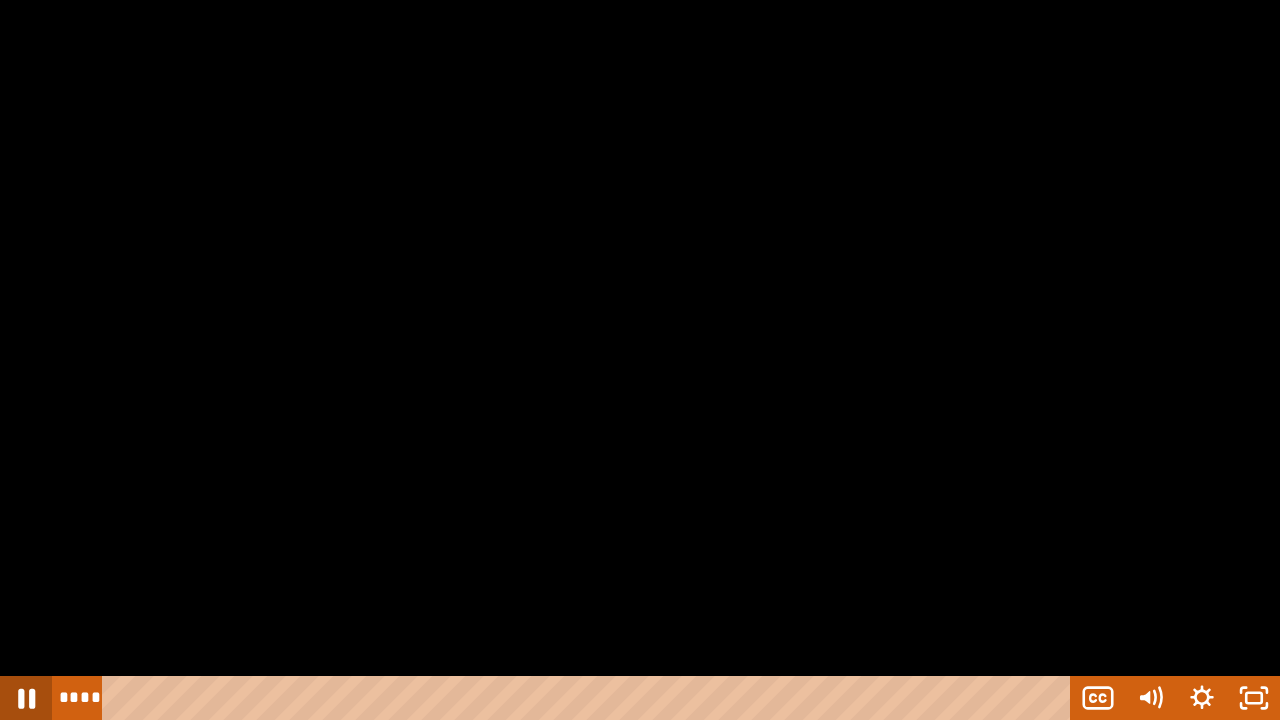 click 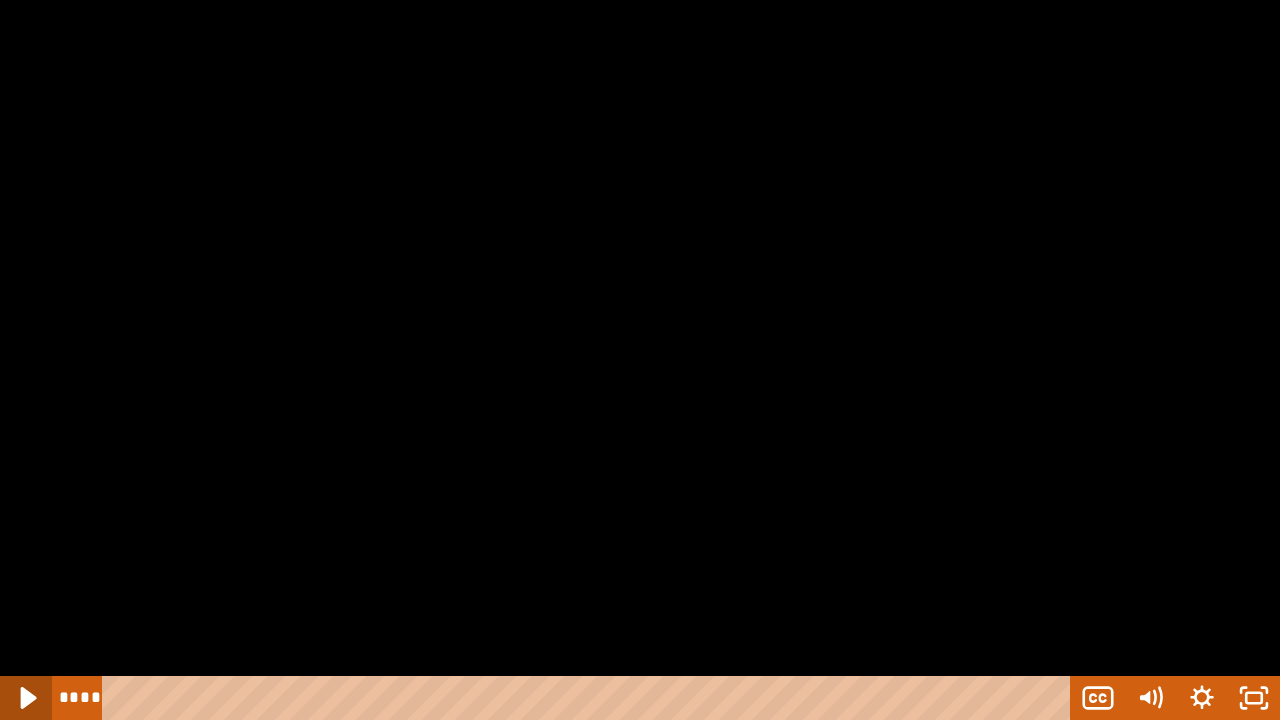 click 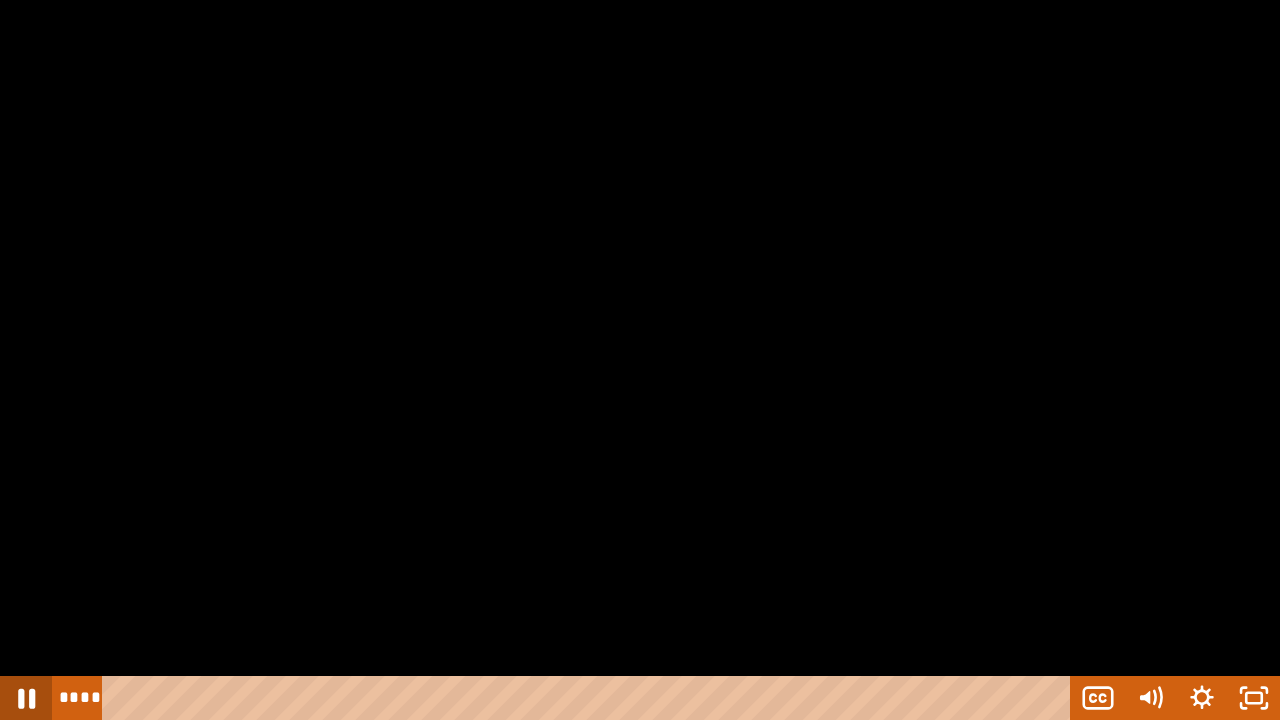 click 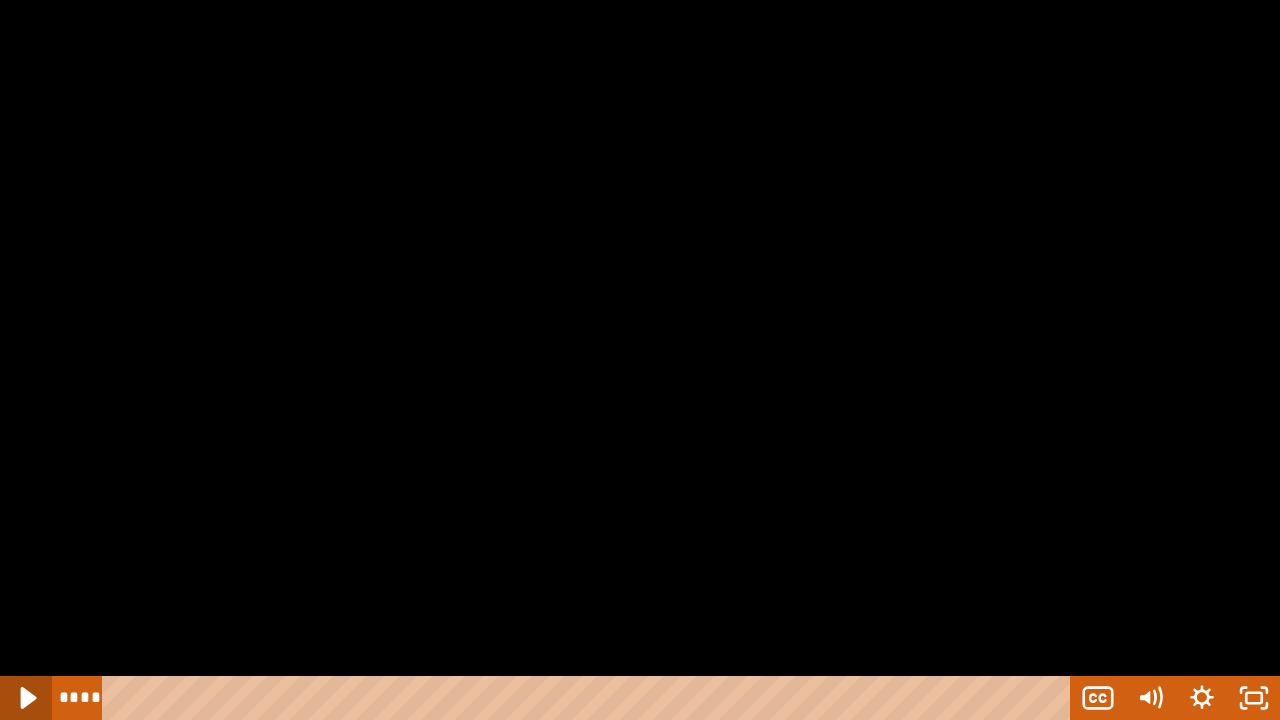 click 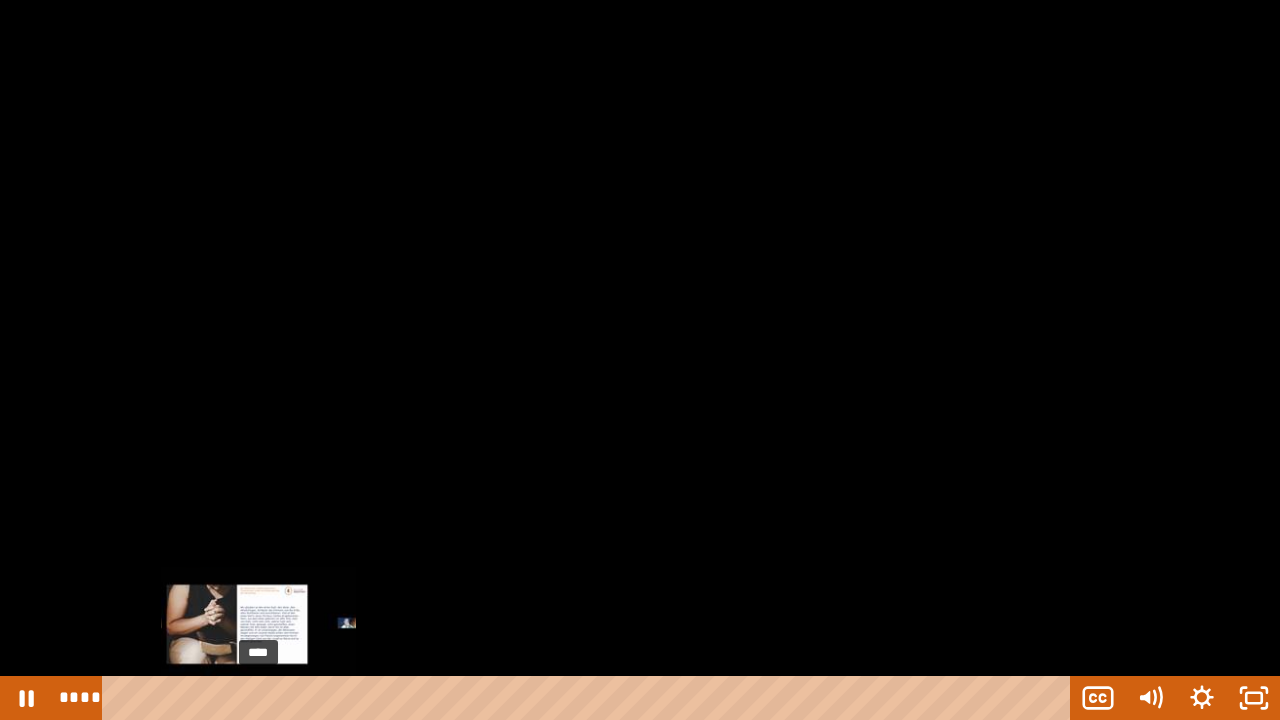 click on "****" at bounding box center [590, 698] 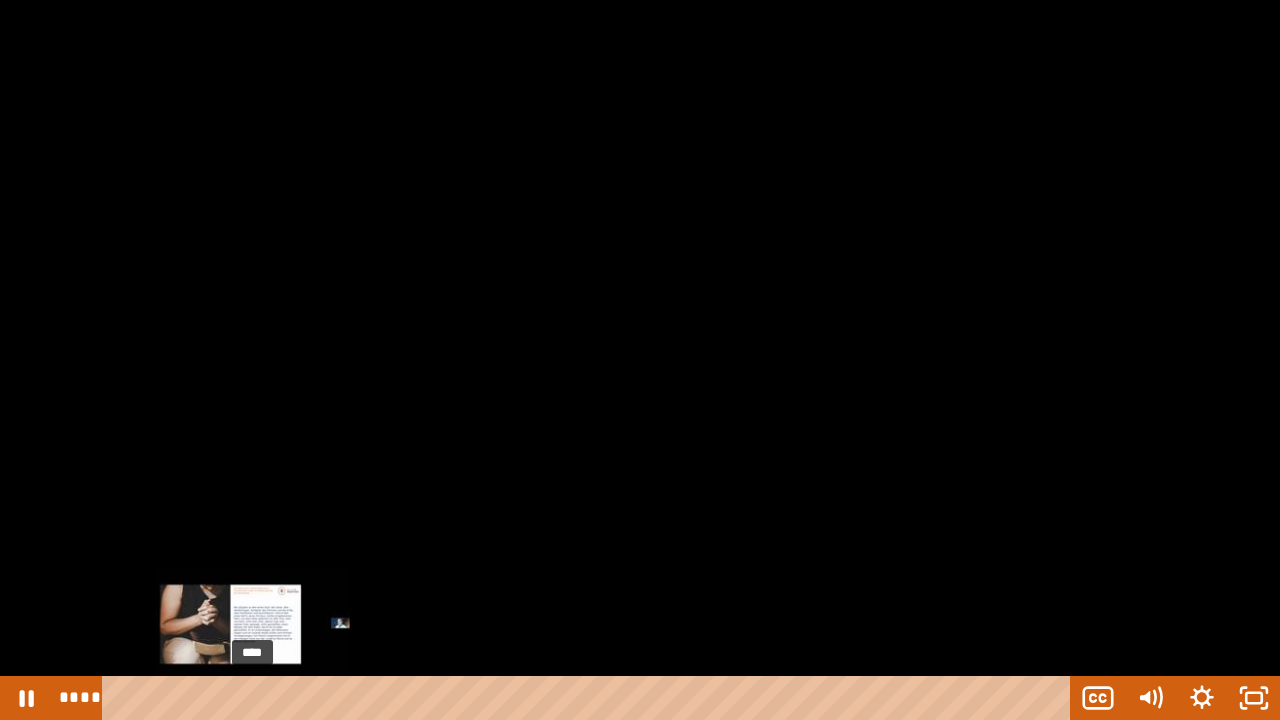 click on "****" at bounding box center (590, 698) 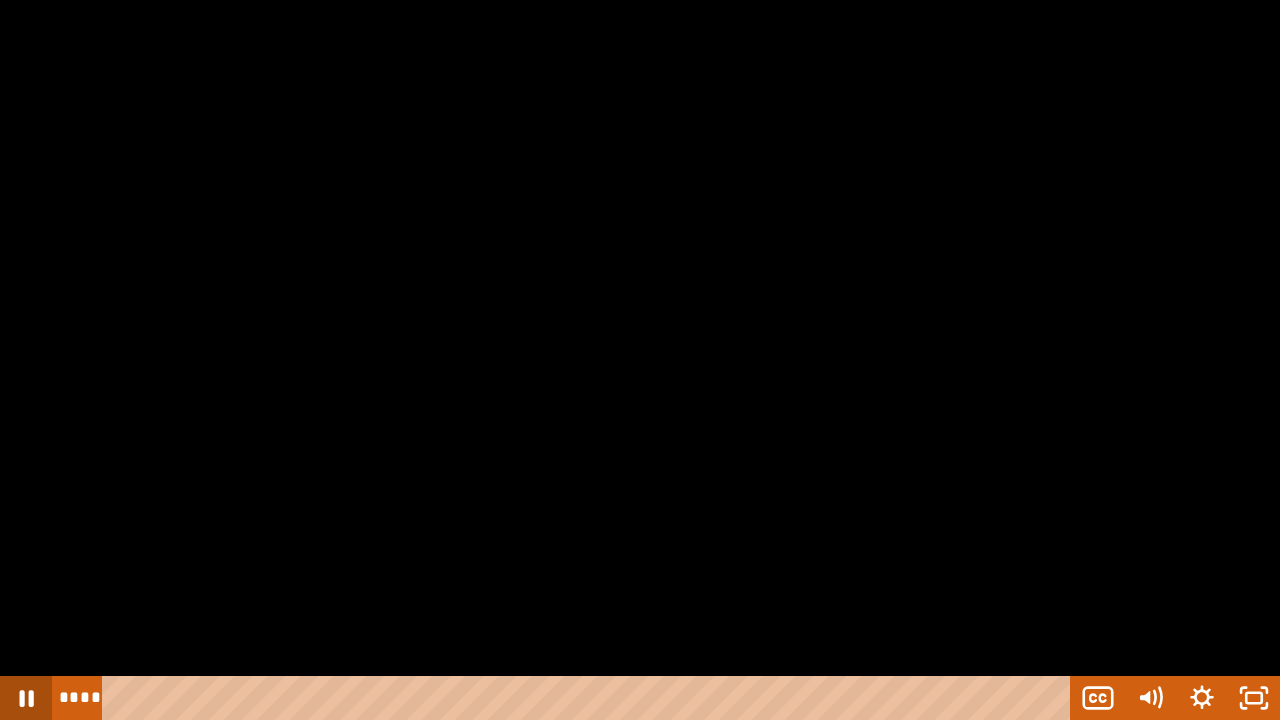 click 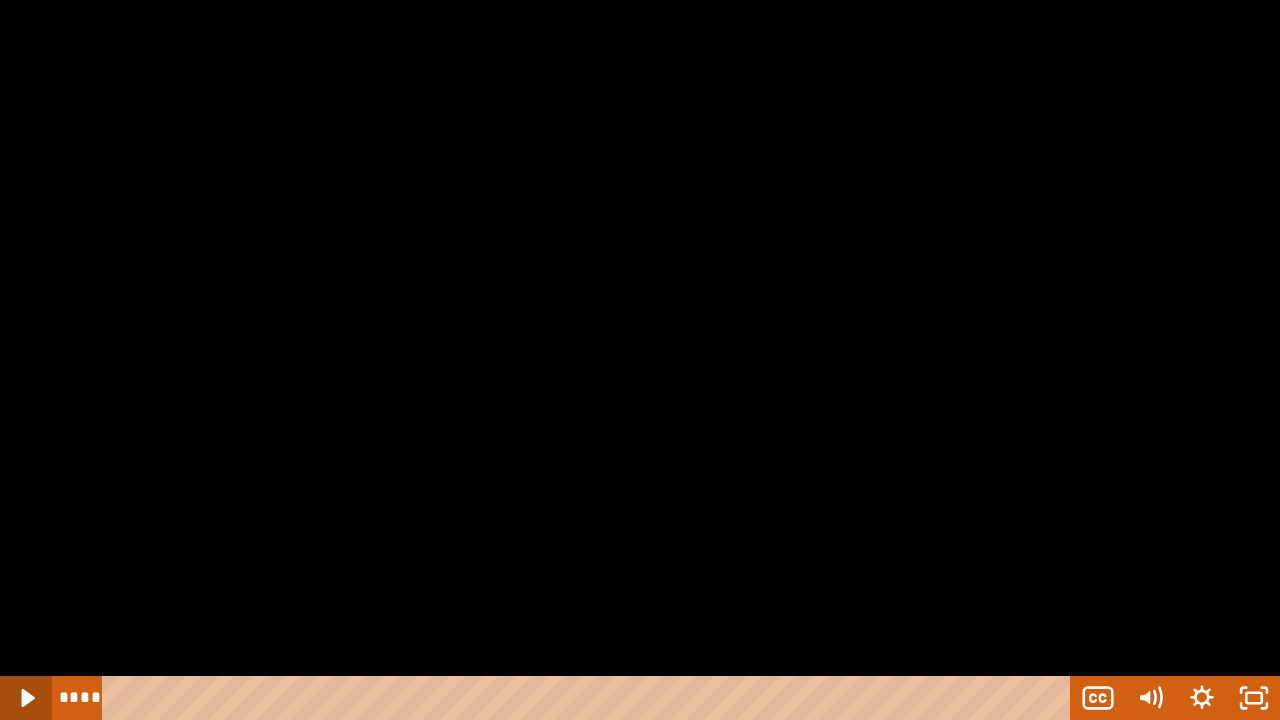 click 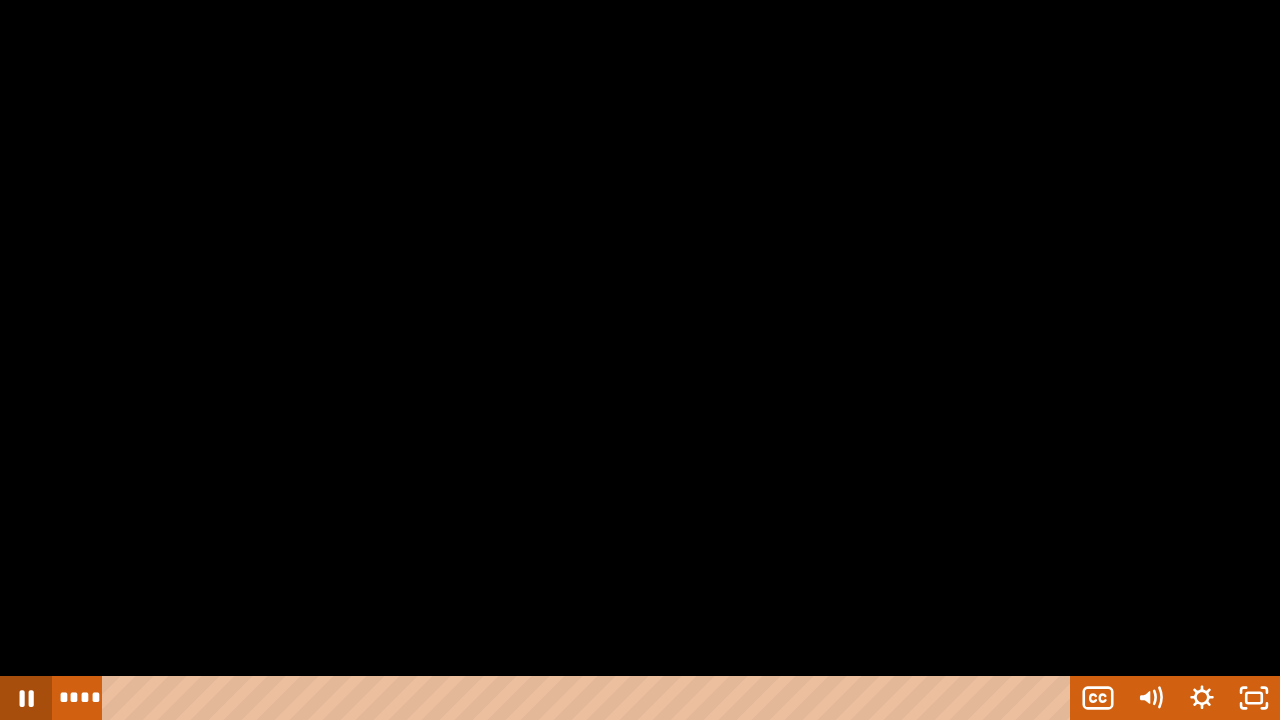 click 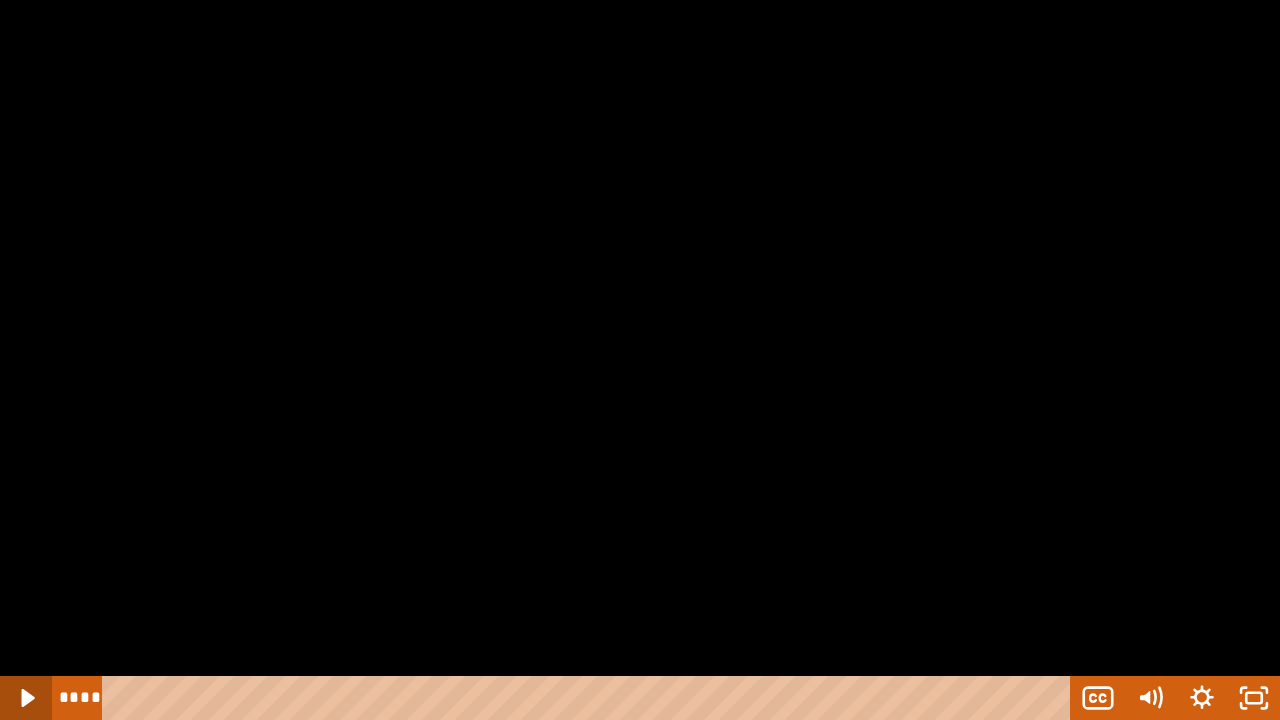 click 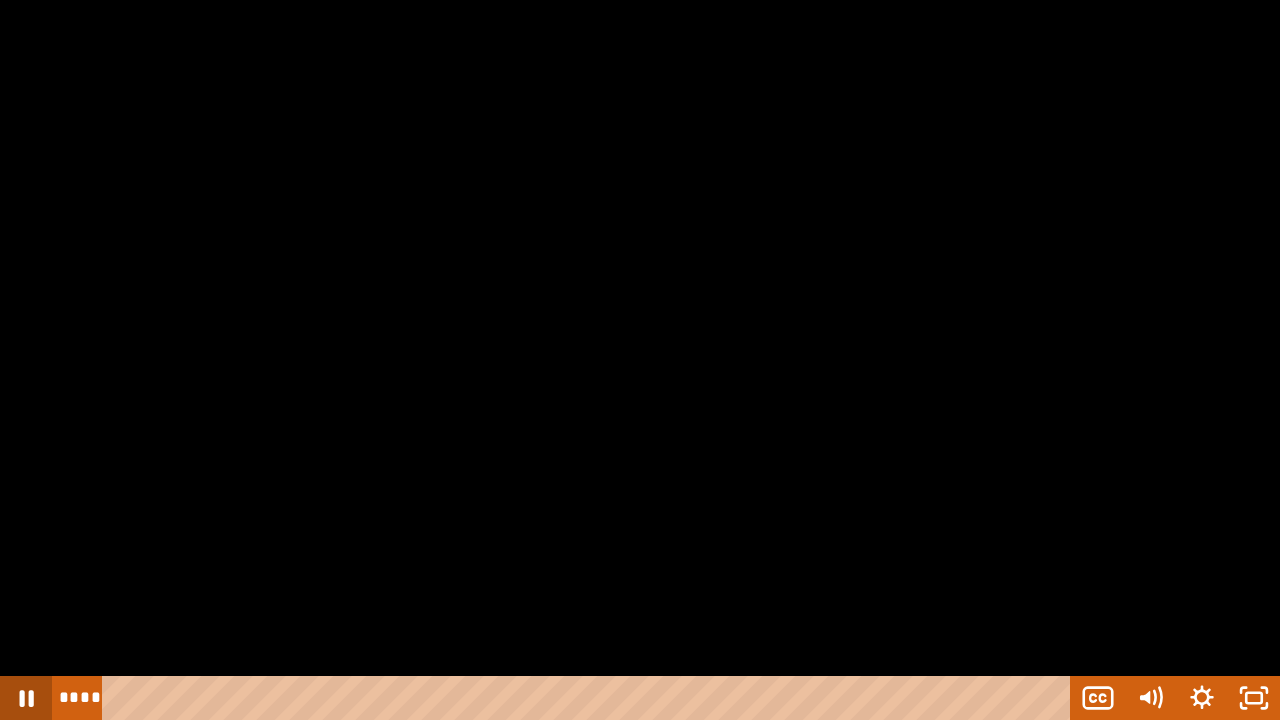 click 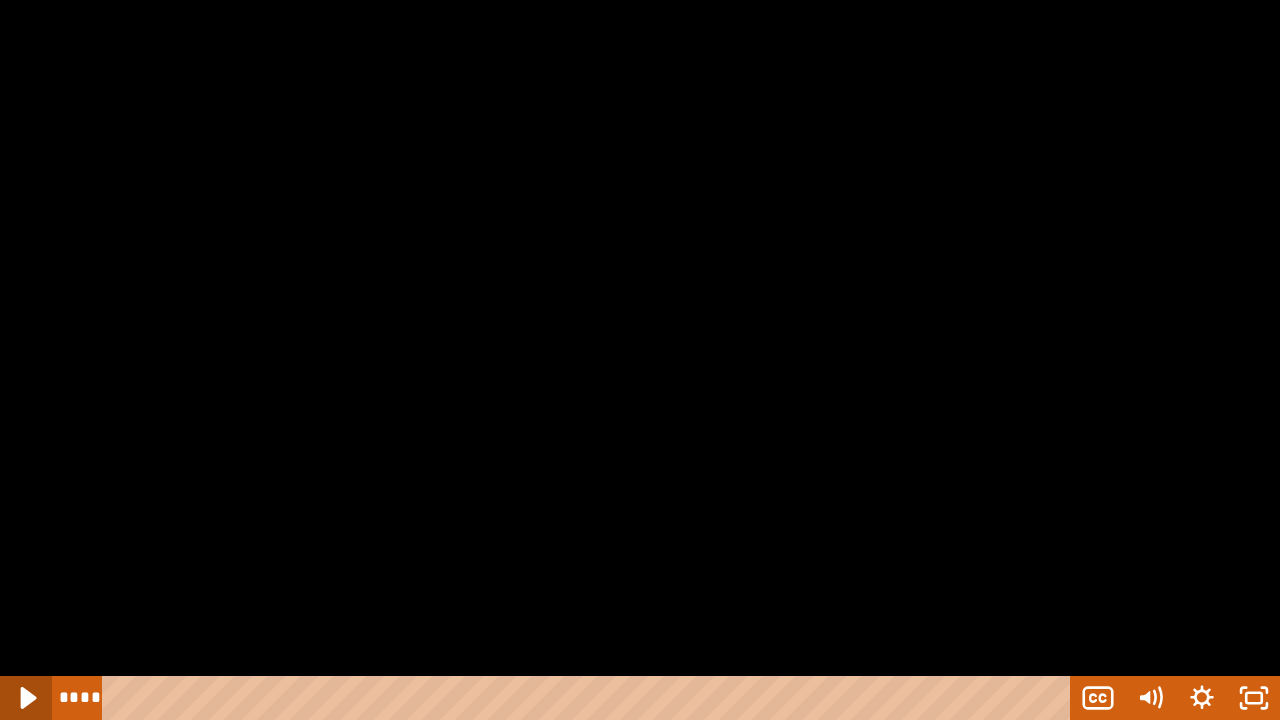 click 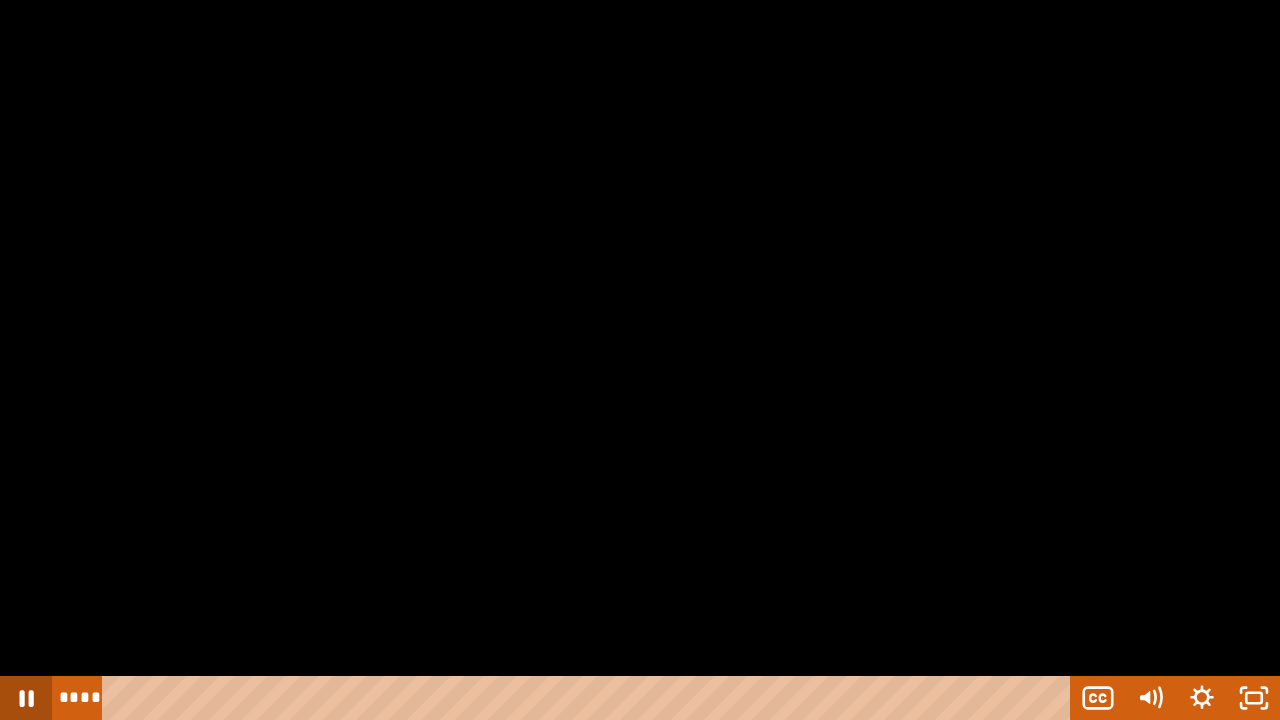 click 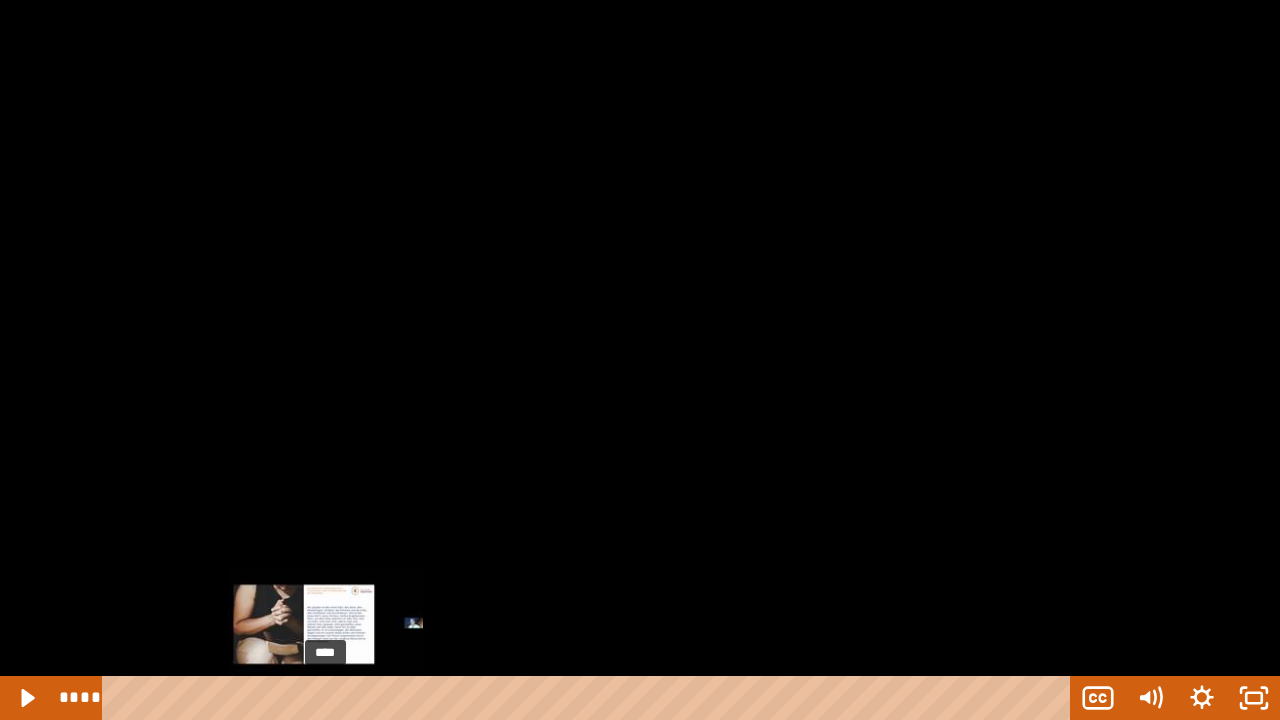 click on "****" at bounding box center [590, 698] 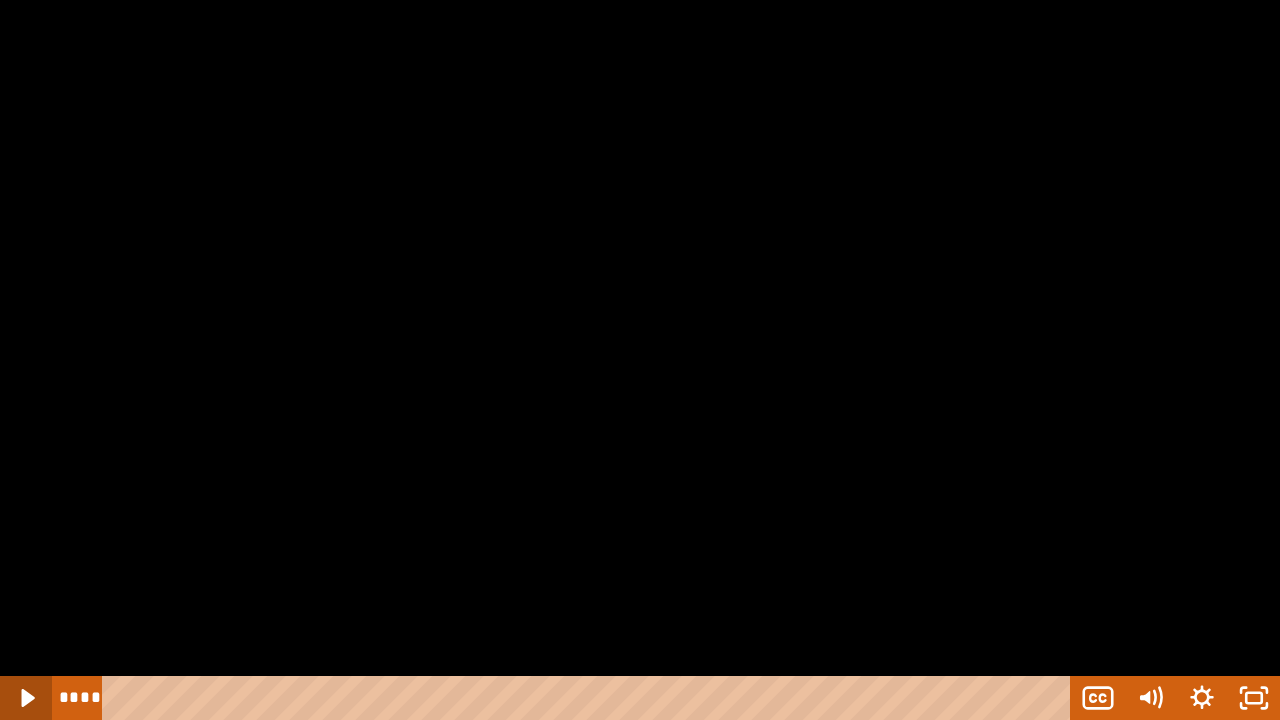 click 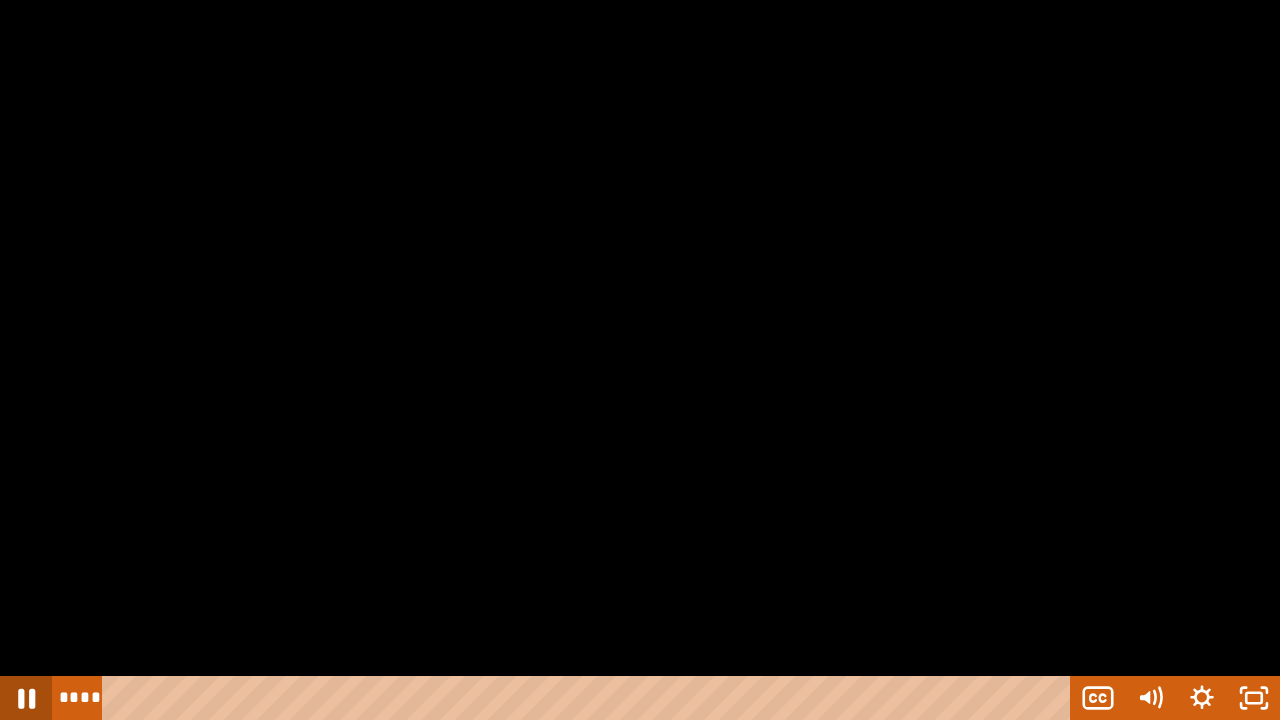 click 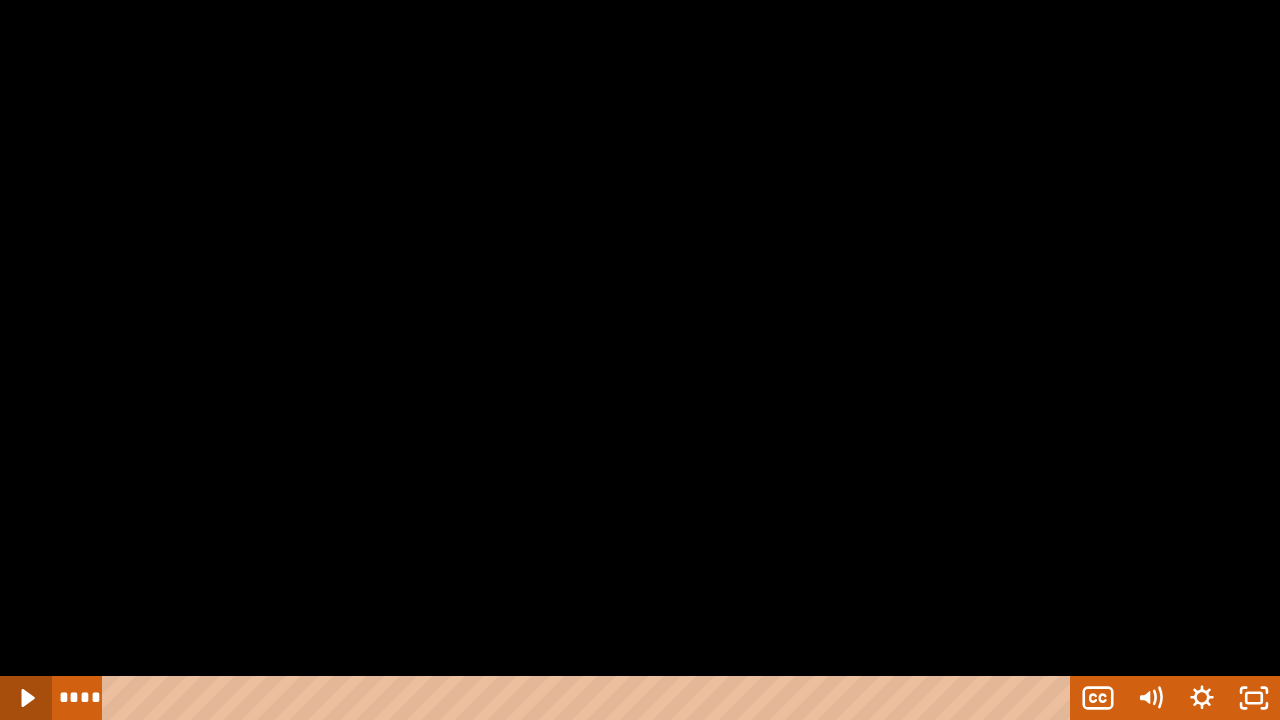 click 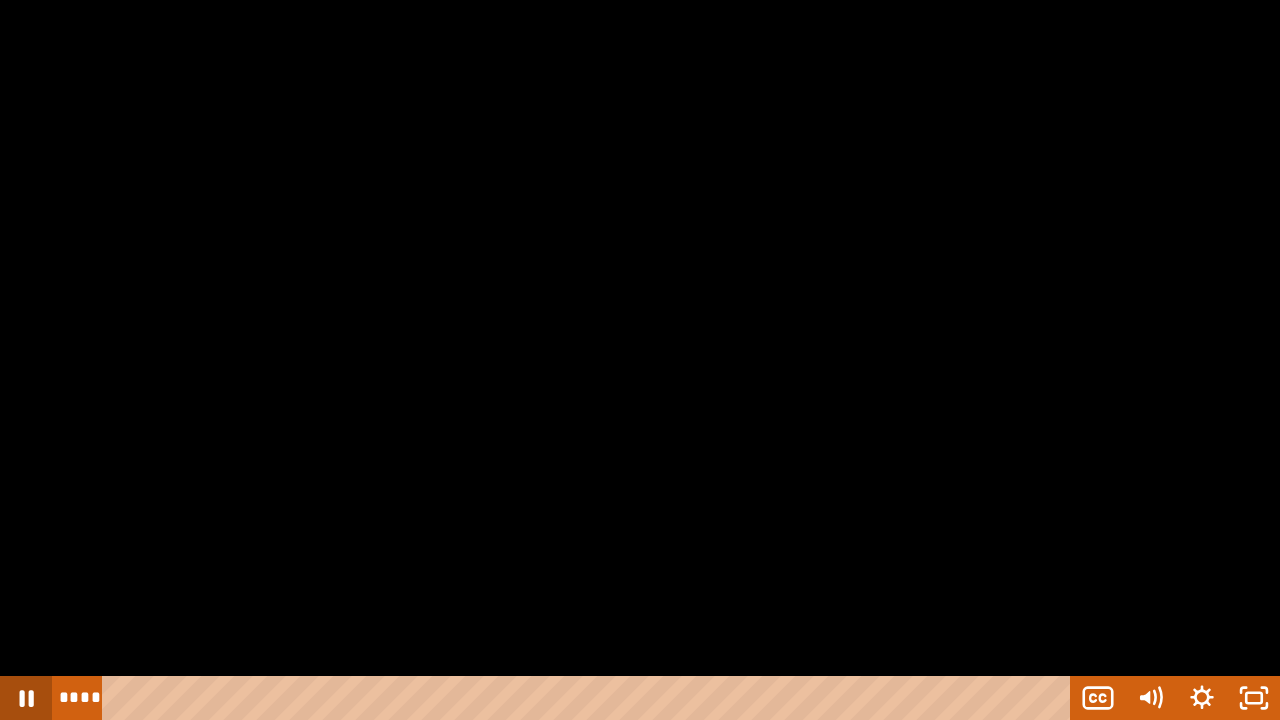 click 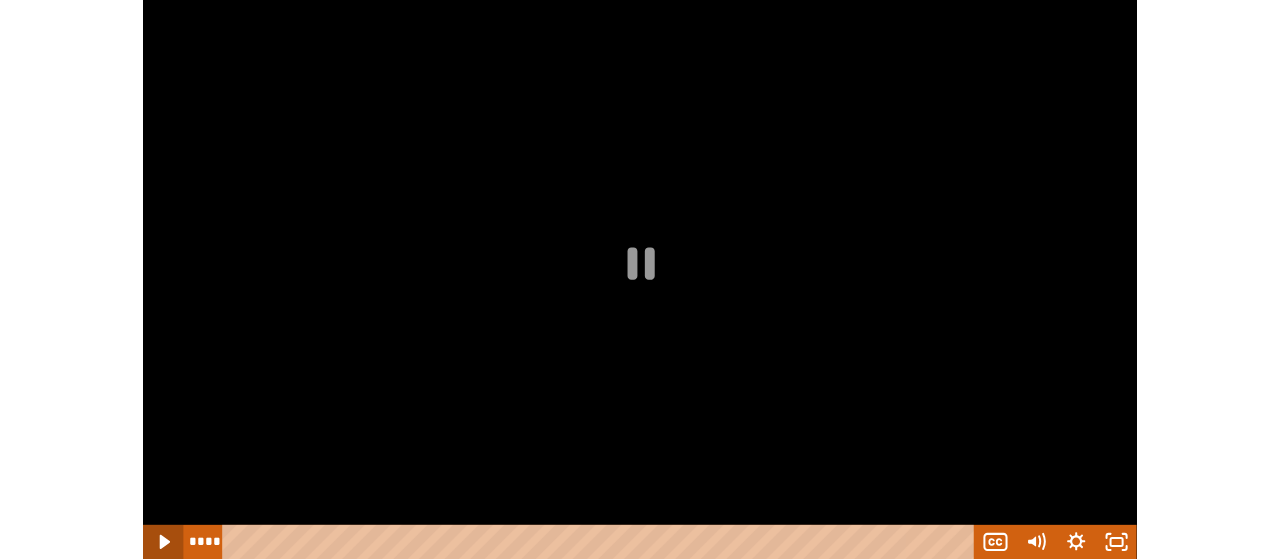 scroll, scrollTop: 0, scrollLeft: 0, axis: both 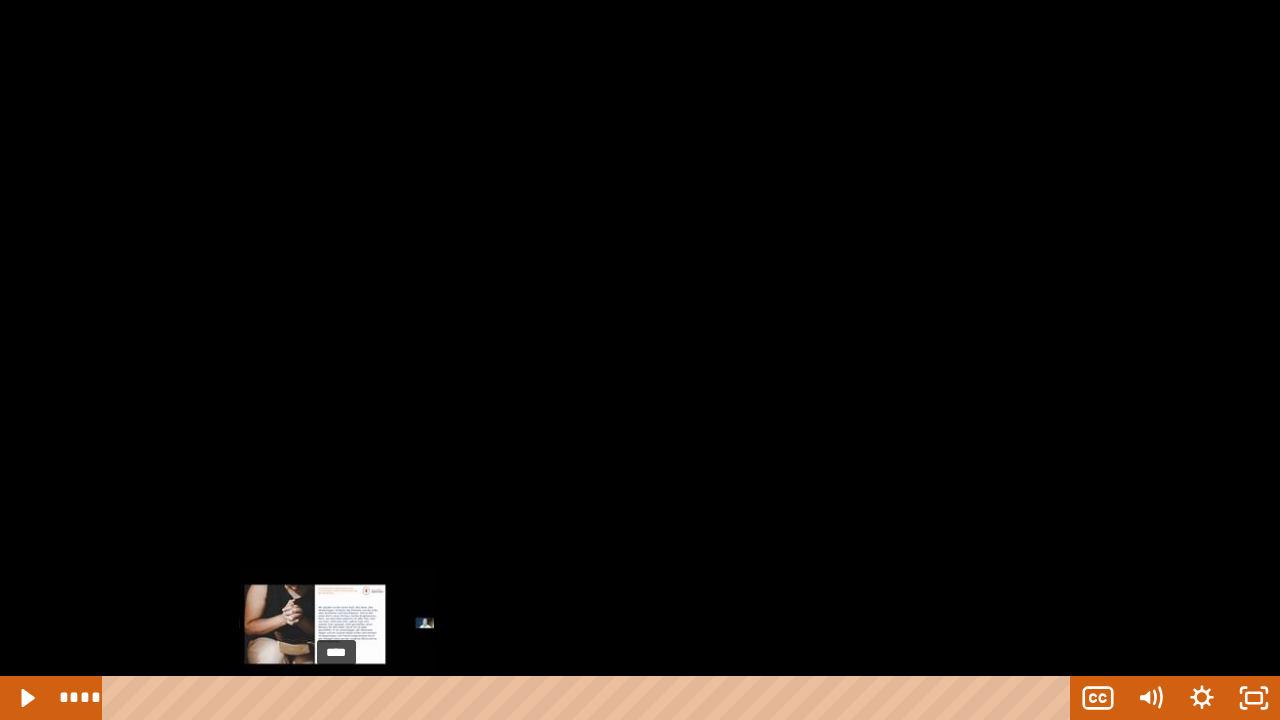 click at bounding box center (336, 698) 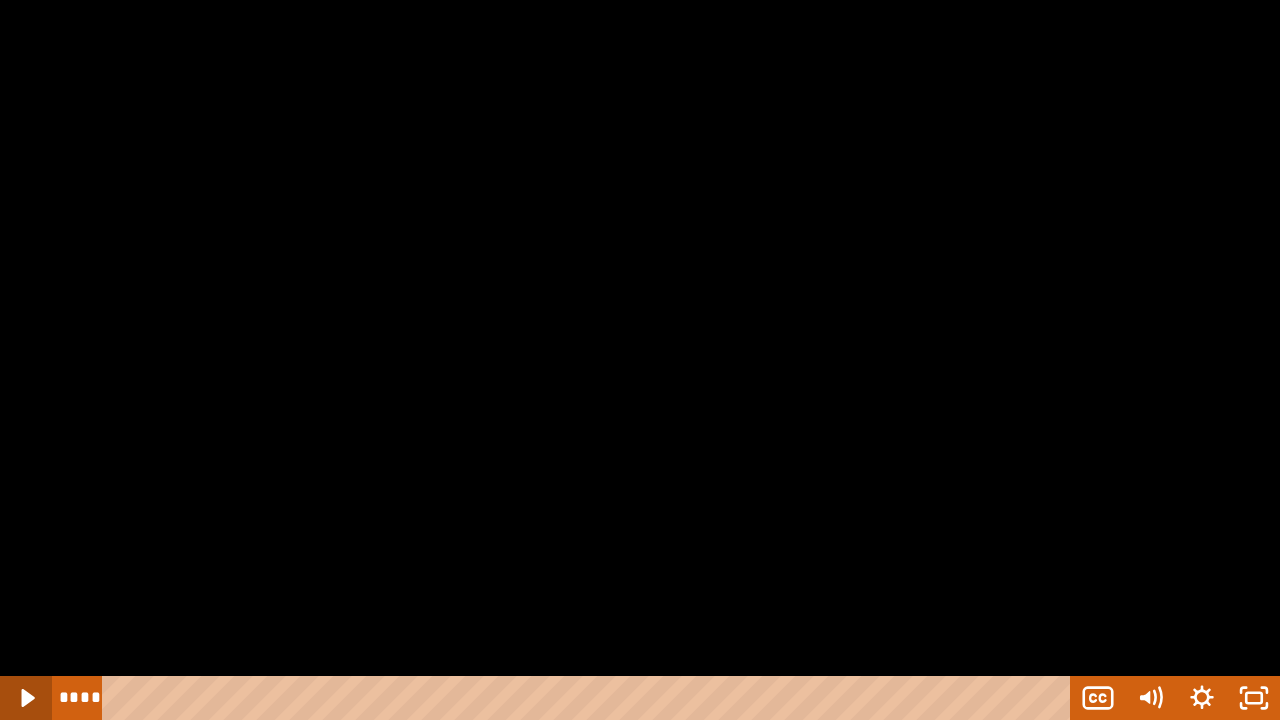 click 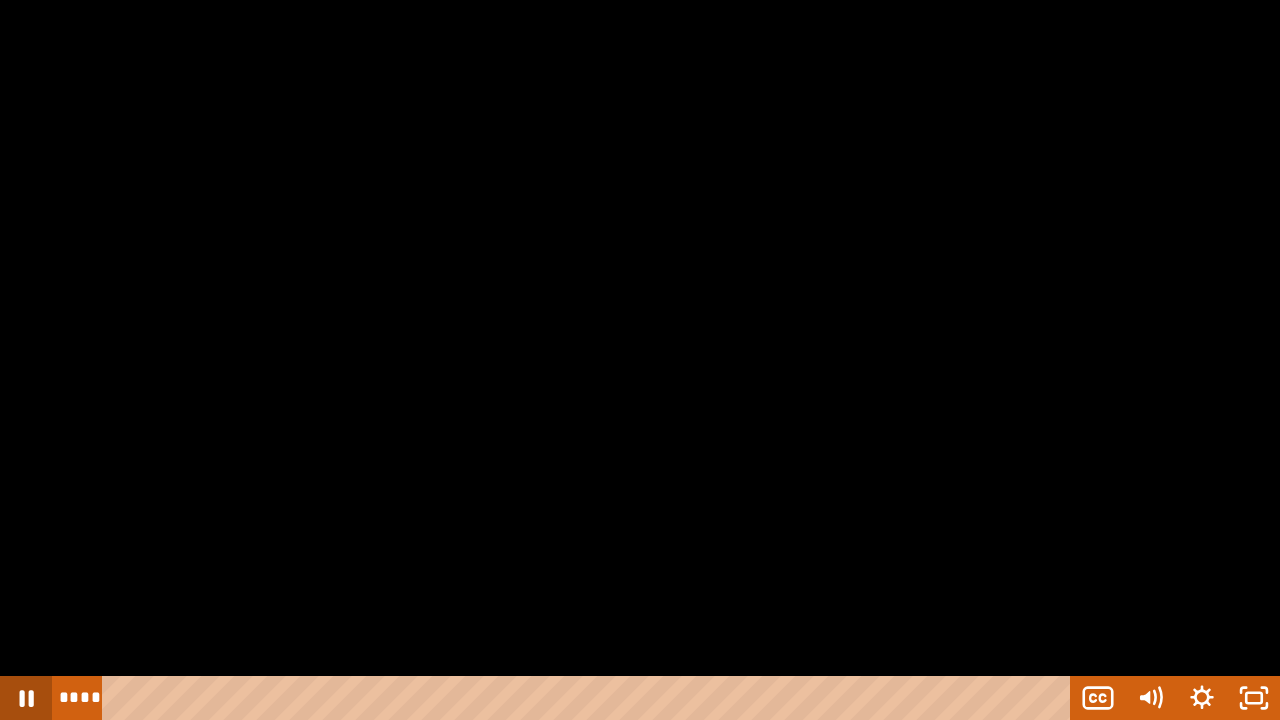 click 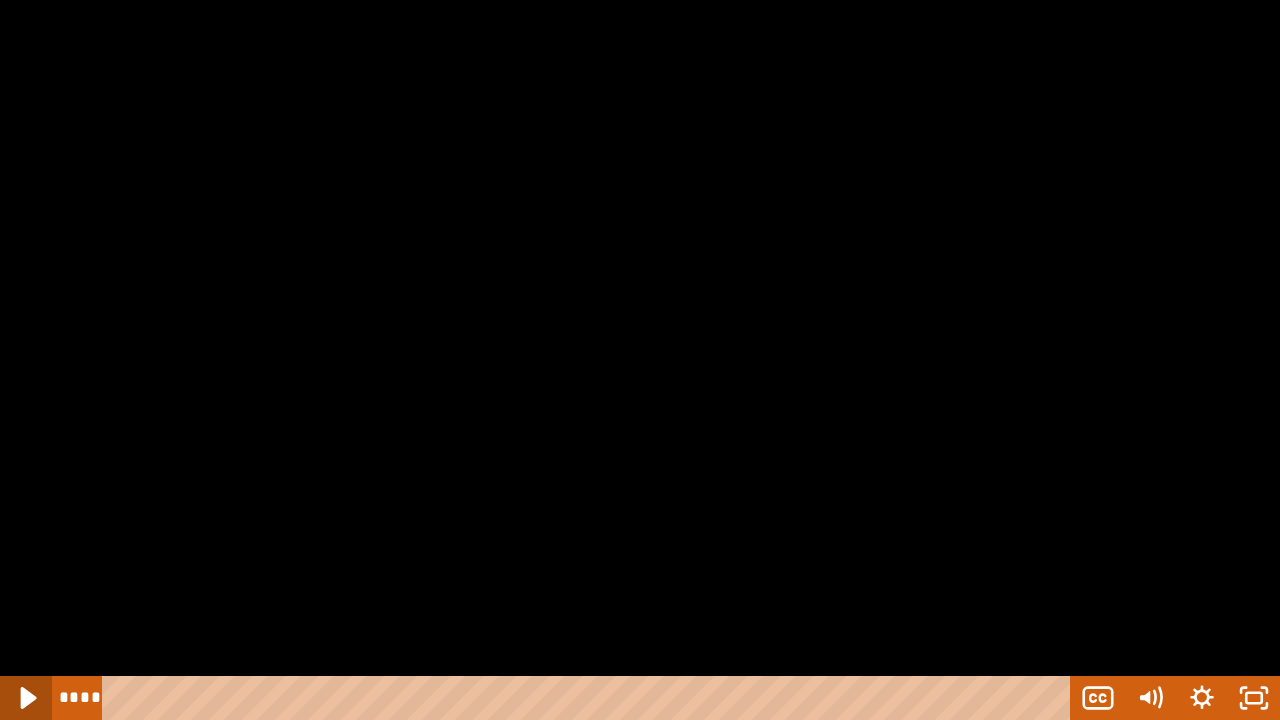 click 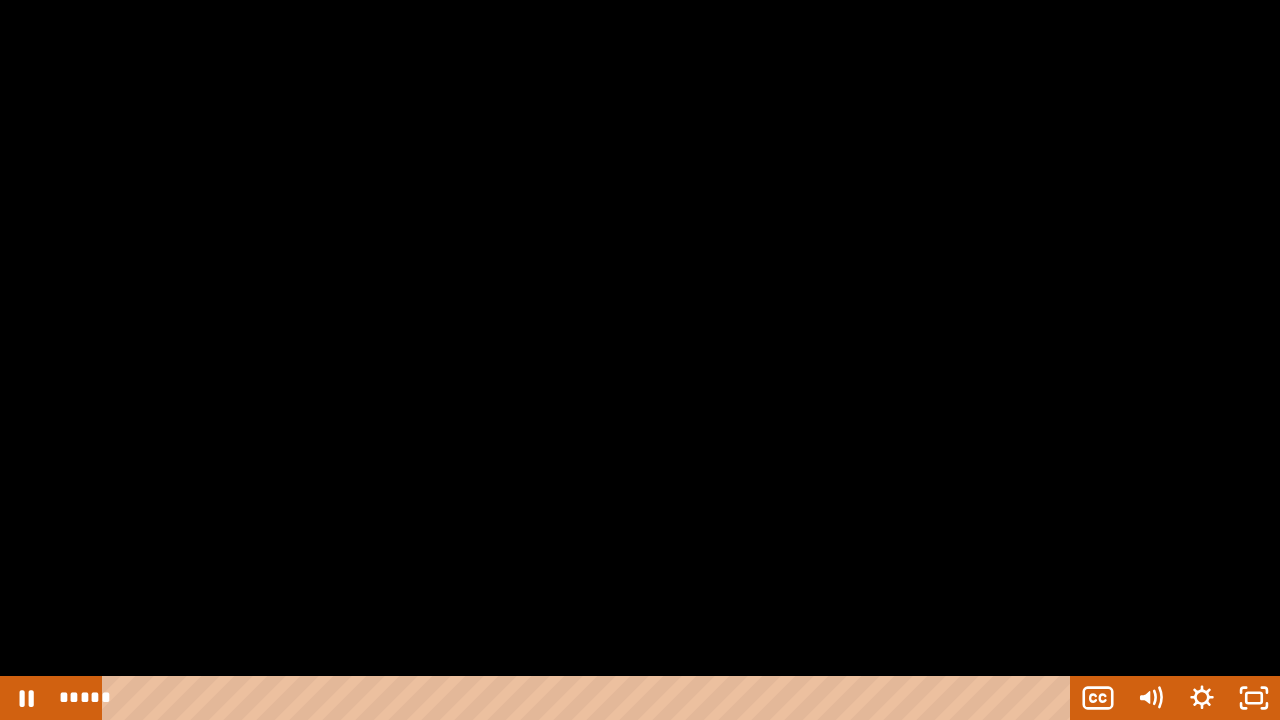 click at bounding box center [640, 360] 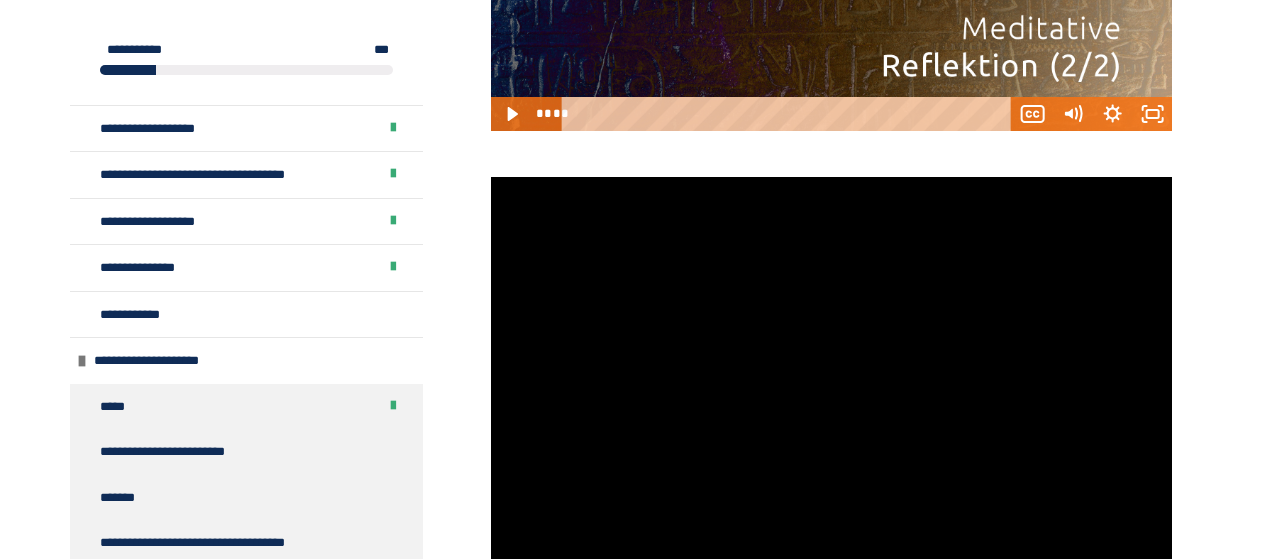 click on "**********" at bounding box center [640, -990] 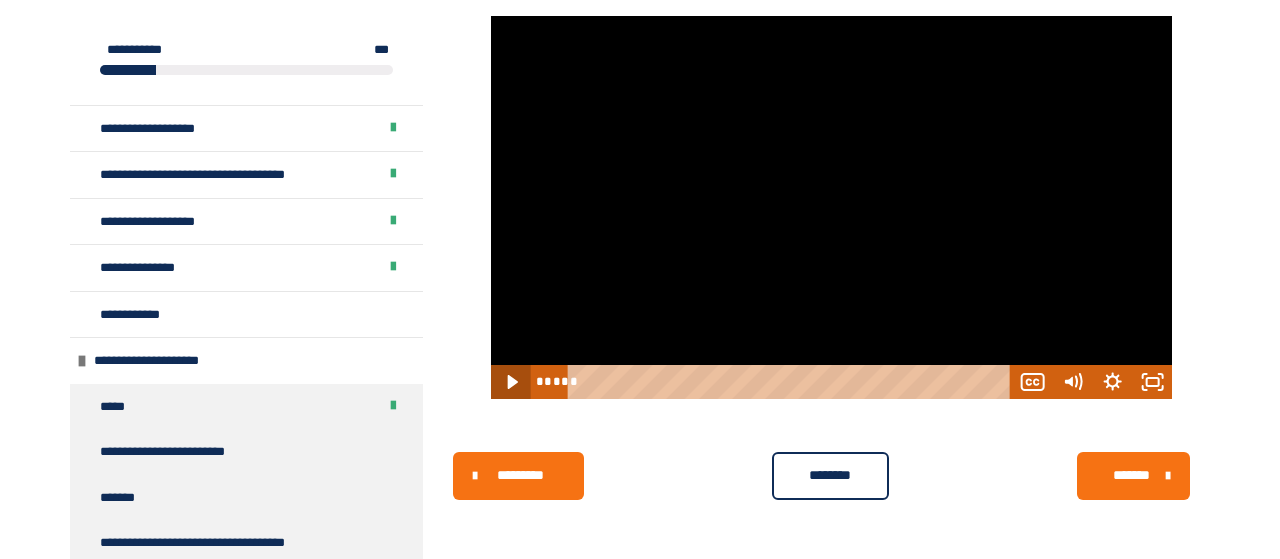 click 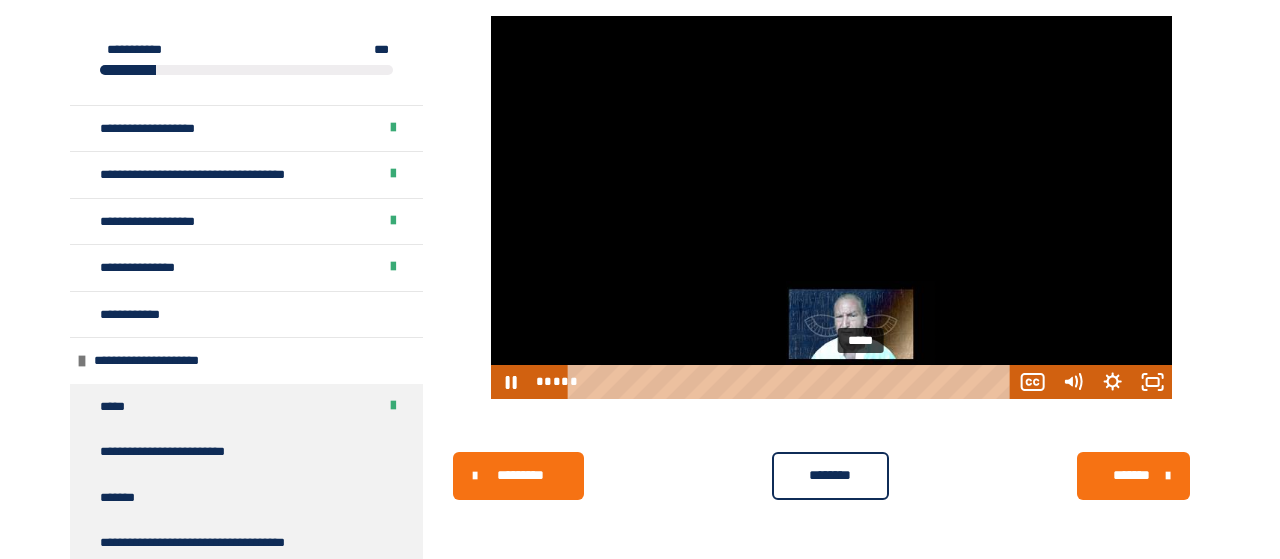 click on "*****" at bounding box center [792, 382] 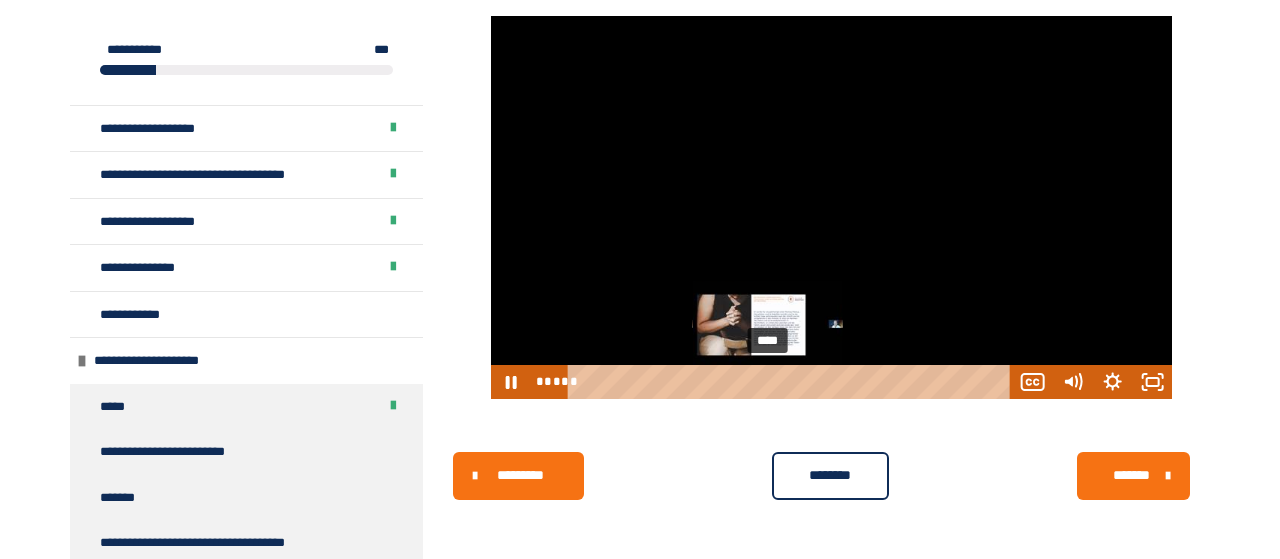 click on "****" at bounding box center [792, 382] 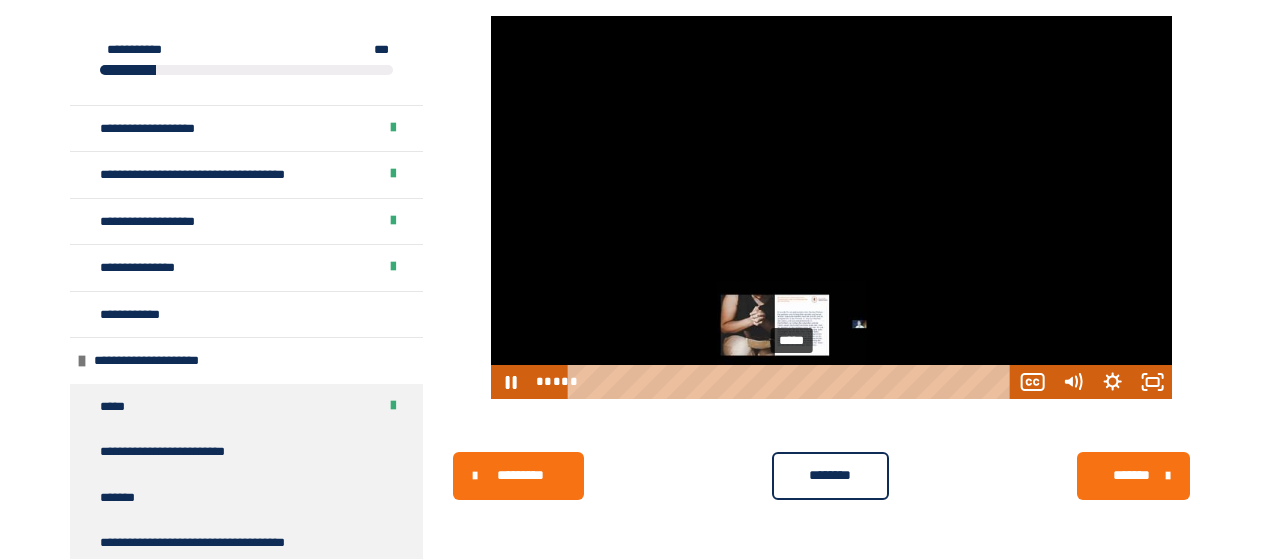 click on "*****" at bounding box center (792, 382) 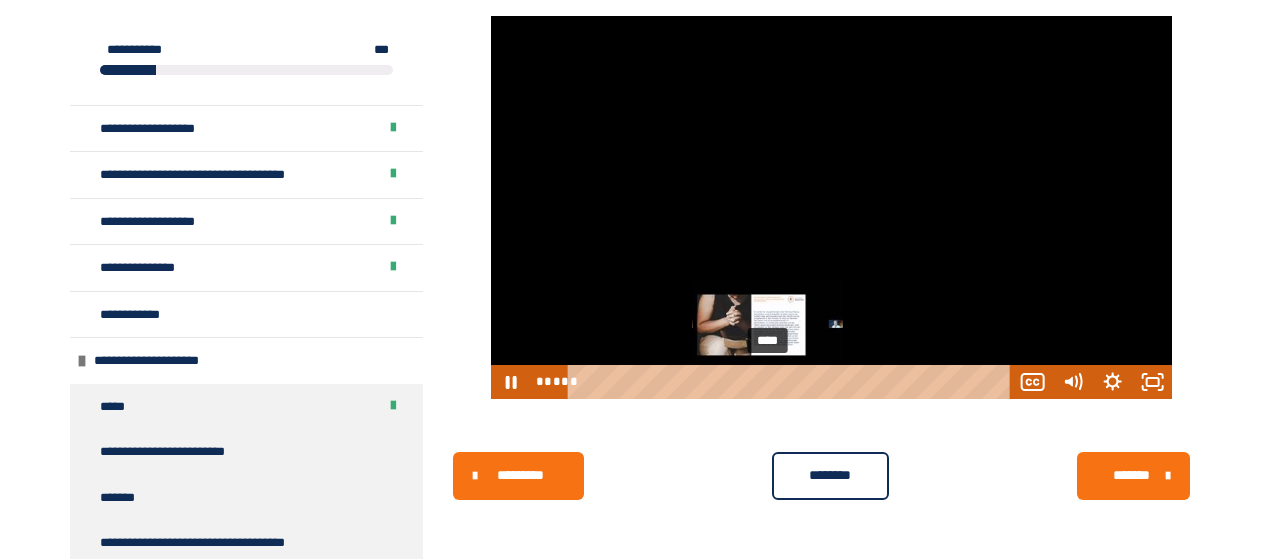 click on "****" at bounding box center (792, 382) 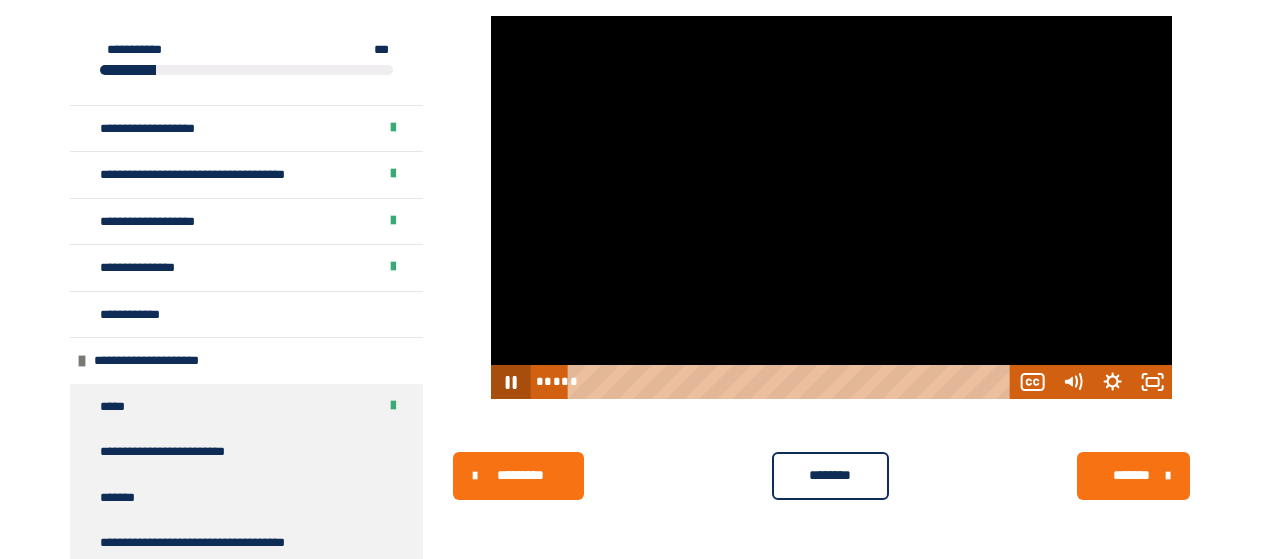 click 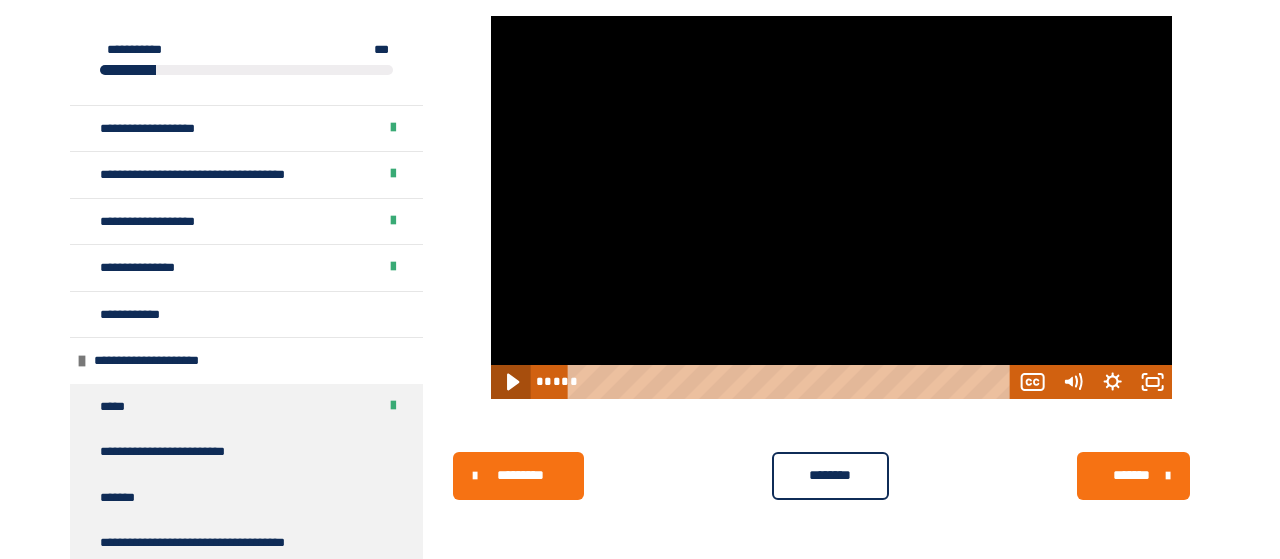 click 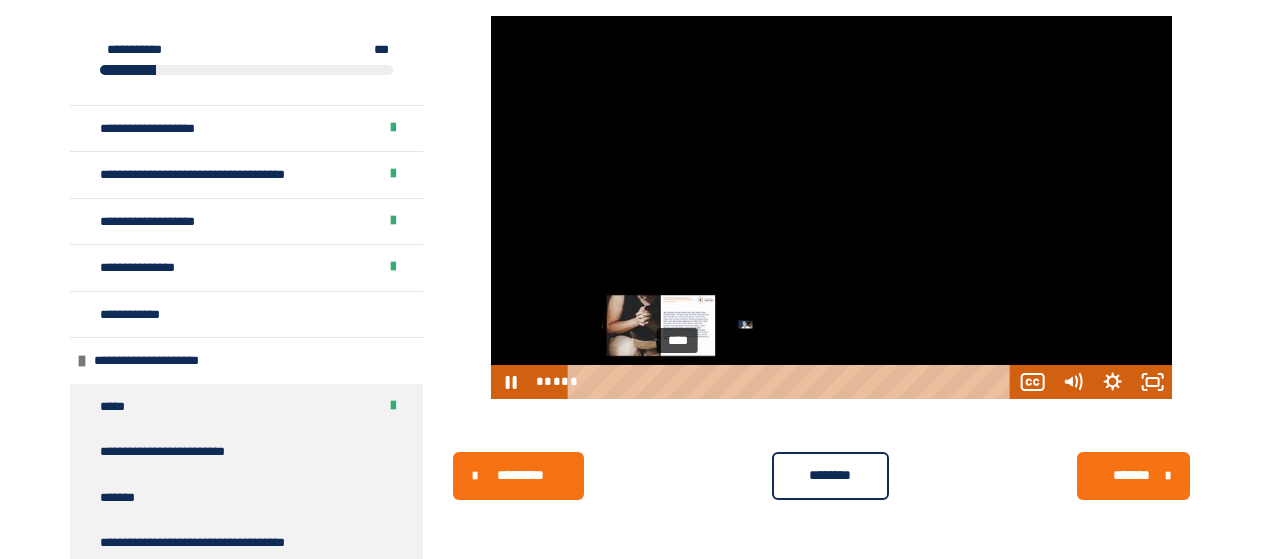 click on "****" at bounding box center [792, 382] 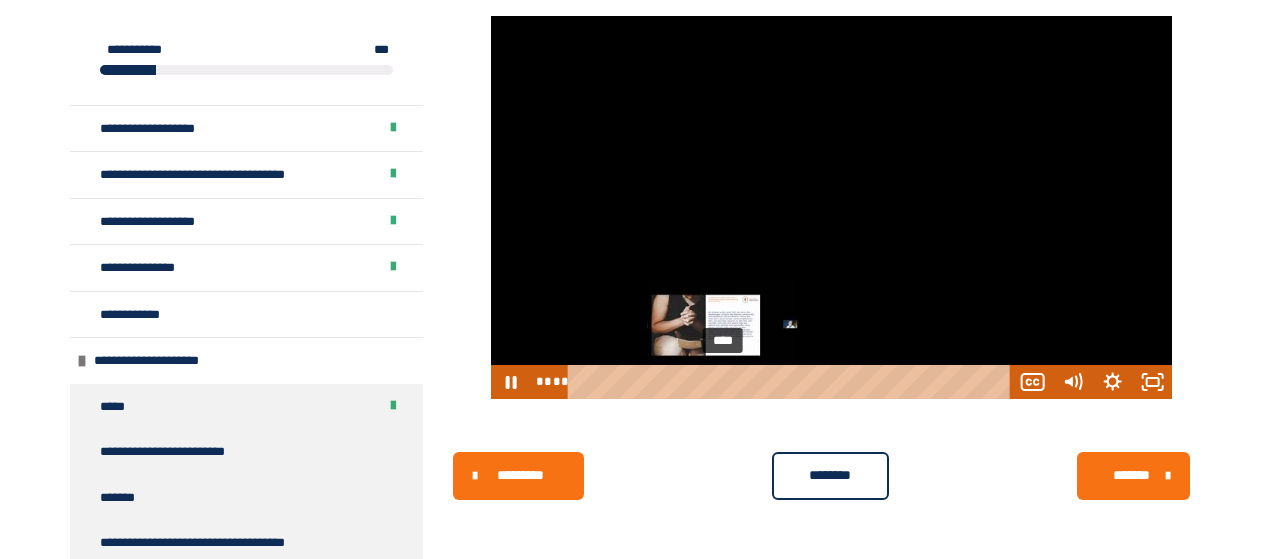 click on "****" at bounding box center [792, 382] 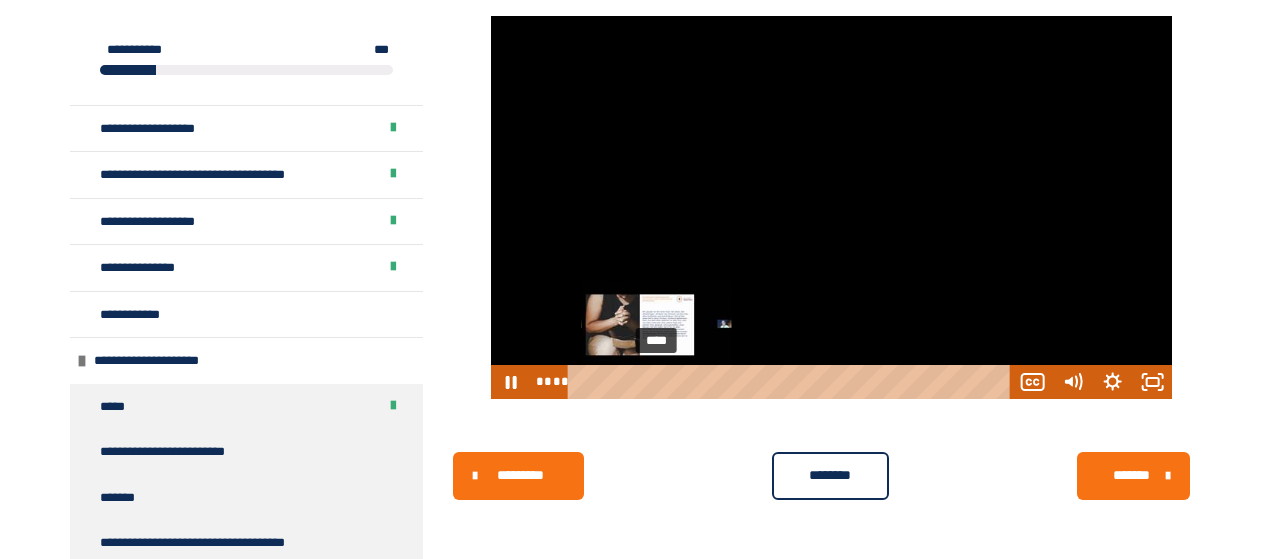 click on "****" at bounding box center (792, 382) 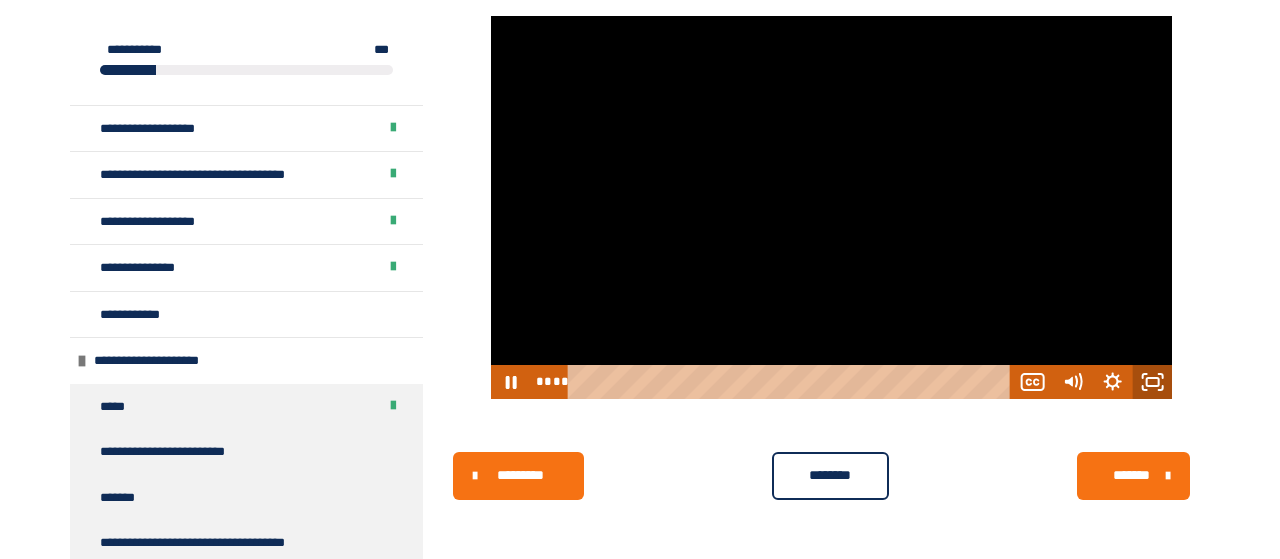 click 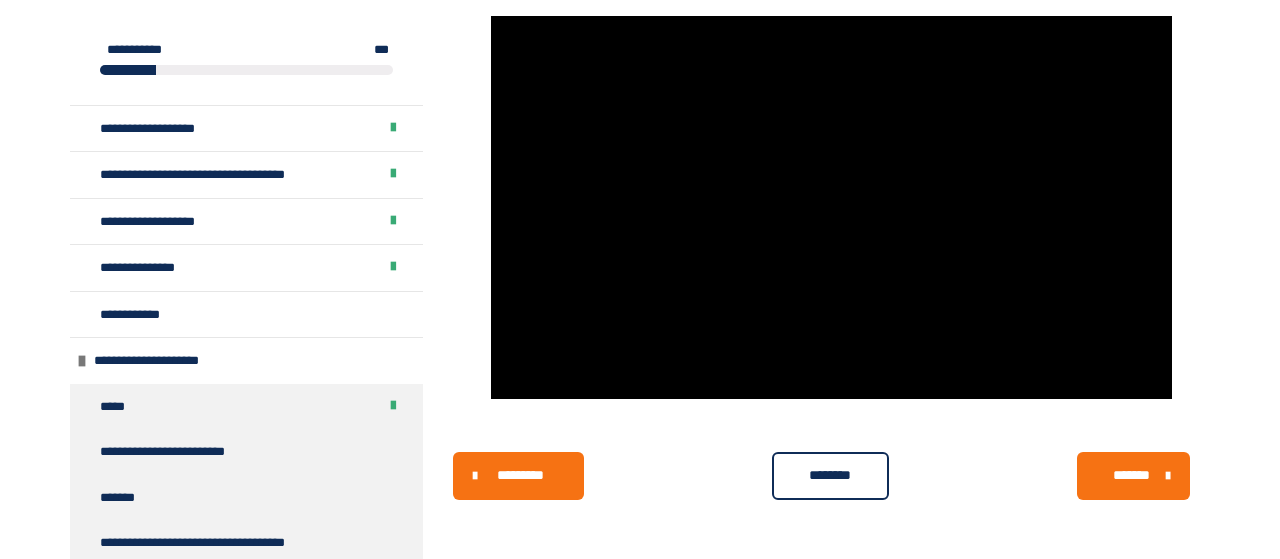scroll, scrollTop: 2700, scrollLeft: 0, axis: vertical 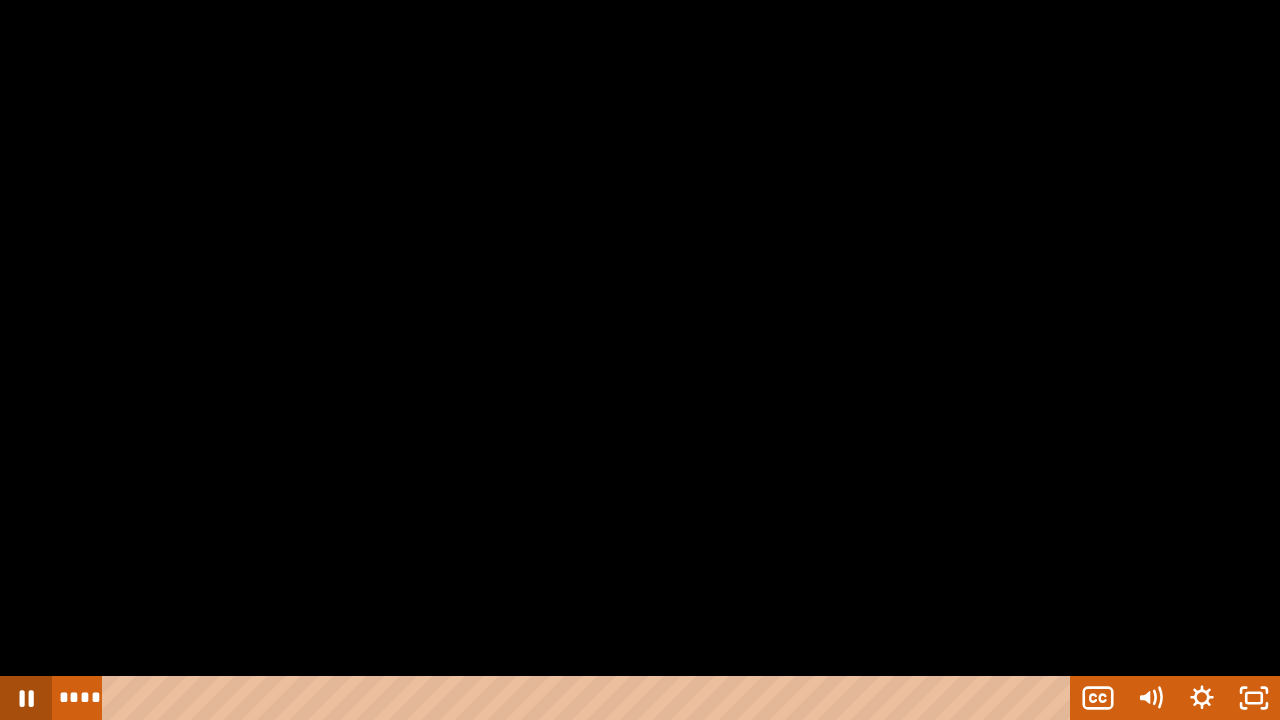 click 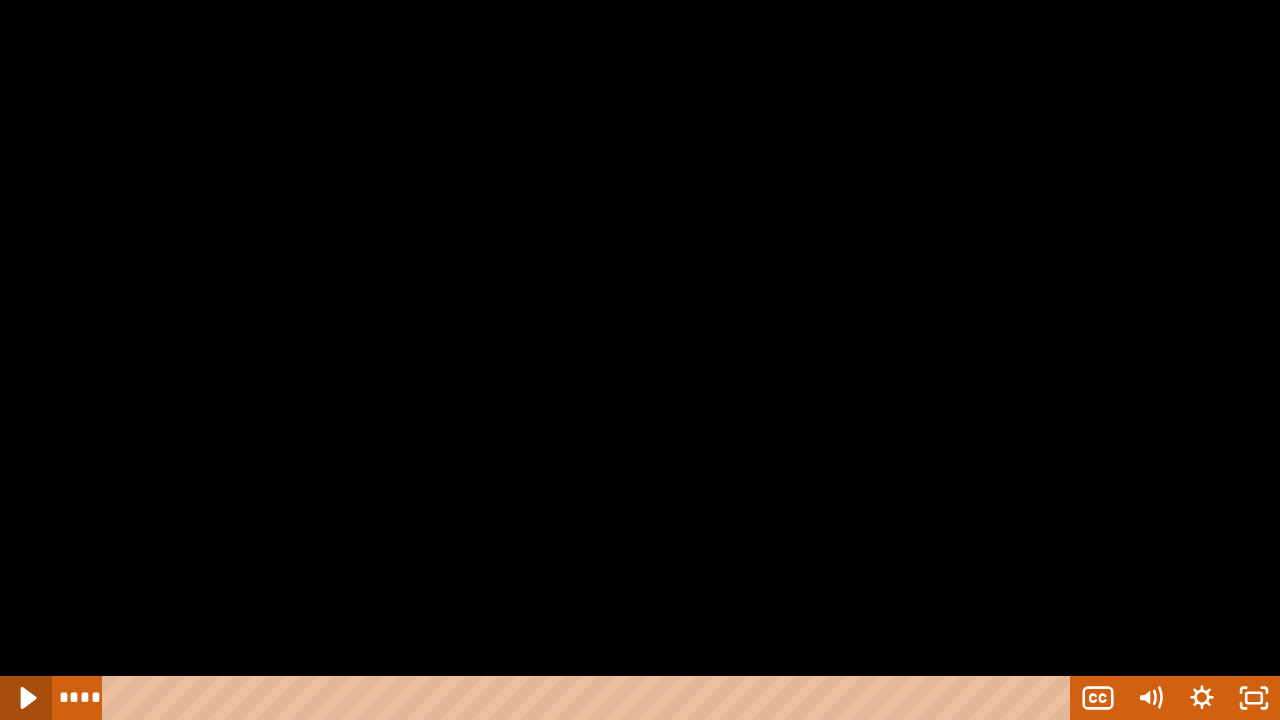click 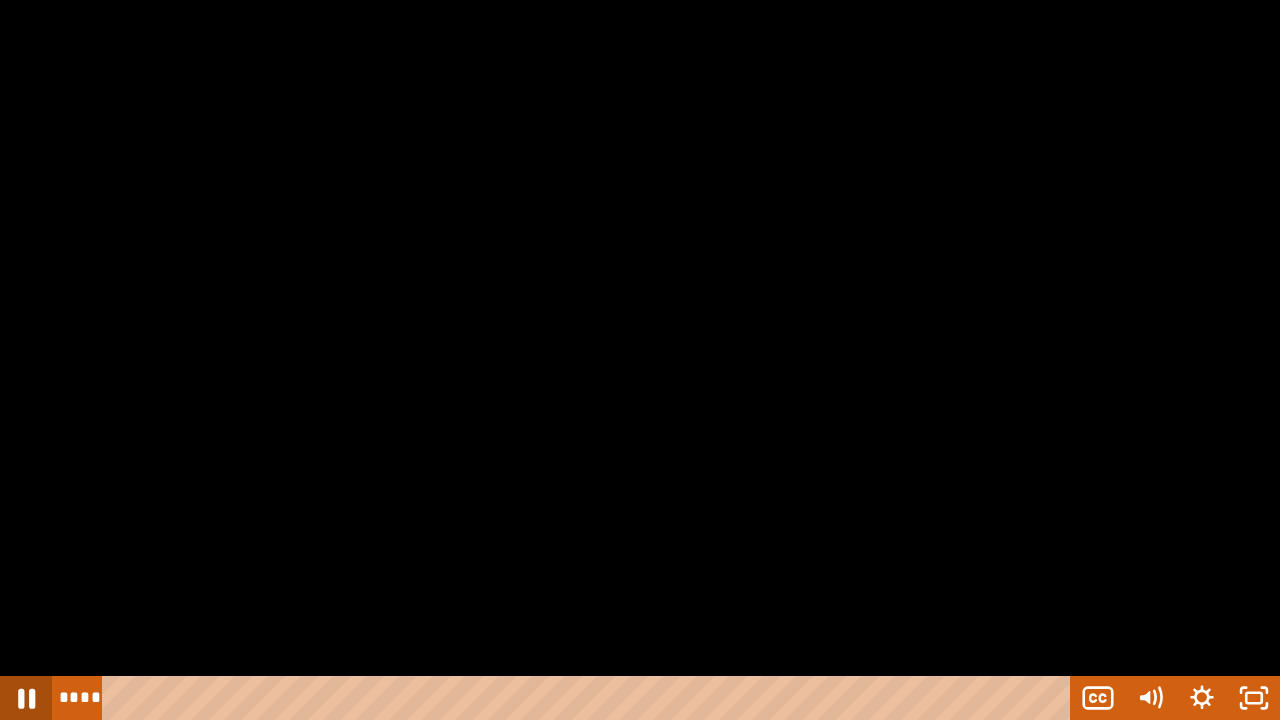 click 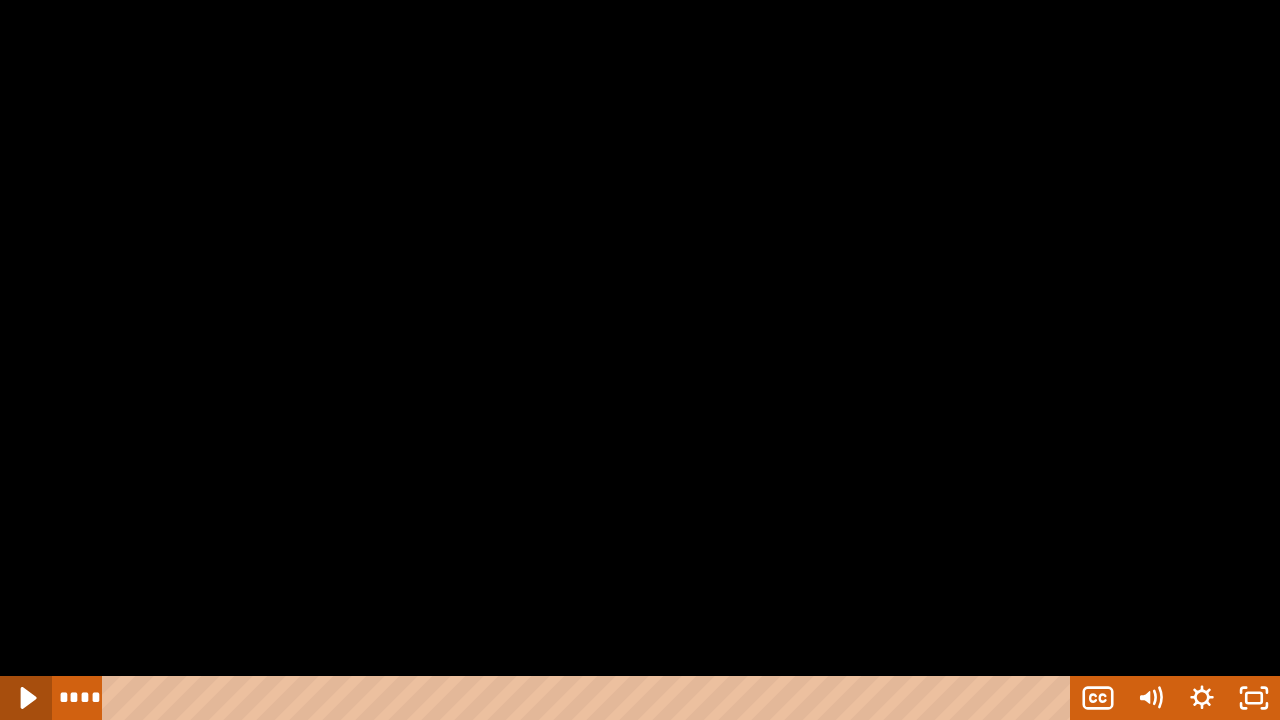 click 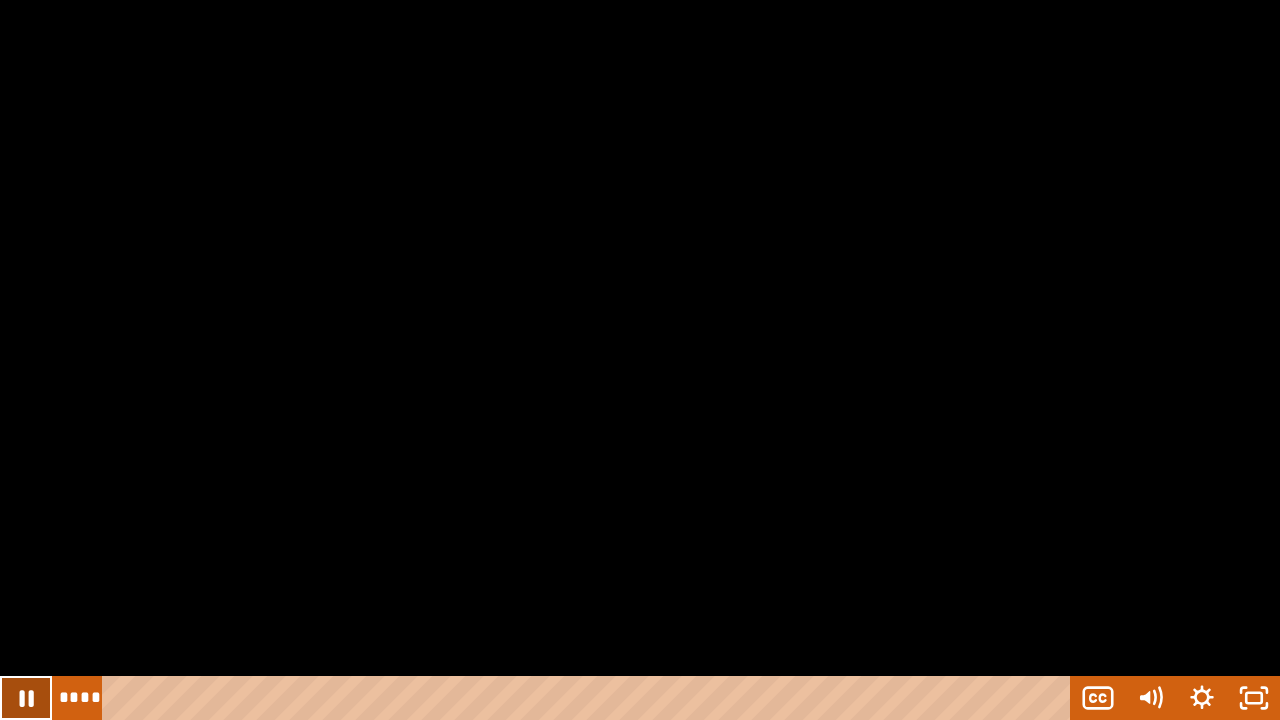 click 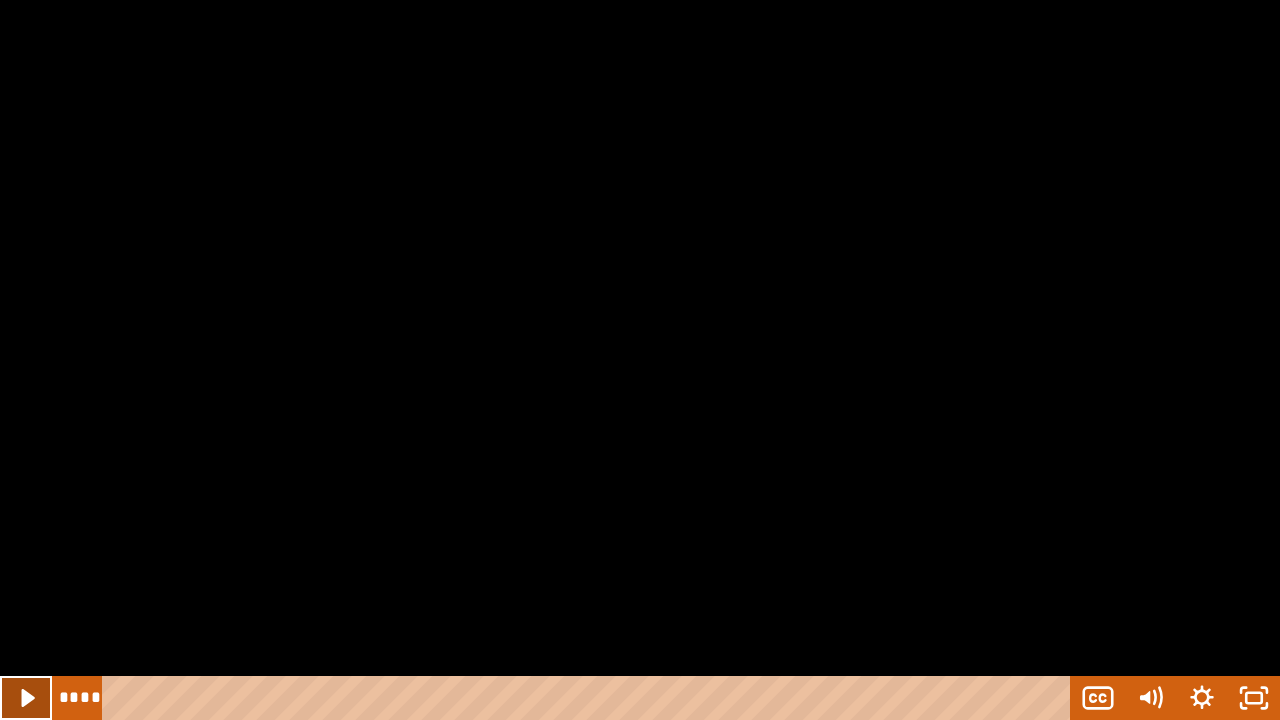 click 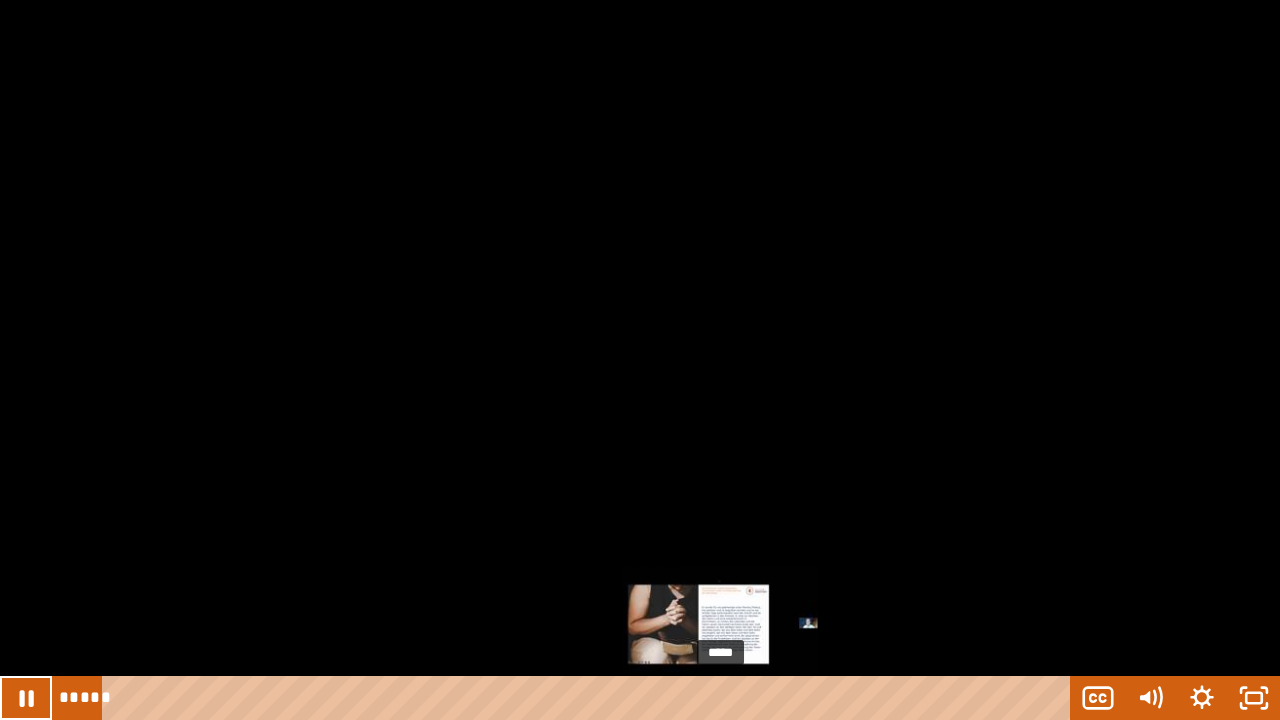 click on "*****" at bounding box center (590, 698) 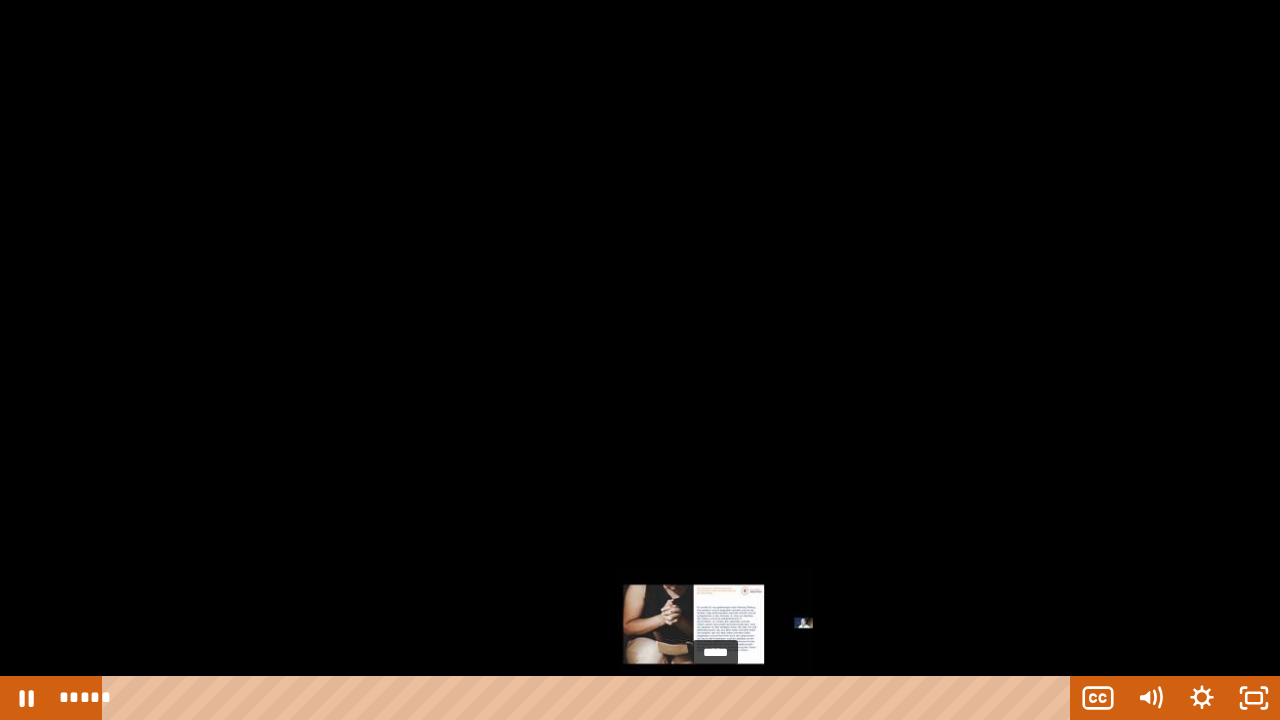 click on "*****" at bounding box center (590, 698) 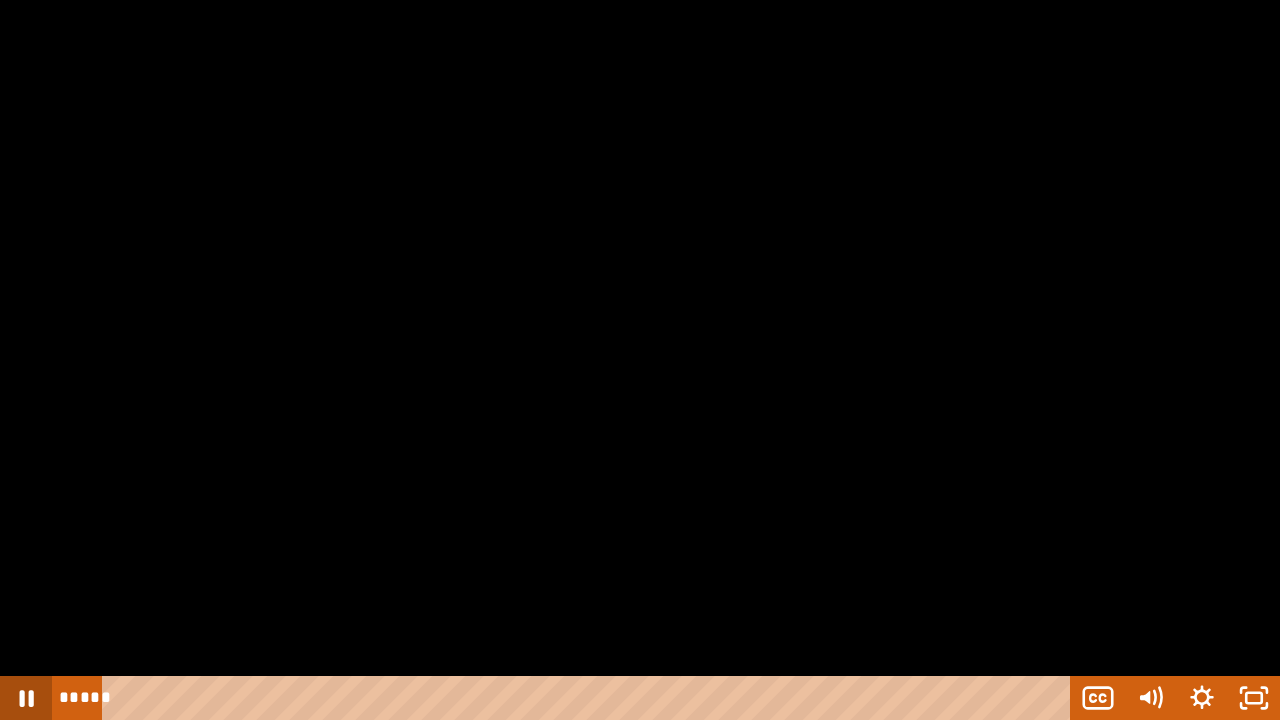 click 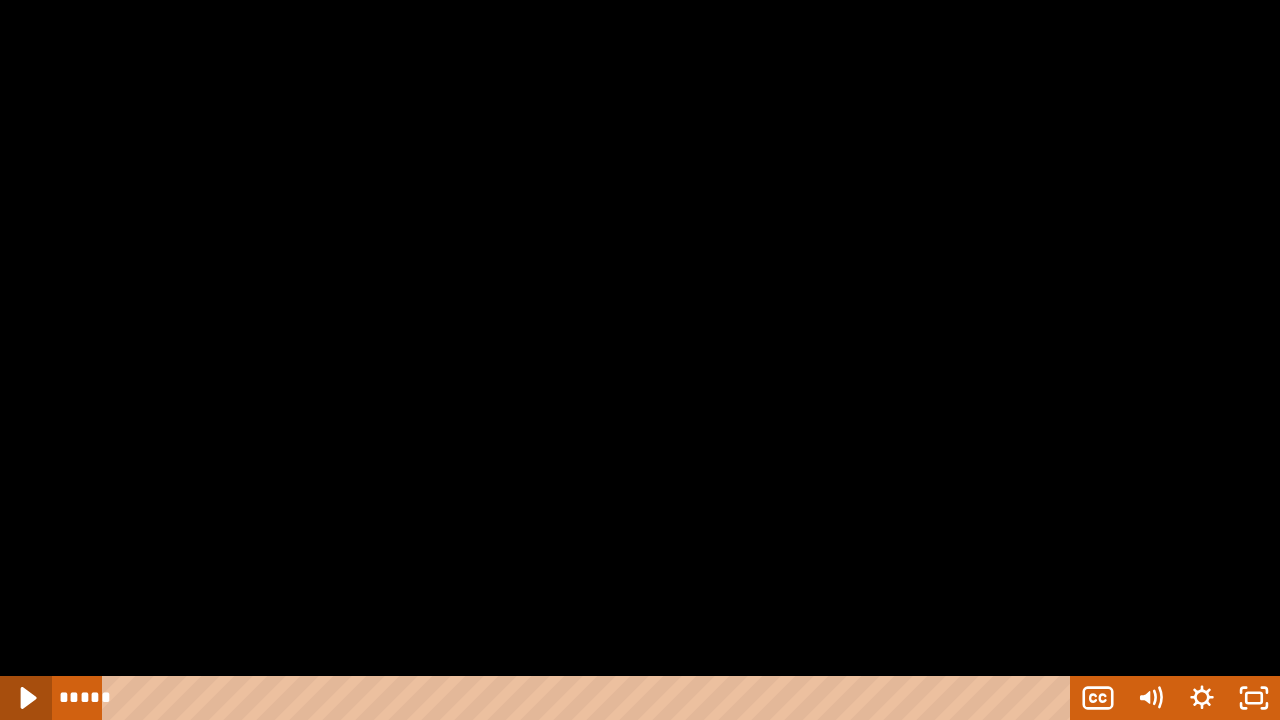 click 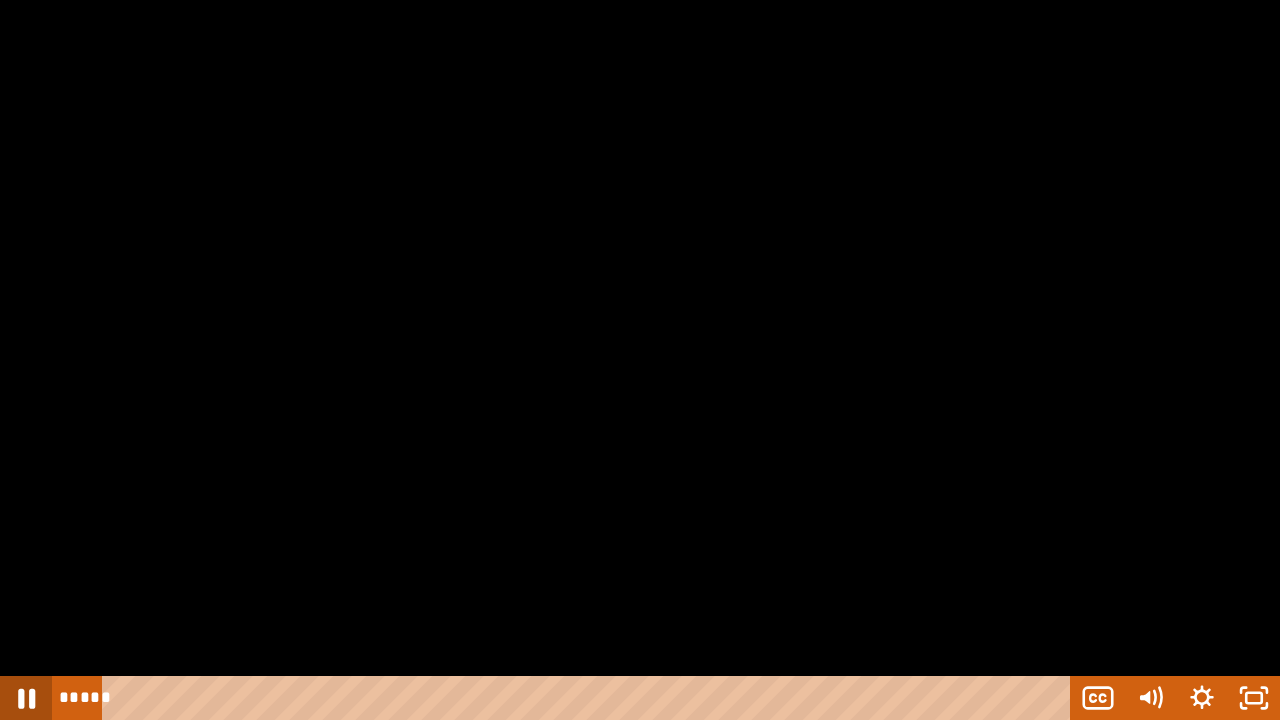 click 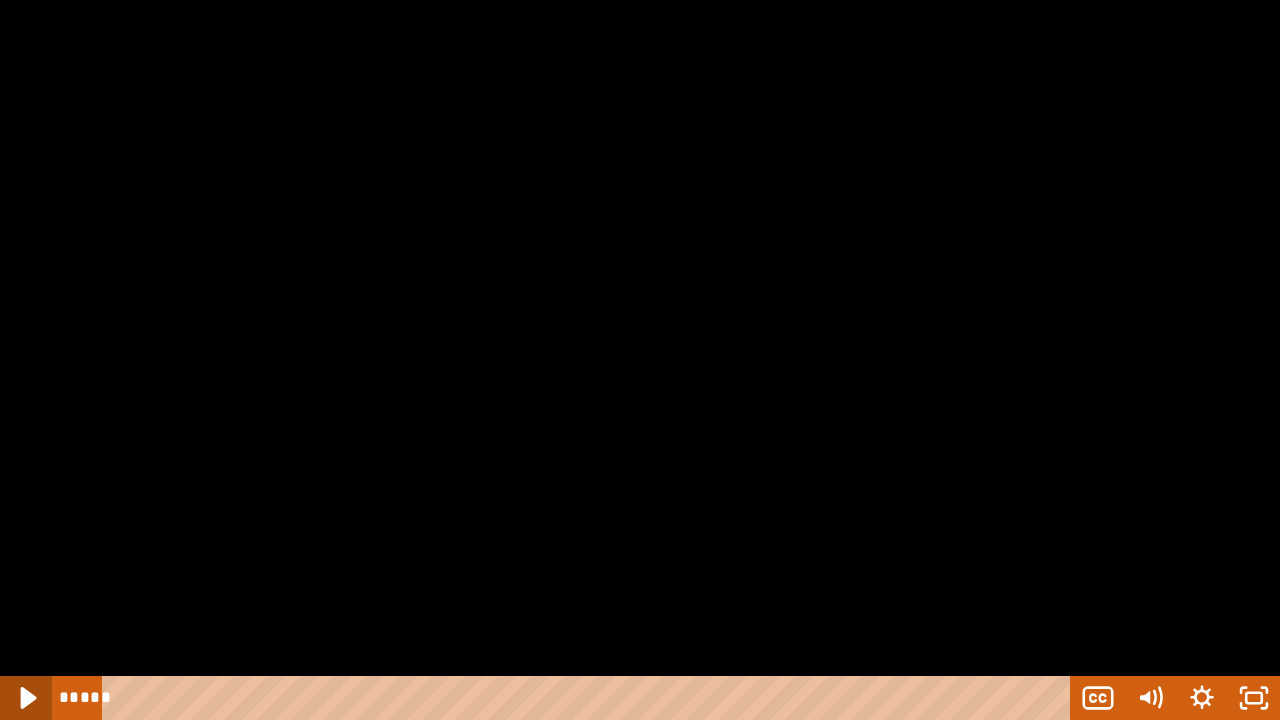 click 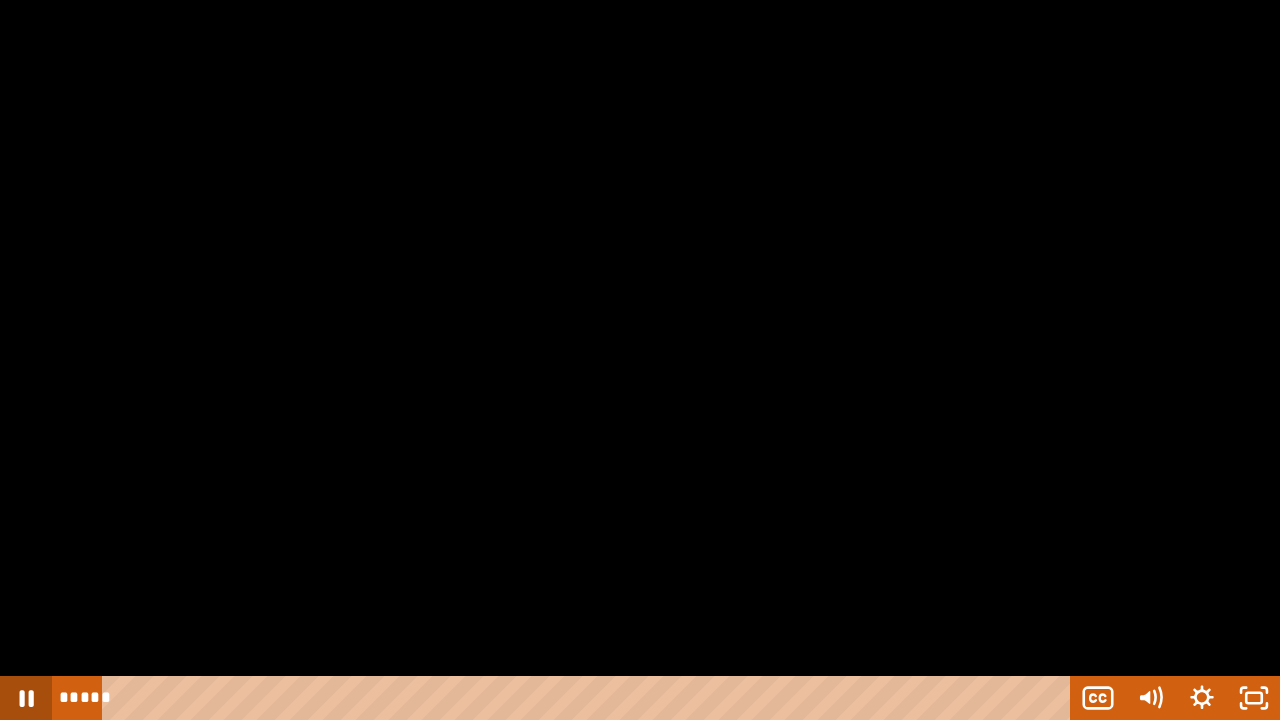 click 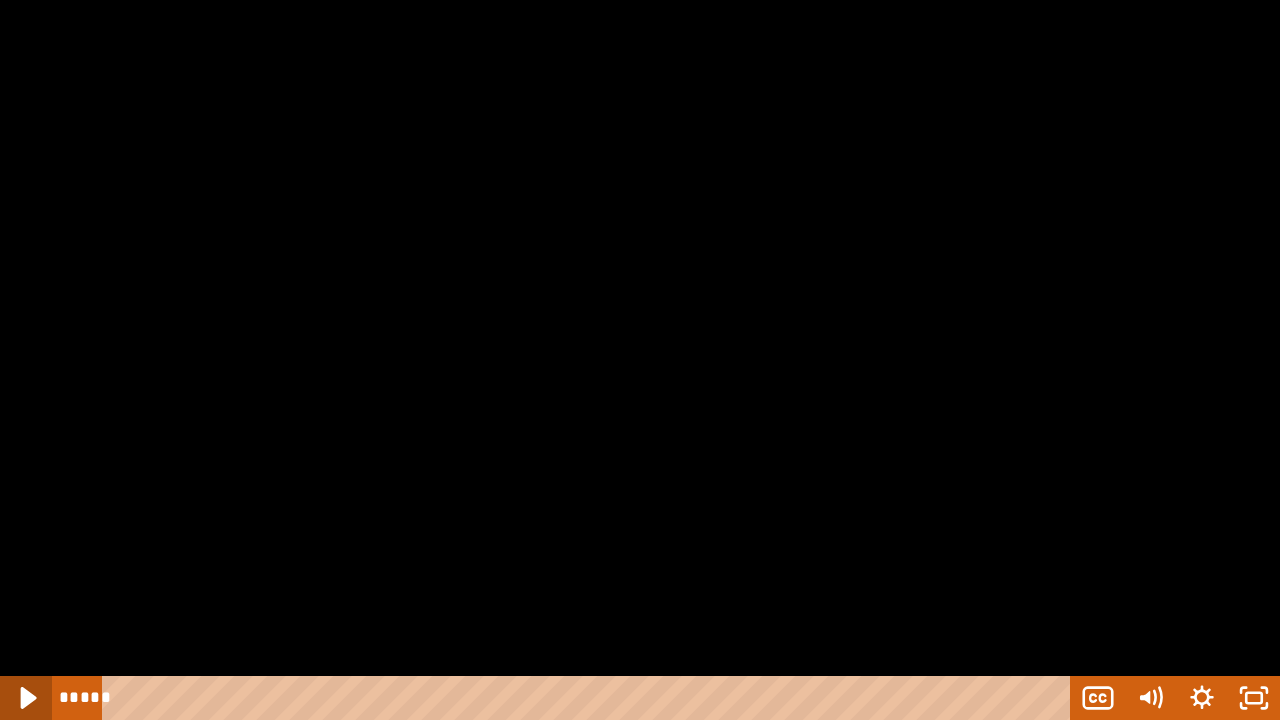 click 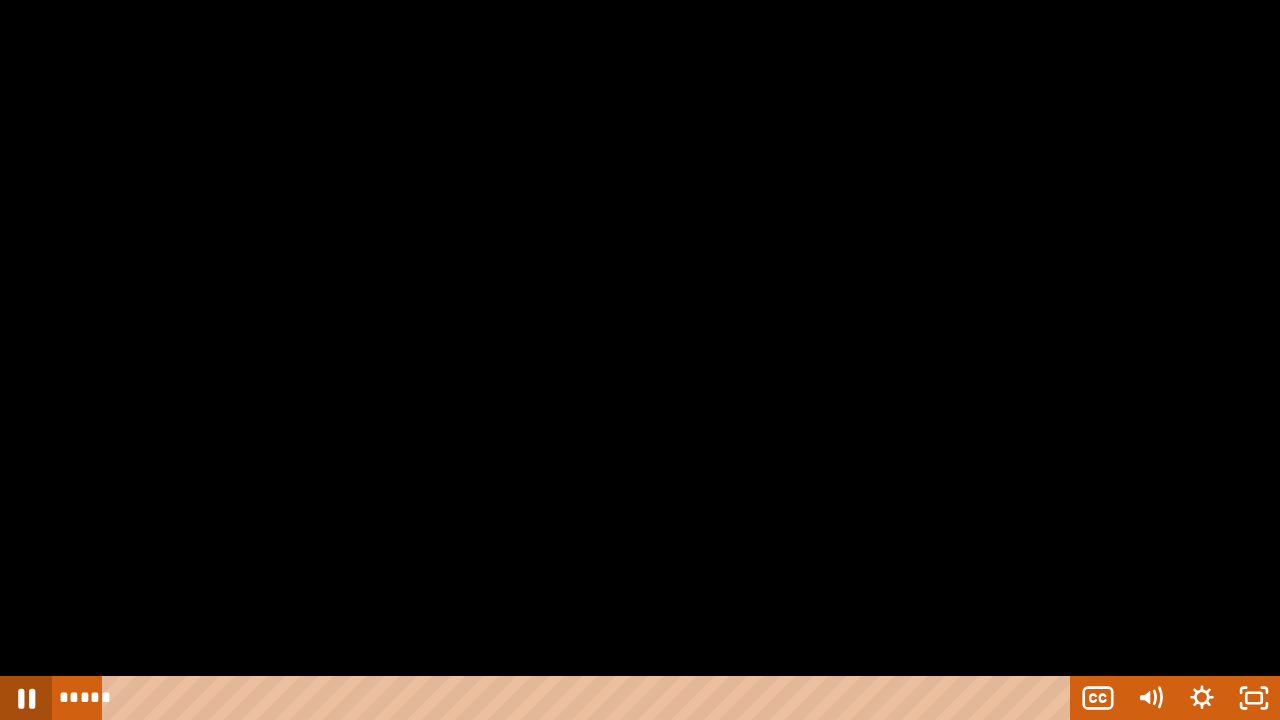 click 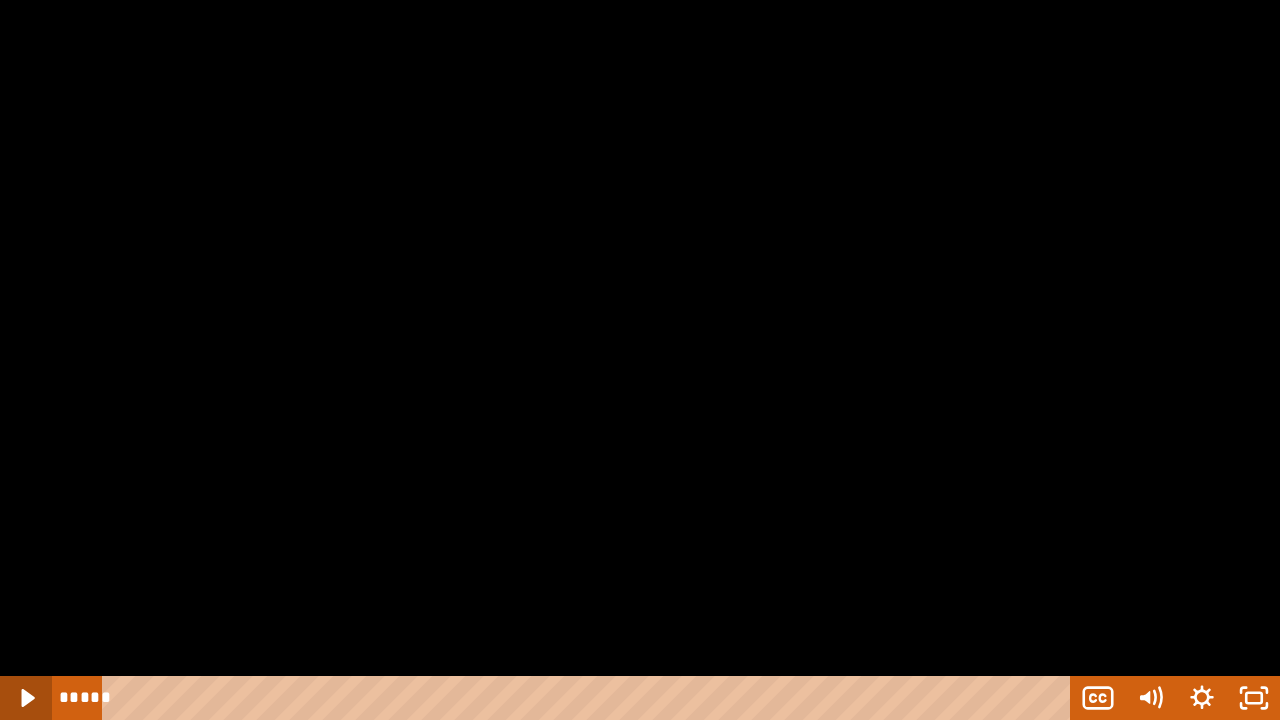 click 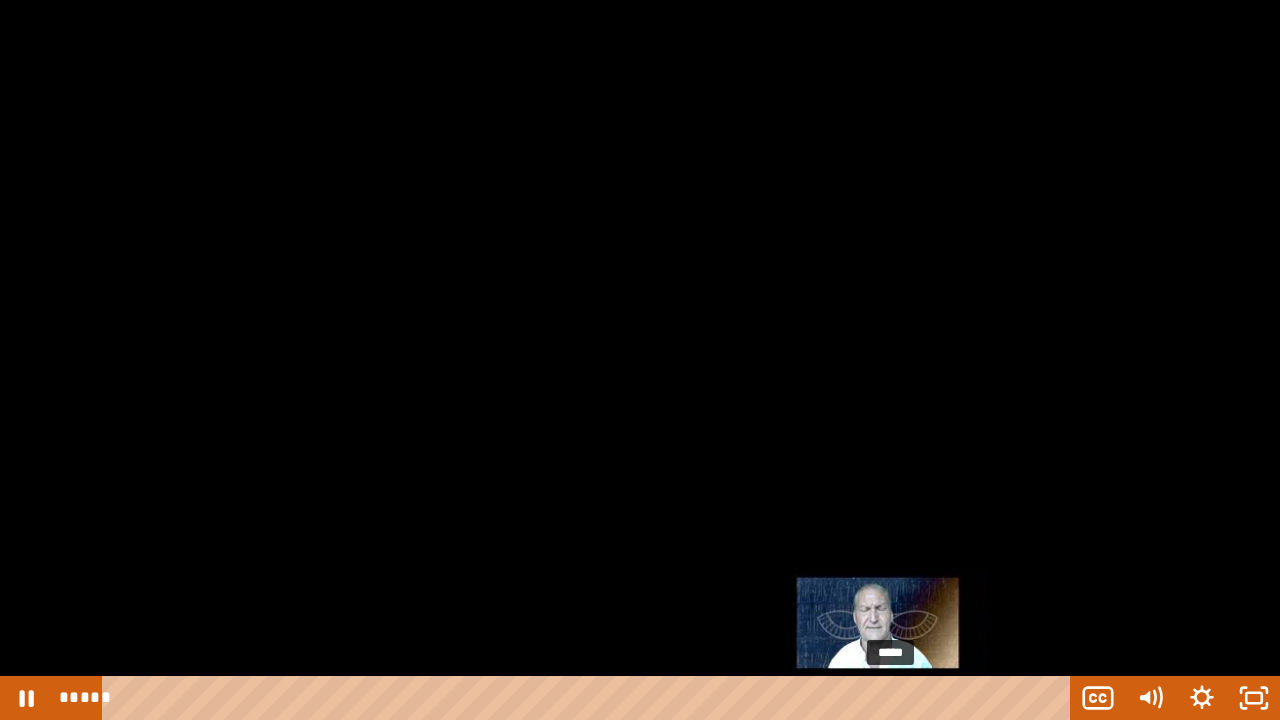 click on "*****" at bounding box center [590, 698] 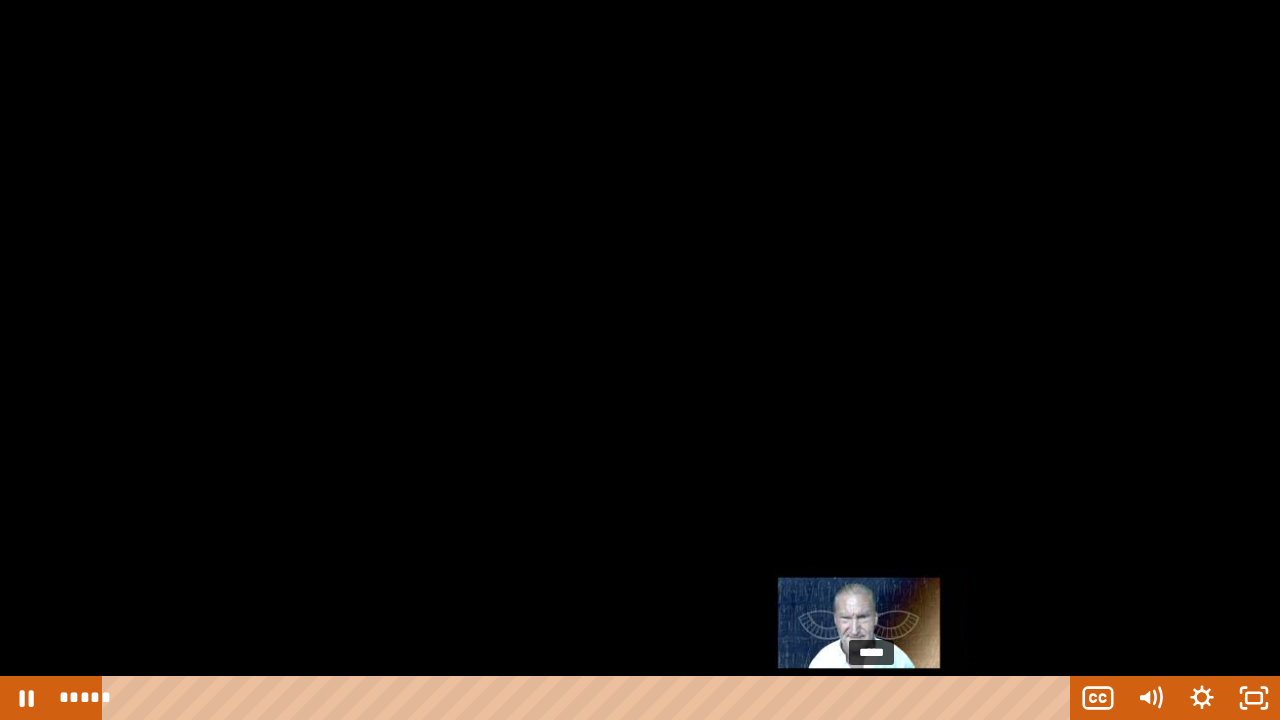 click on "*****" at bounding box center (590, 698) 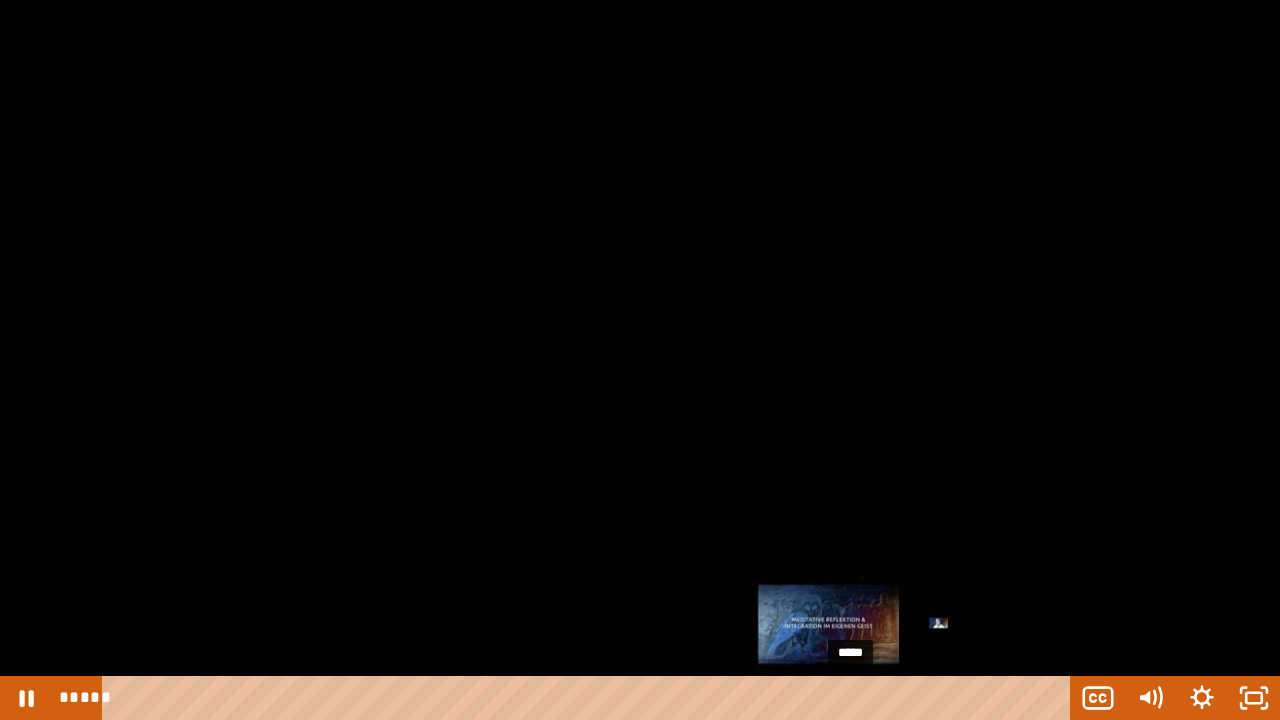 click on "*****" at bounding box center [590, 698] 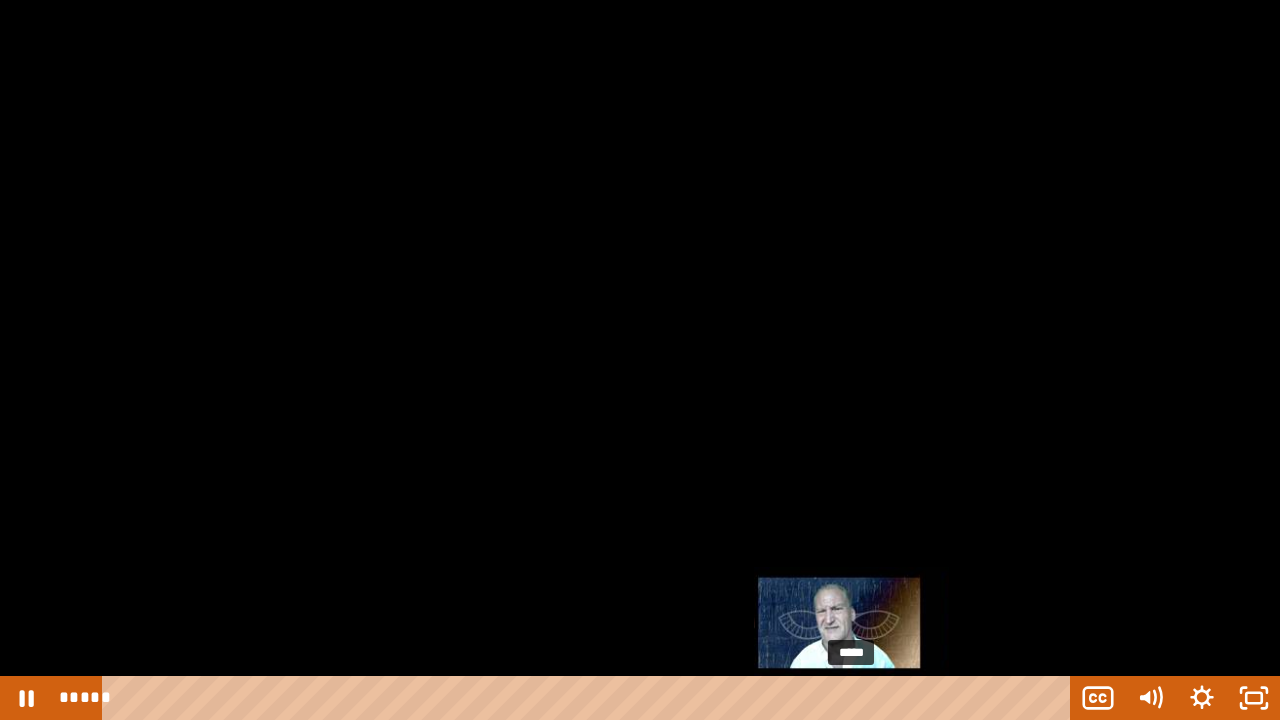 click on "*****" at bounding box center [590, 698] 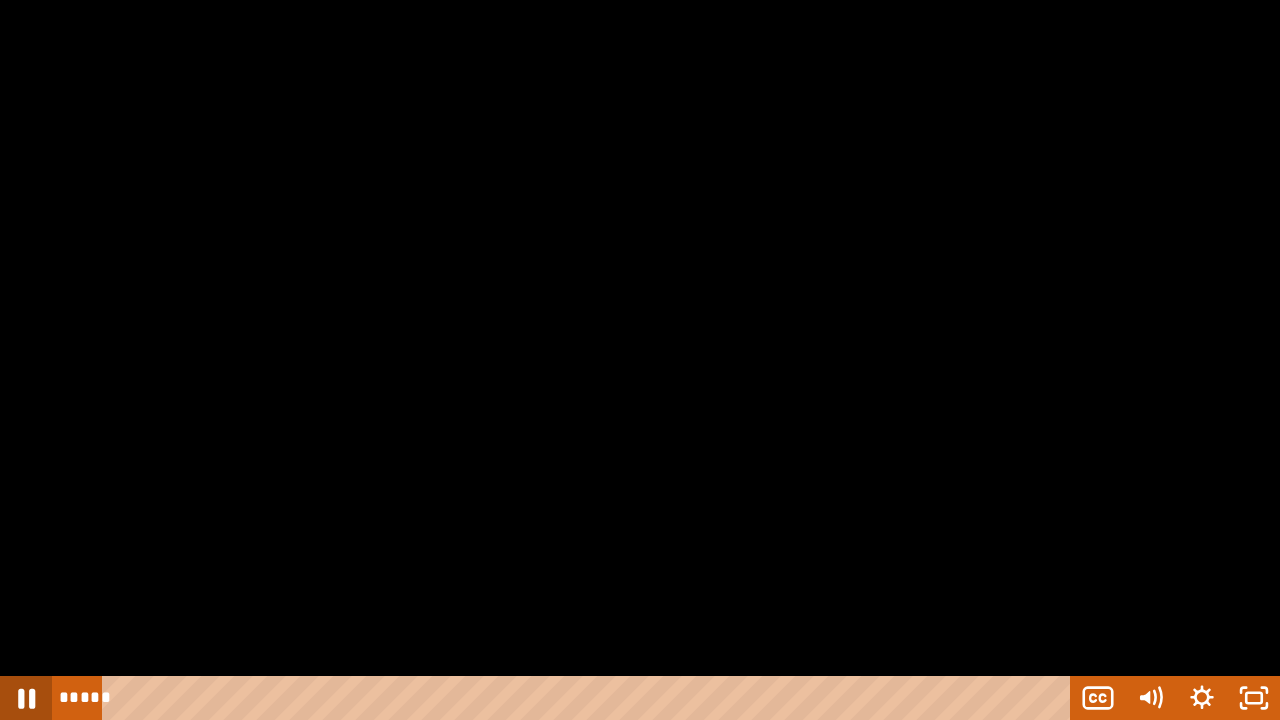 click 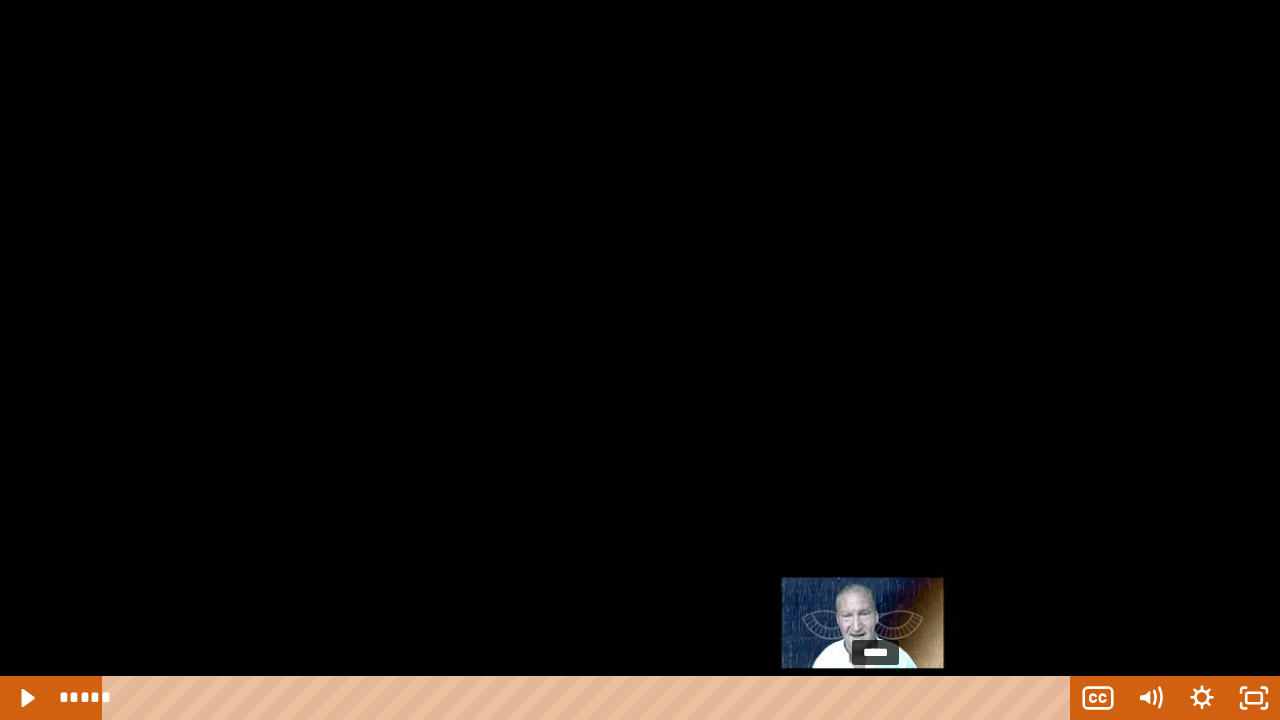 click on "*****" at bounding box center [590, 698] 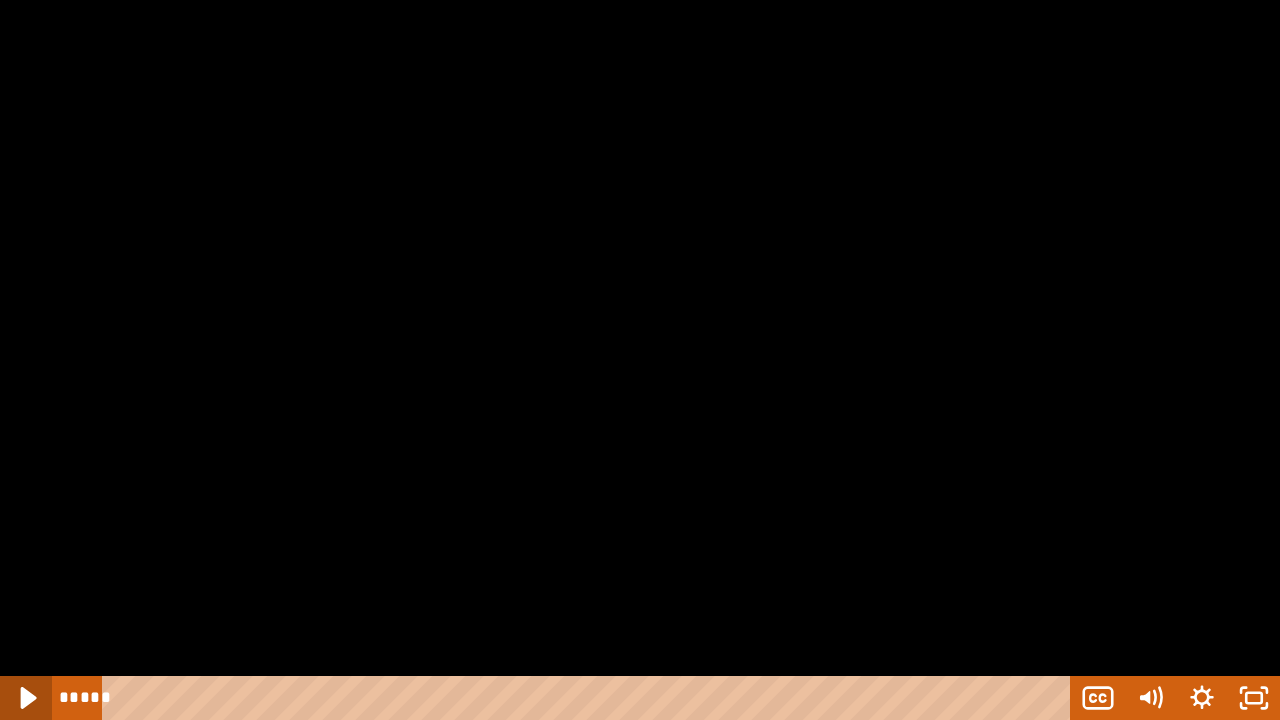 click 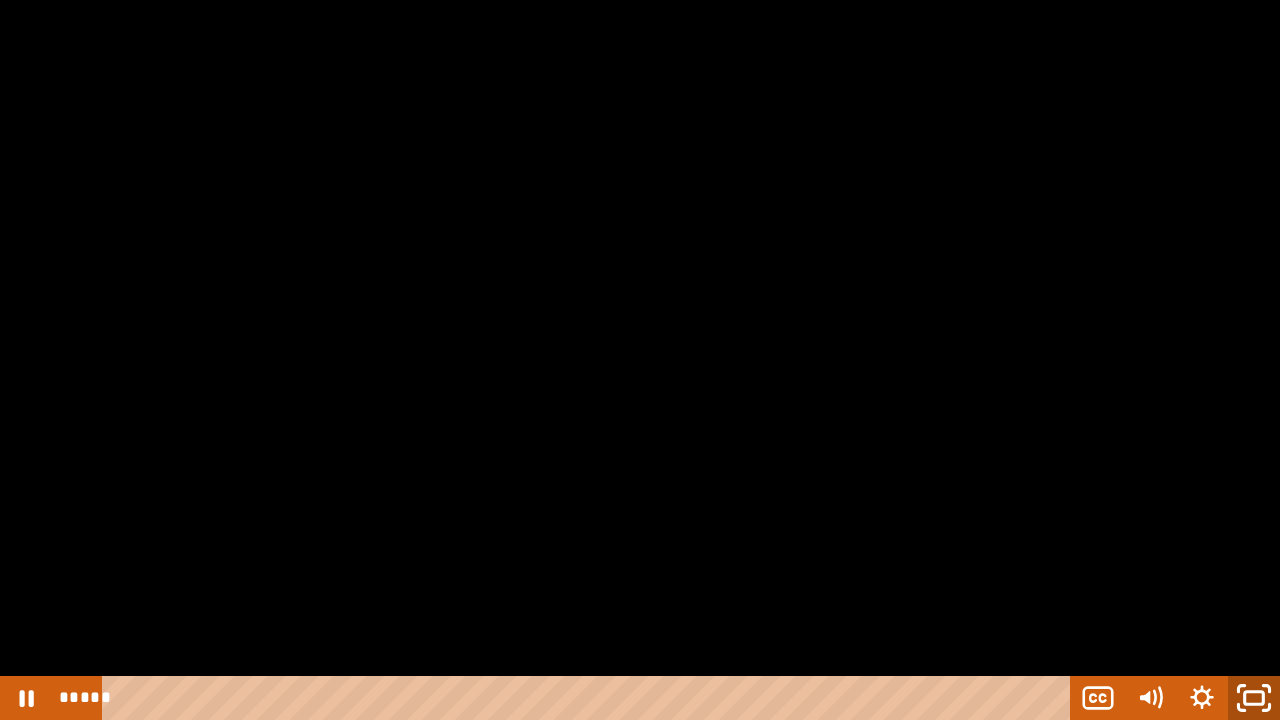 click 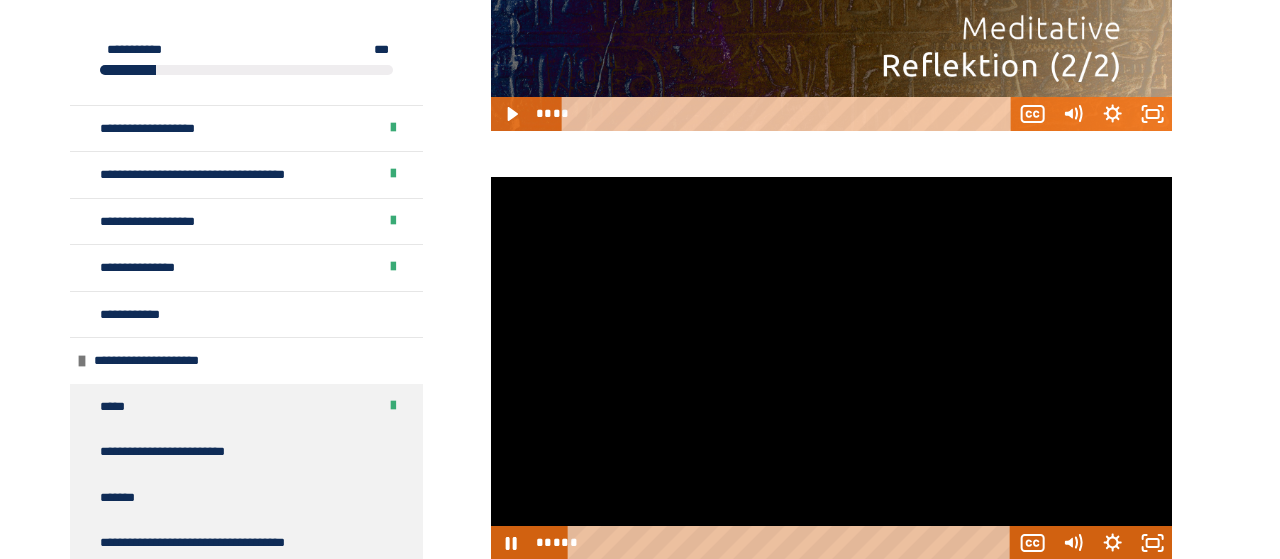 click at bounding box center [831, 368] 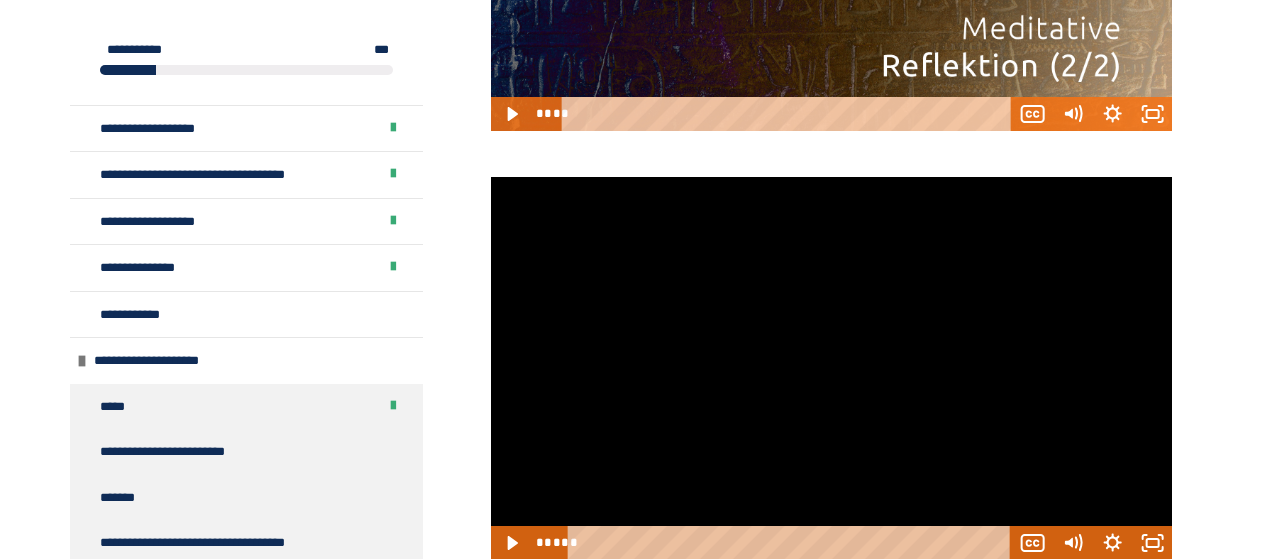 click at bounding box center [831, 368] 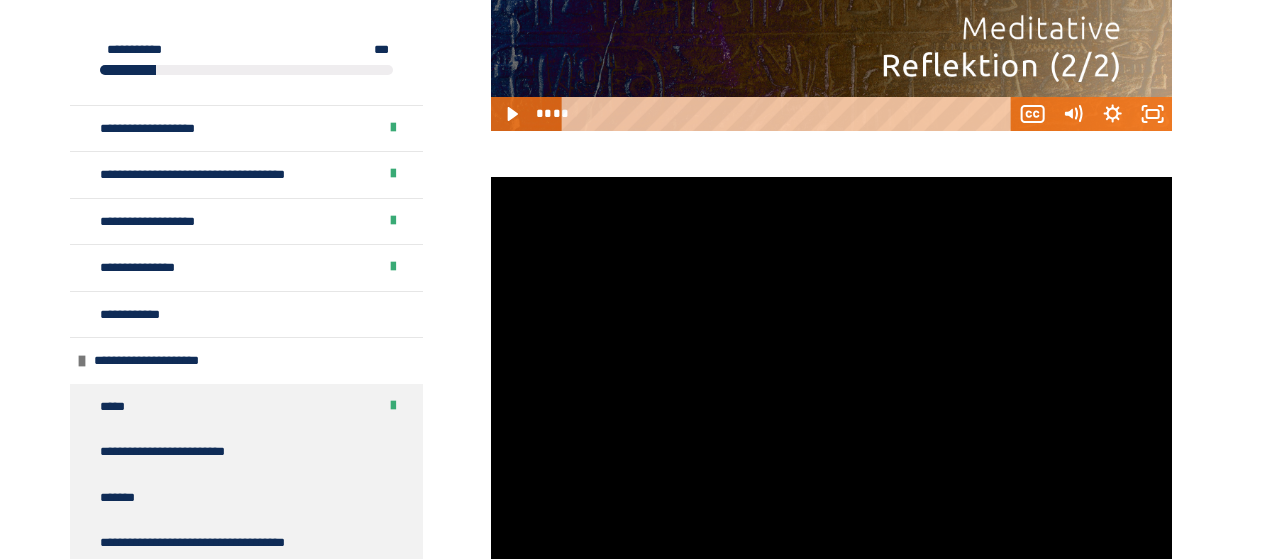 scroll, scrollTop: 2861, scrollLeft: 0, axis: vertical 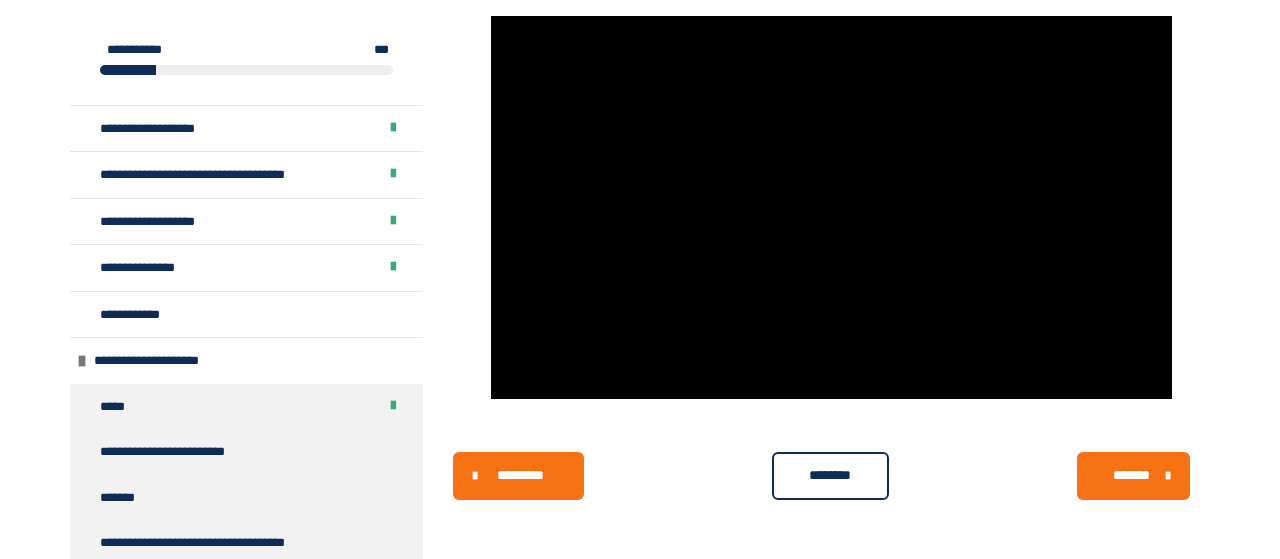 click on "*******" at bounding box center (1131, 475) 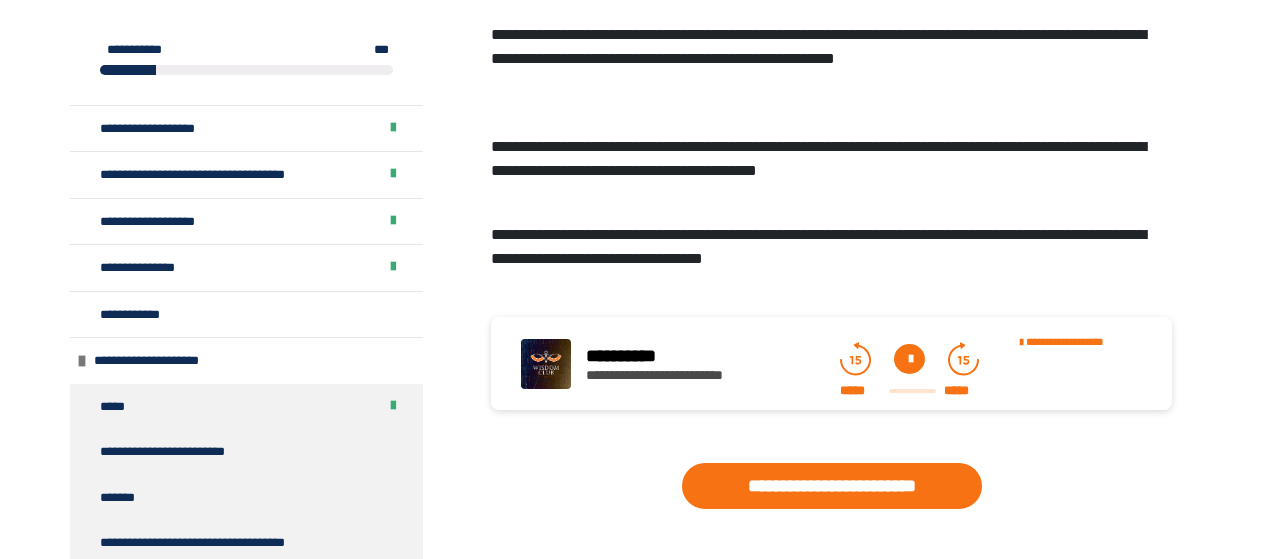 scroll, scrollTop: 1061, scrollLeft: 0, axis: vertical 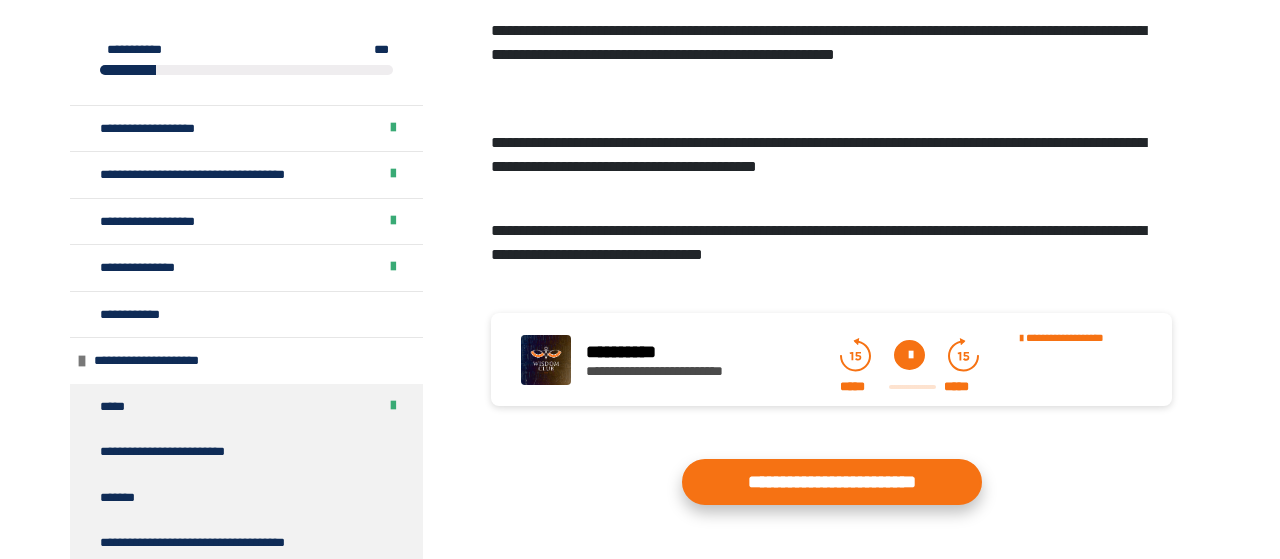click on "**********" at bounding box center (832, 482) 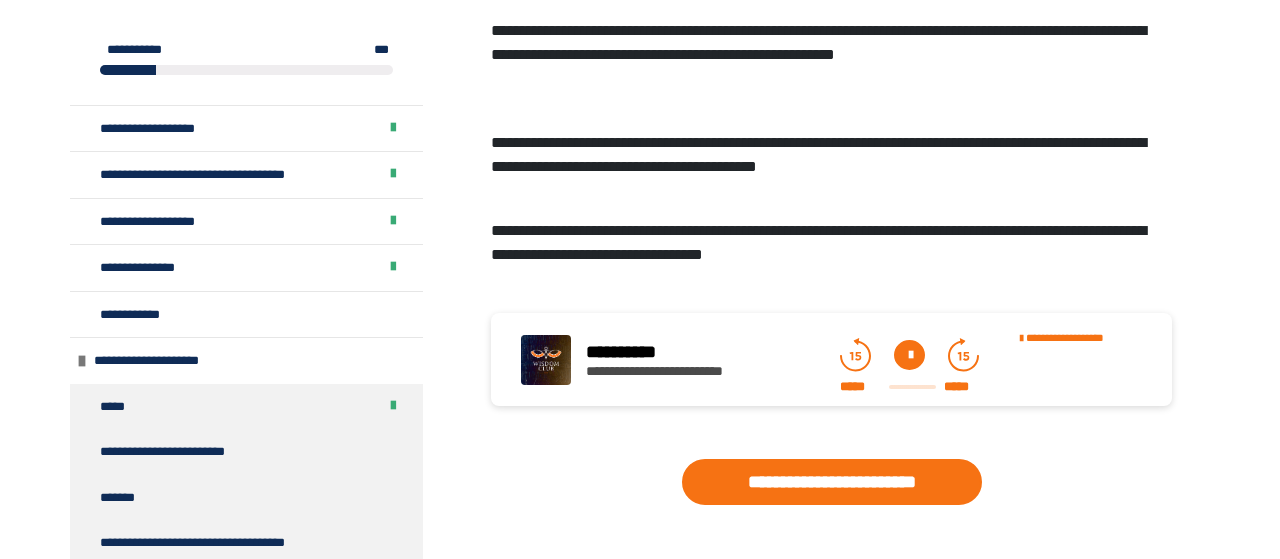 click at bounding box center [831, 482] 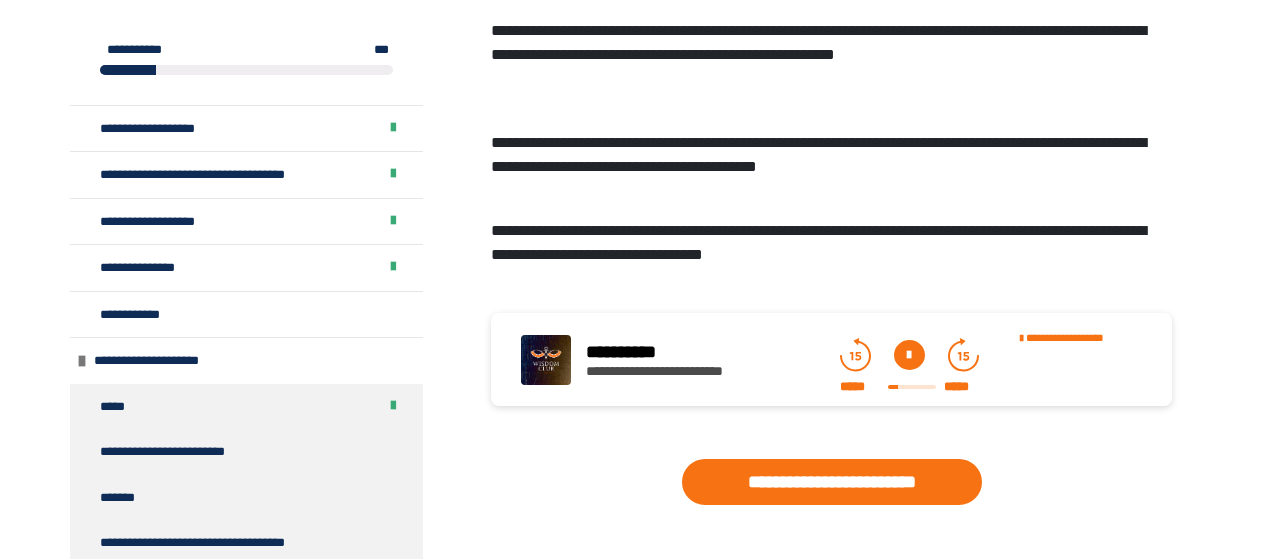 click at bounding box center (909, 355) 